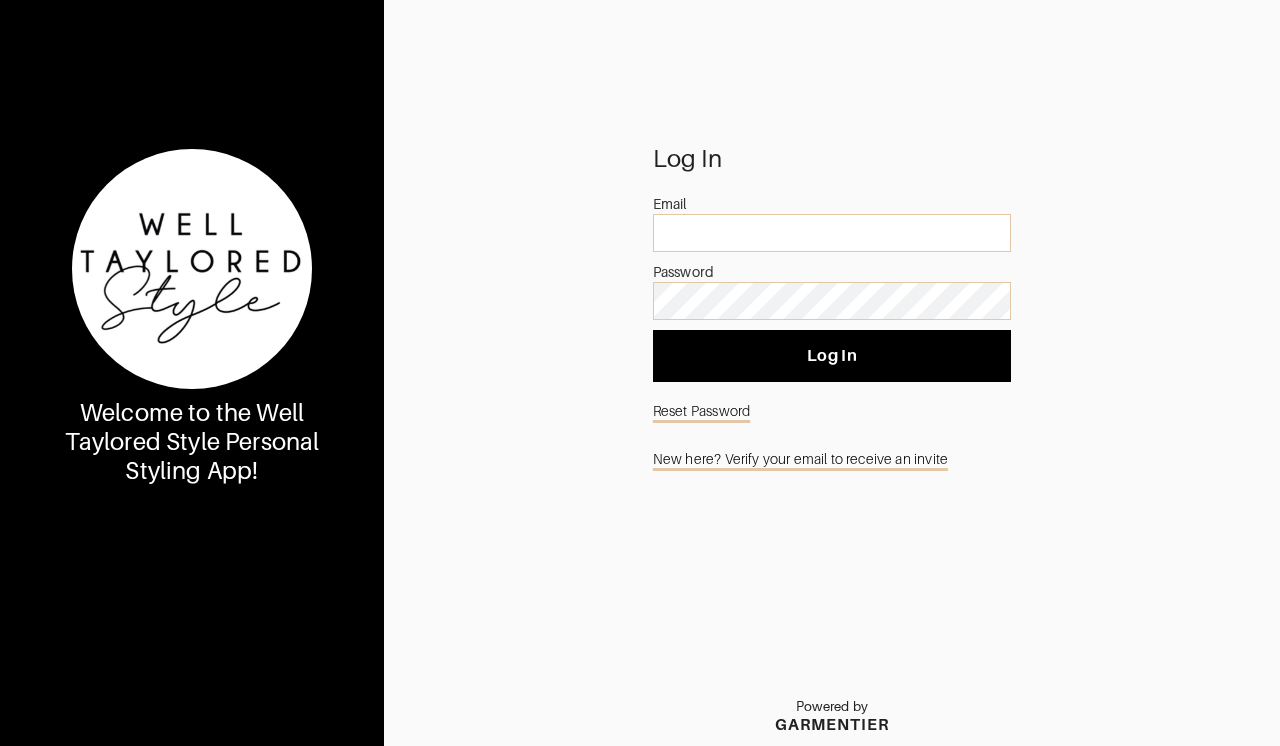 scroll, scrollTop: 0, scrollLeft: 0, axis: both 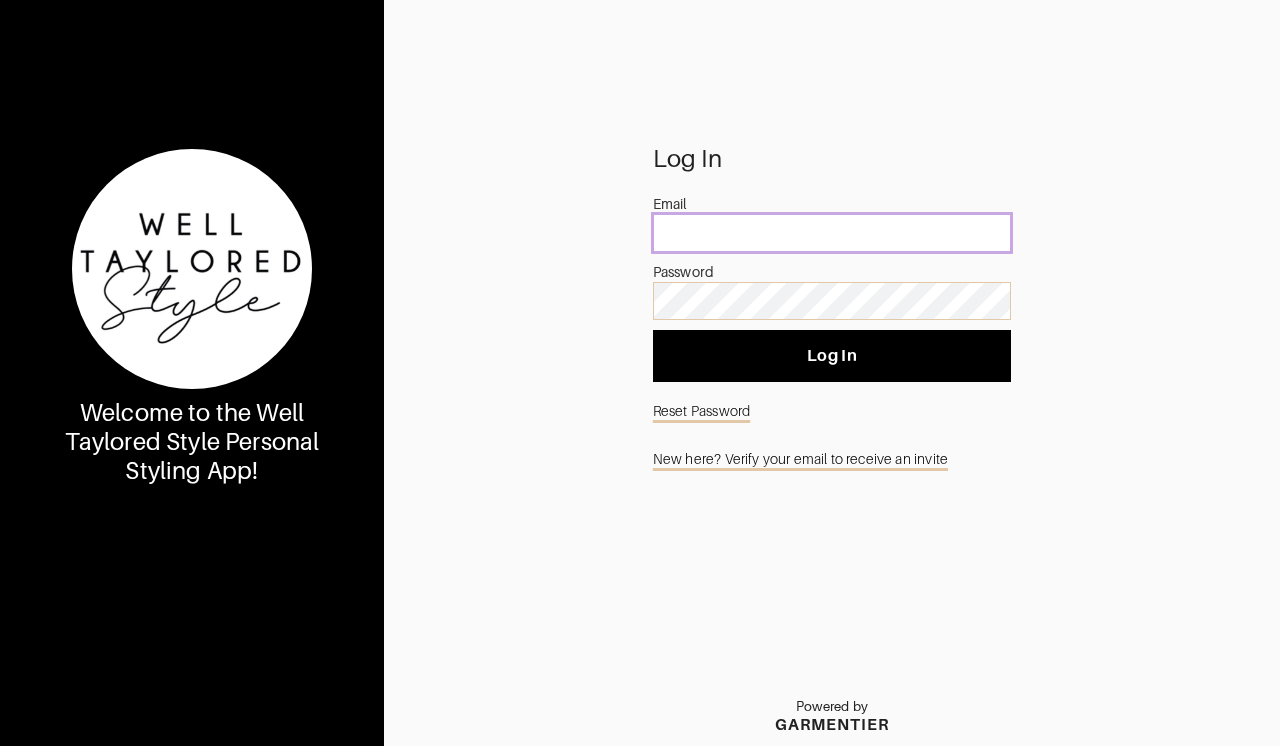 type on "[EMAIL_ADDRESS][DOMAIN_NAME]" 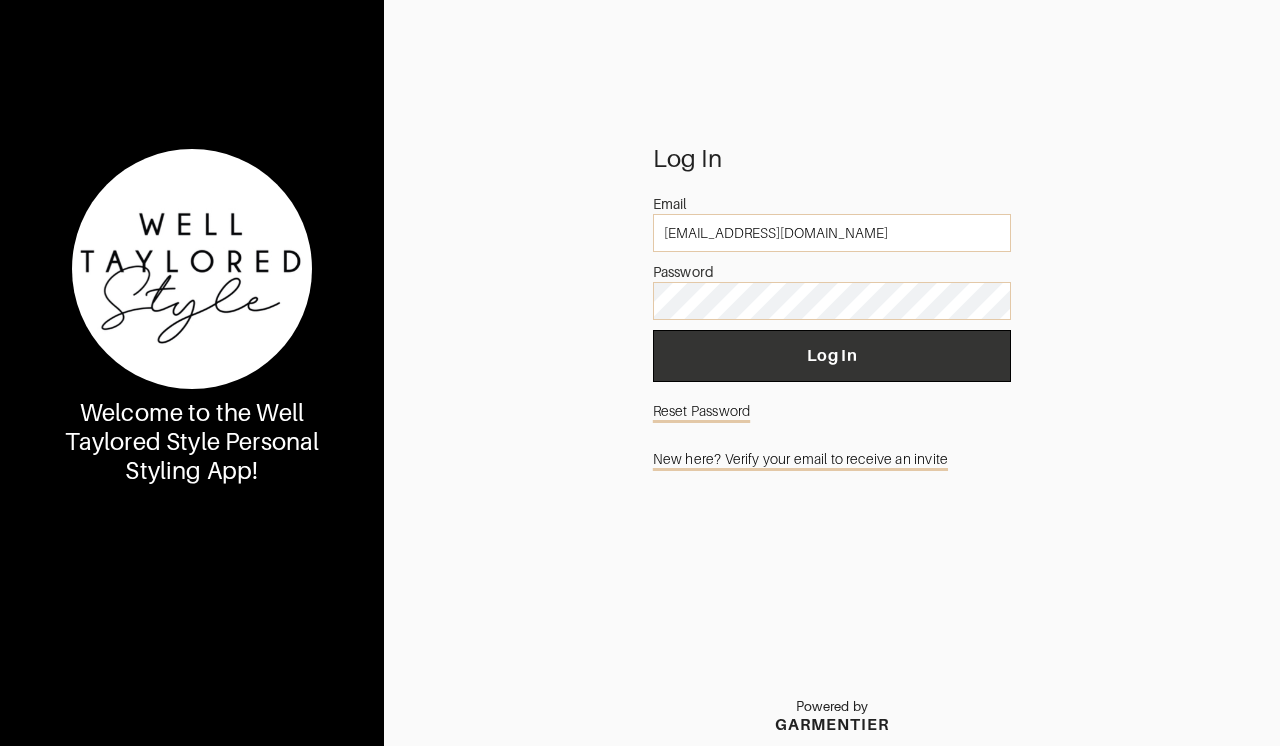 click on "Log In" at bounding box center [832, 356] 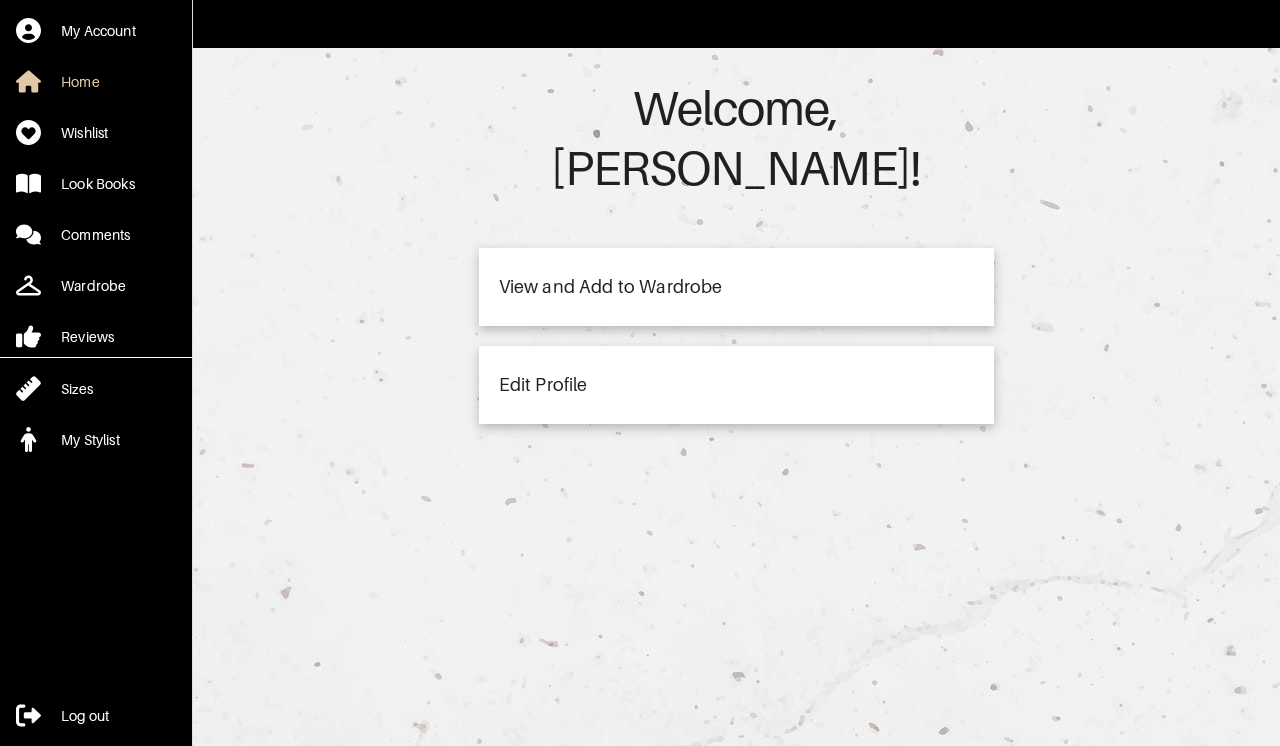 click on "View and Add to Wardrobe" at bounding box center (611, 287) 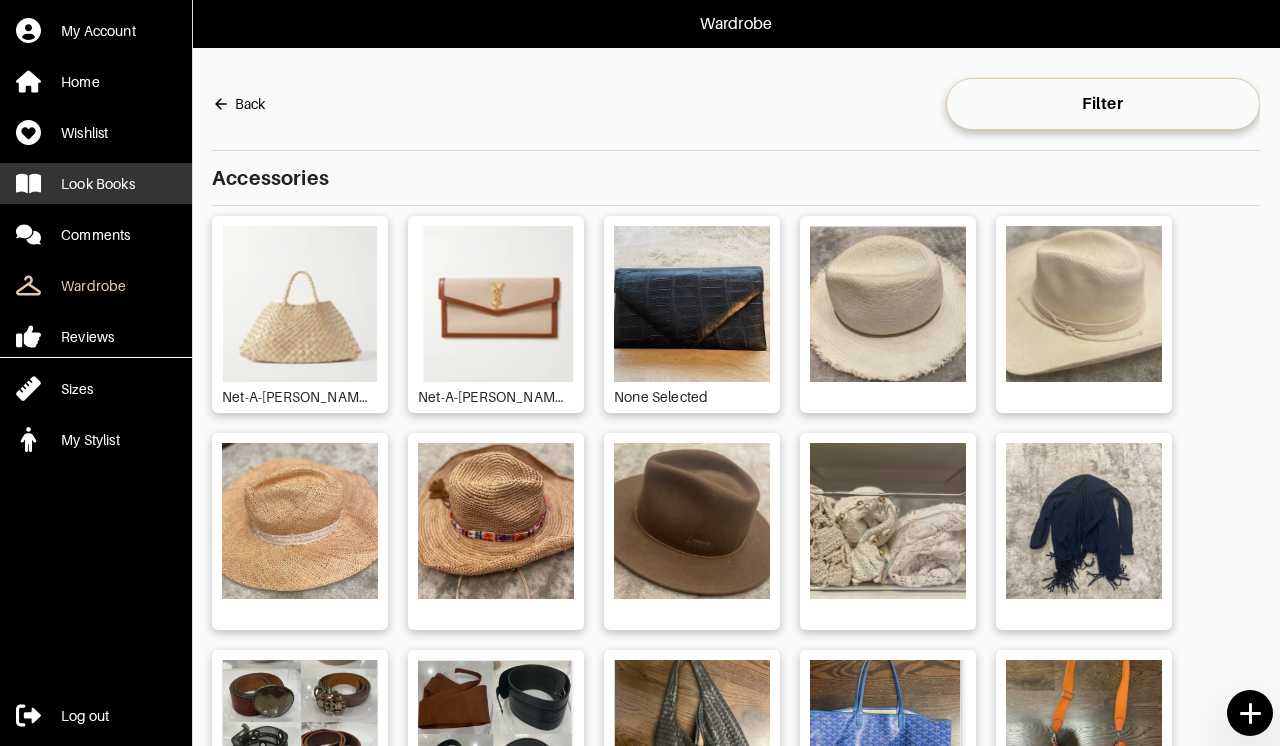 click on "Look Books" at bounding box center [98, 184] 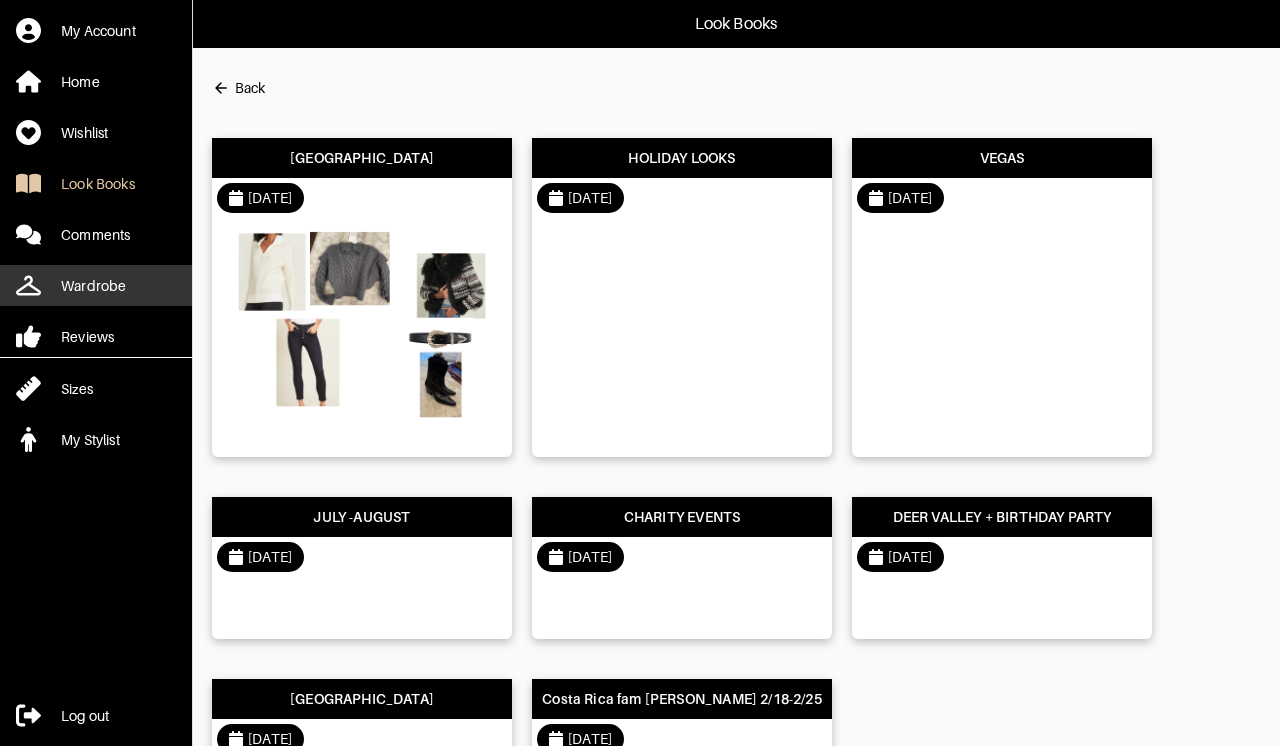 click on "Wardrobe" at bounding box center [93, 286] 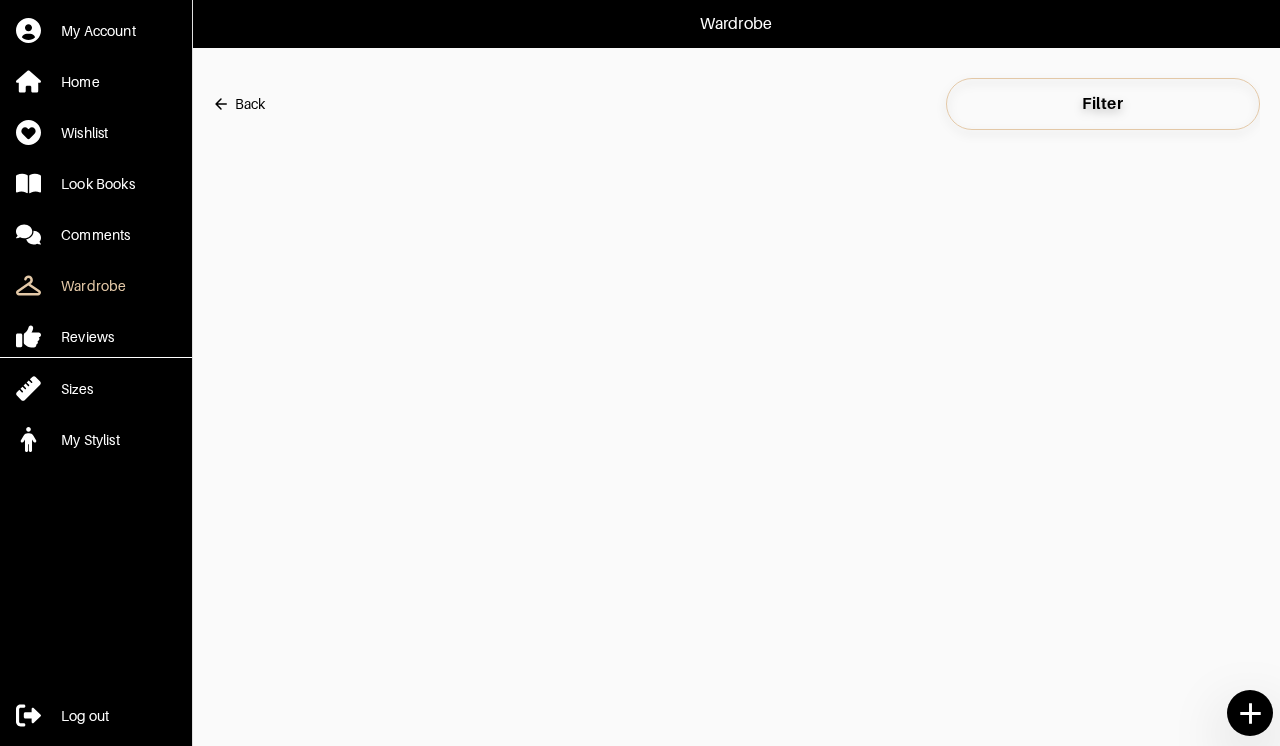 click on "Filter" at bounding box center [1103, 104] 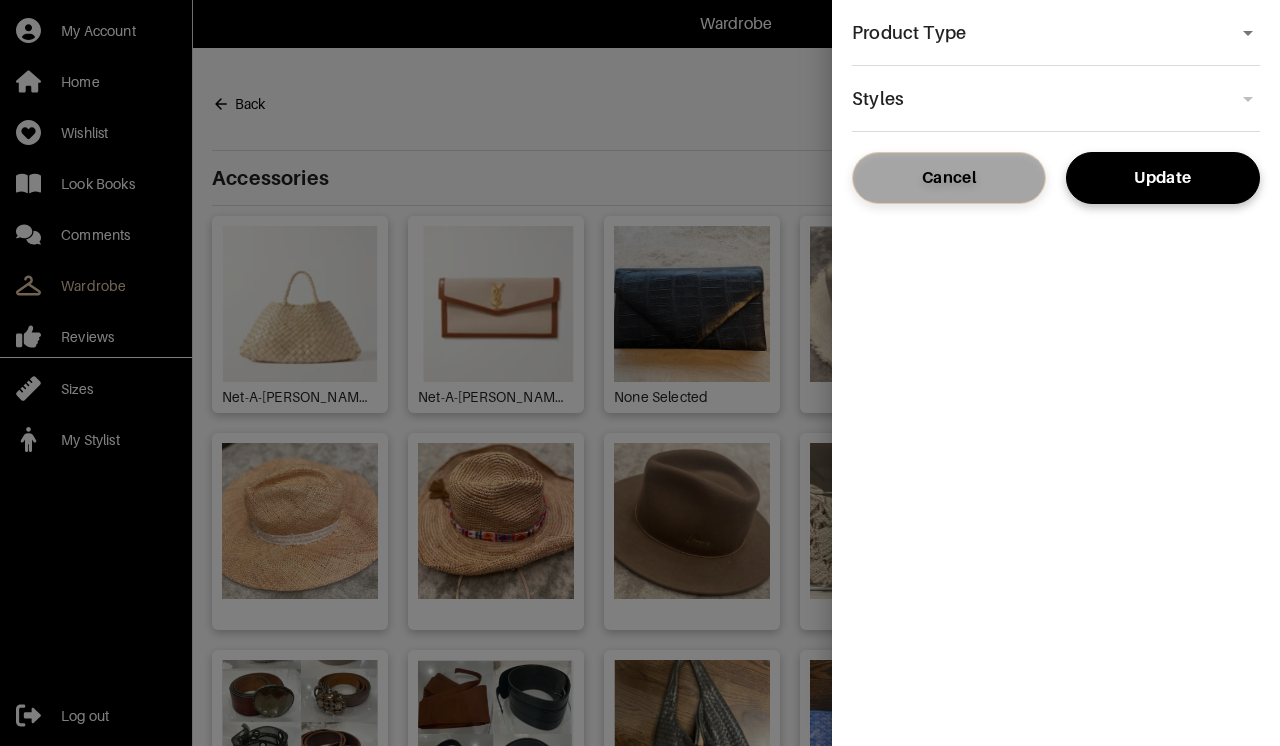 click on "Cancel" at bounding box center [949, 178] 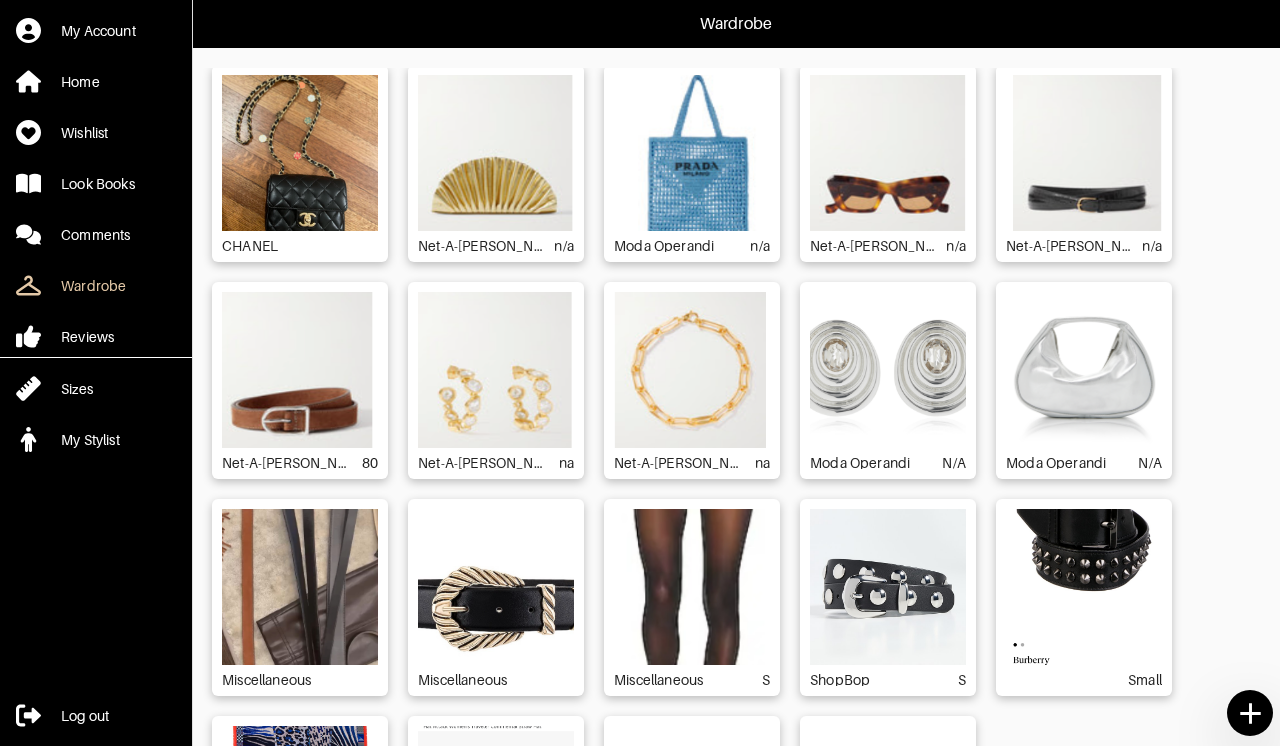 scroll, scrollTop: 1235, scrollLeft: 0, axis: vertical 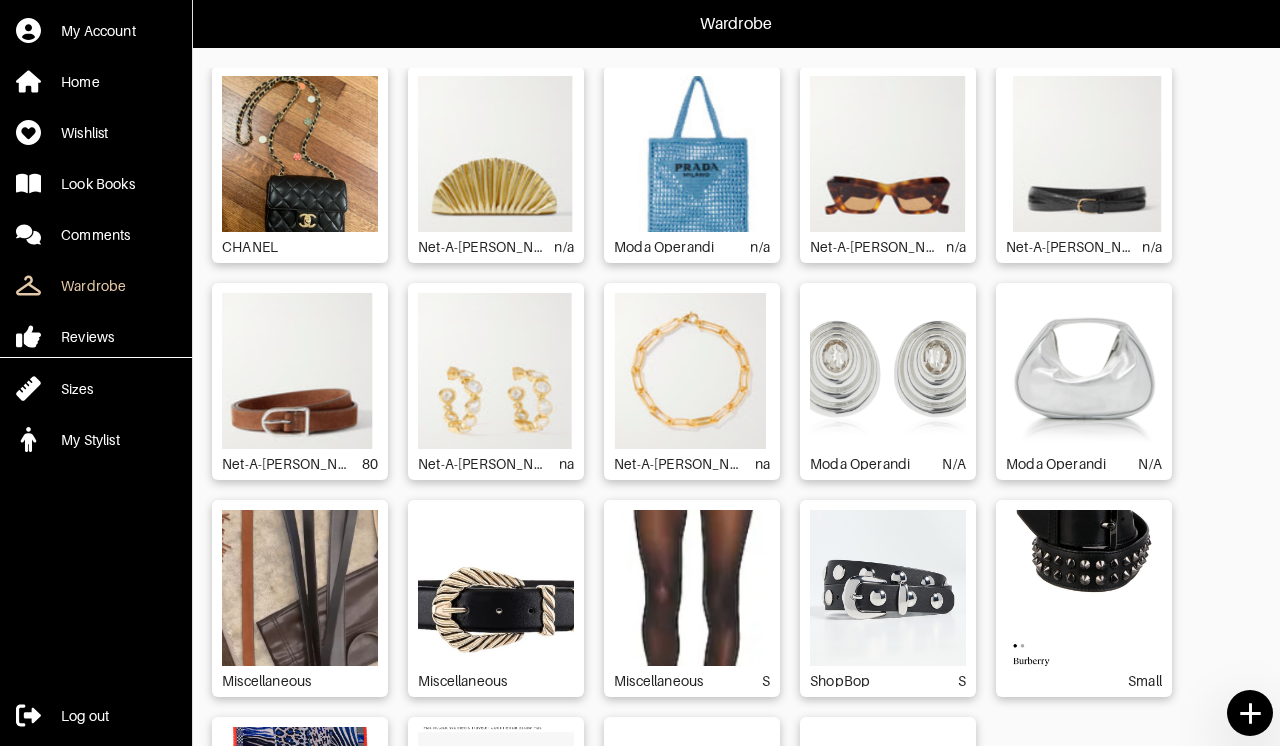 click at bounding box center [1084, 154] 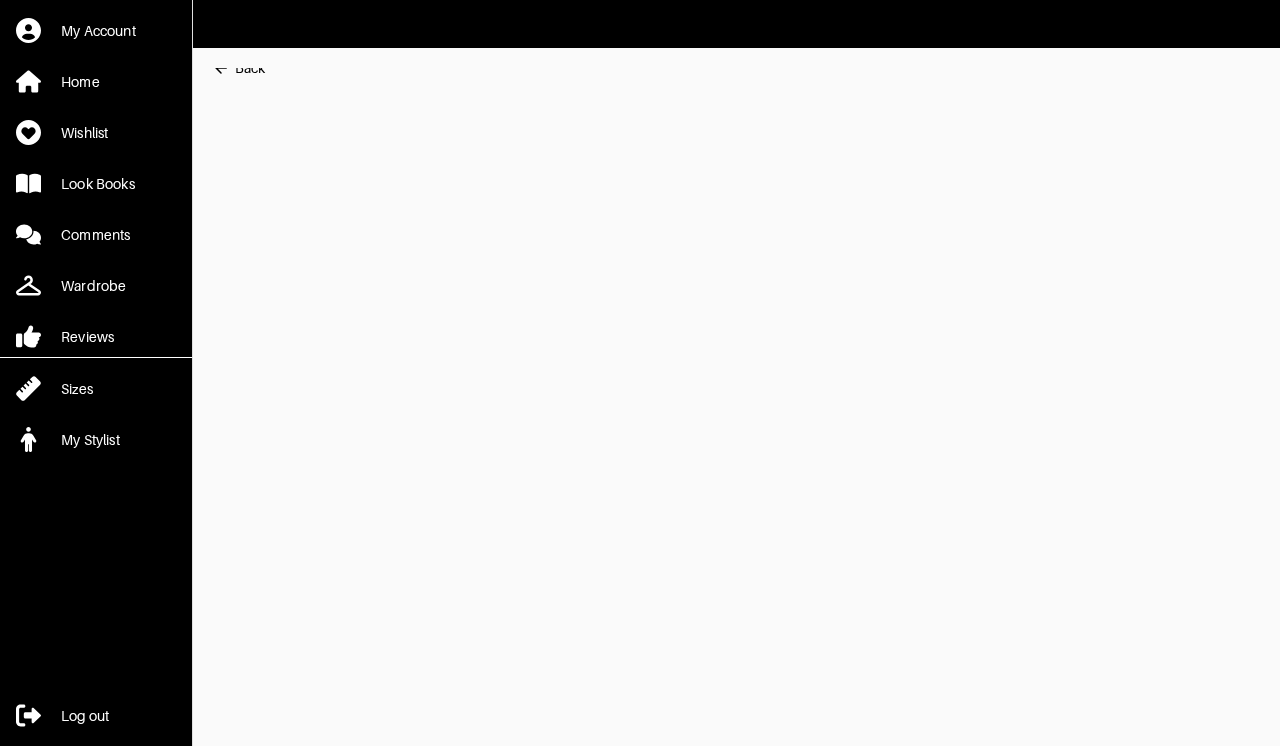 scroll, scrollTop: 0, scrollLeft: 0, axis: both 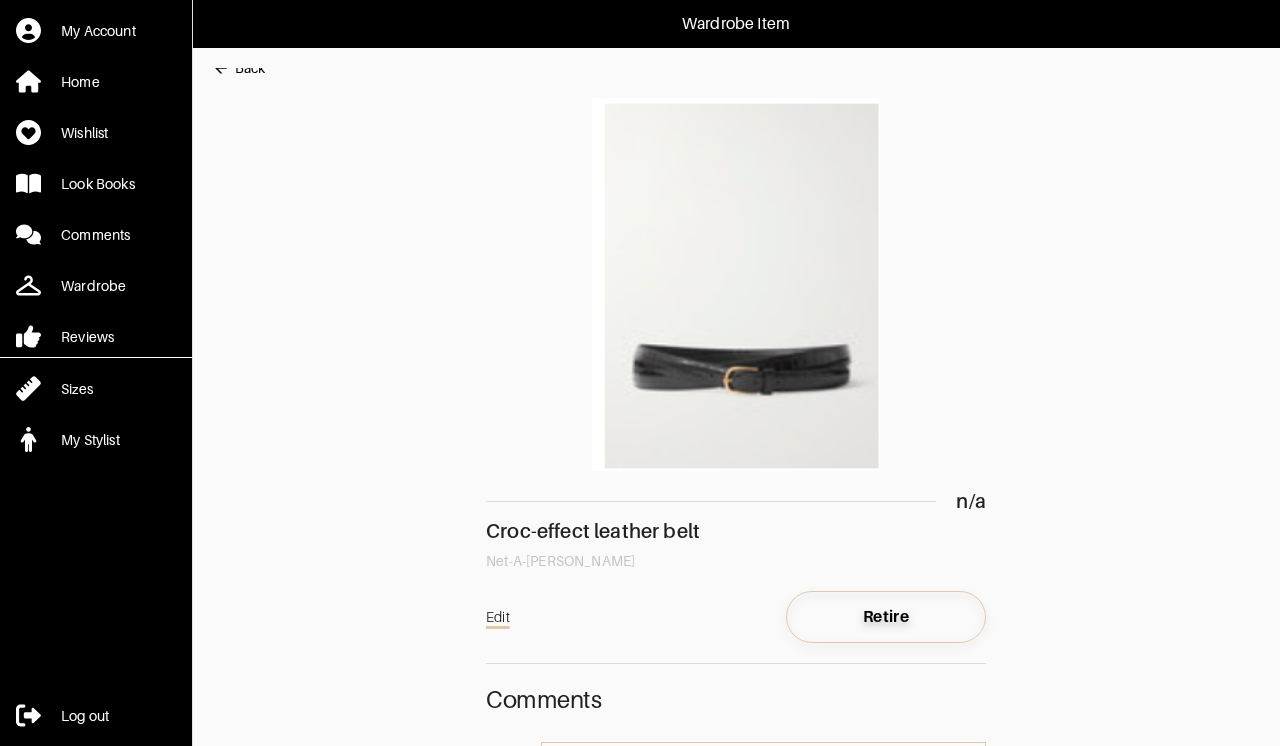 click on "Retire" at bounding box center [886, 617] 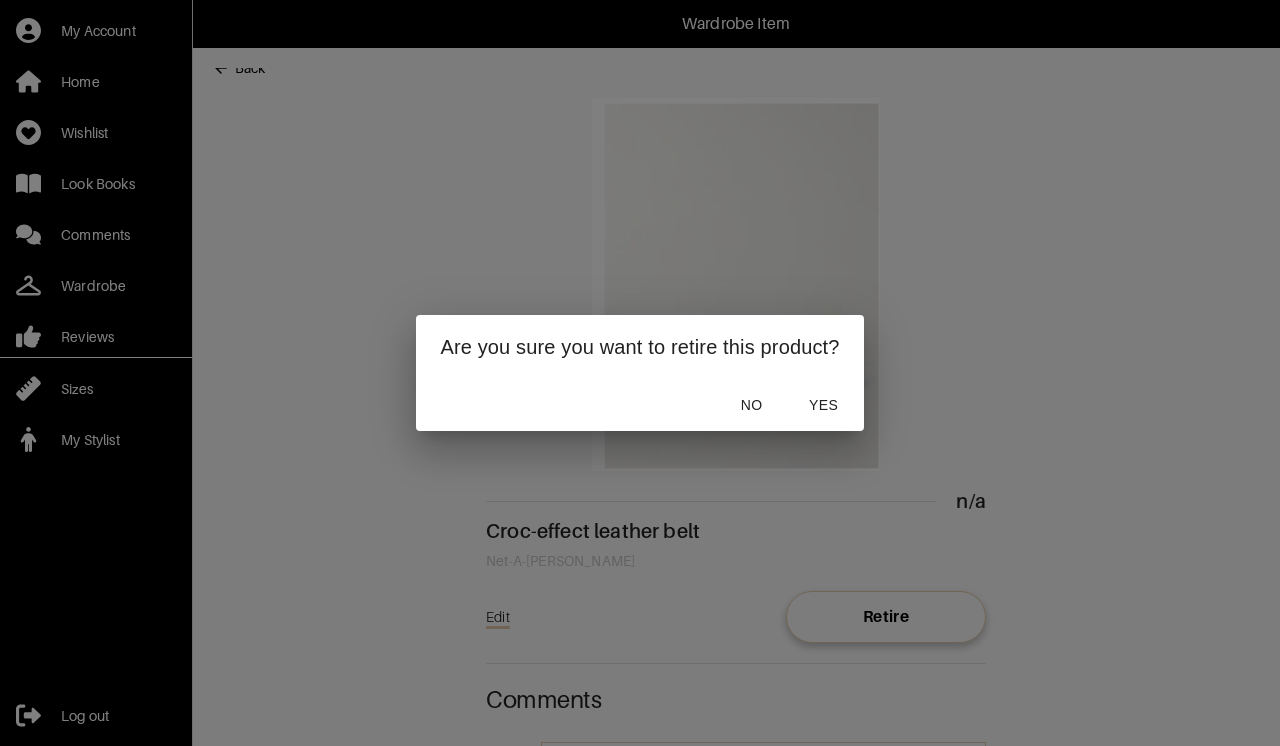 click on "Yes" at bounding box center [824, 405] 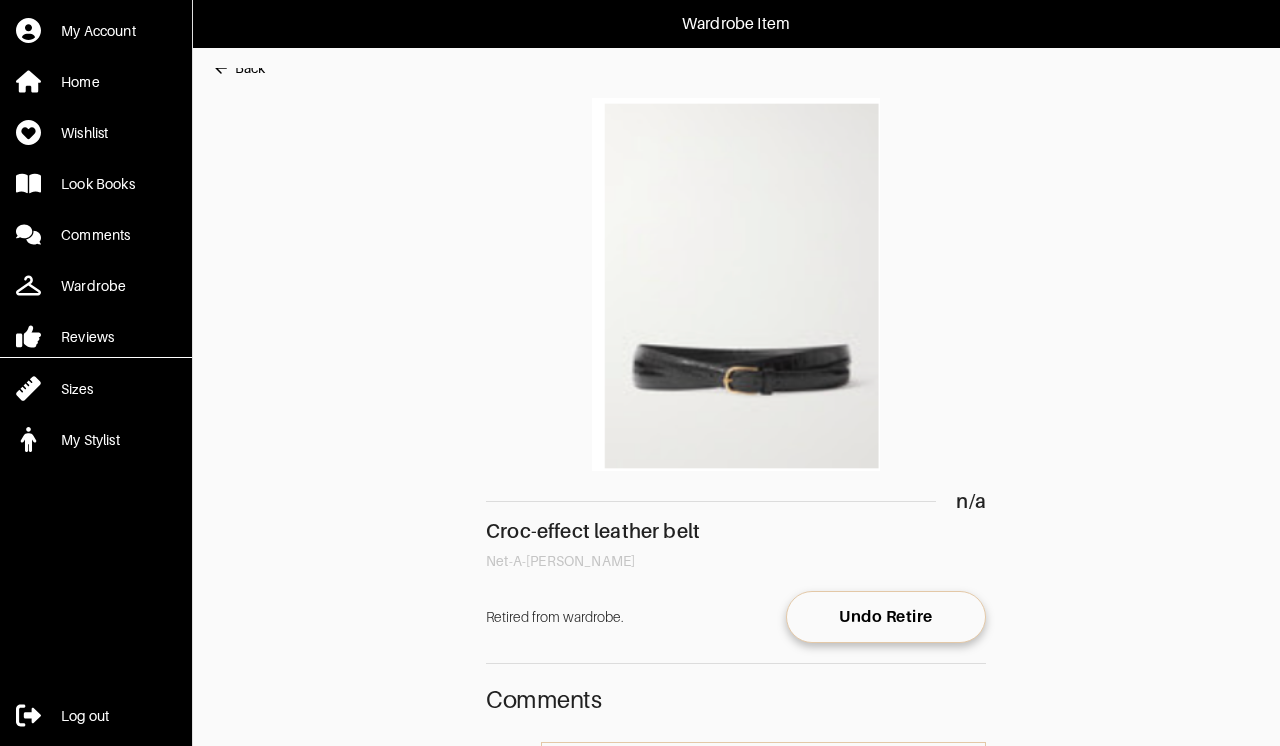 click on "Back" at bounding box center [250, 68] 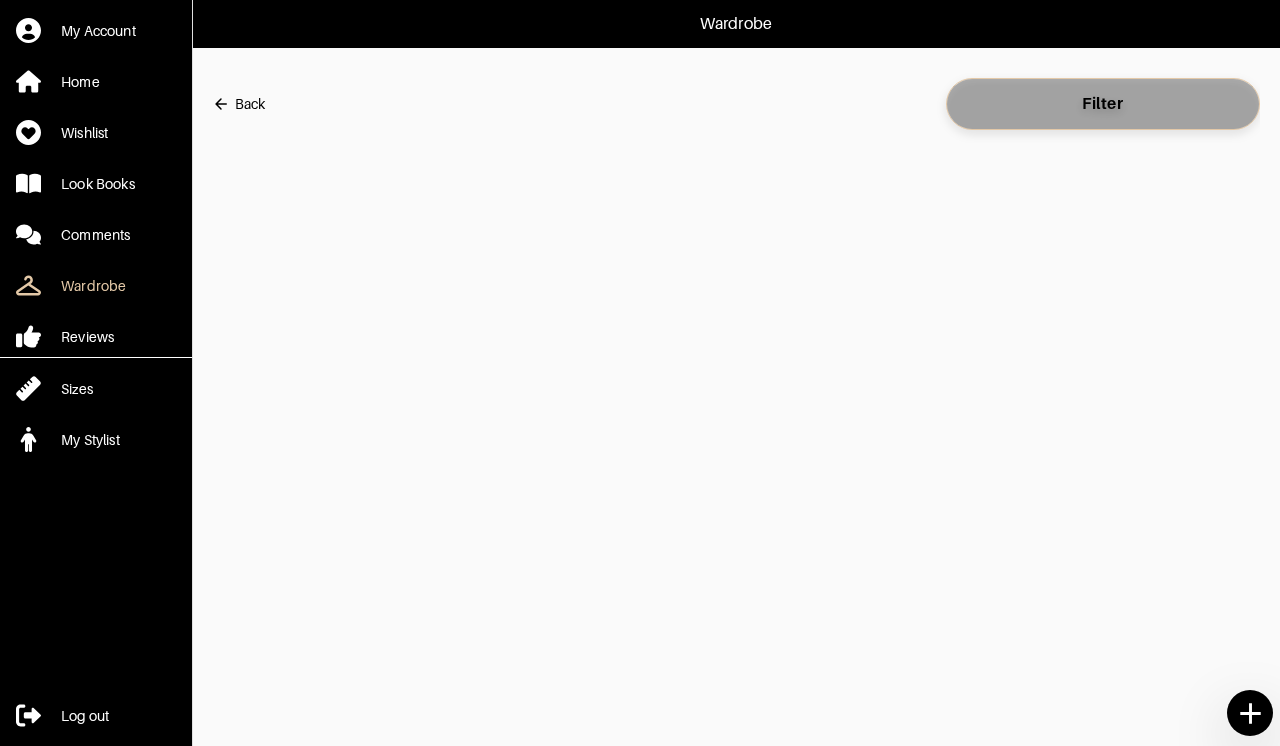 click on "Filter" at bounding box center [1103, 104] 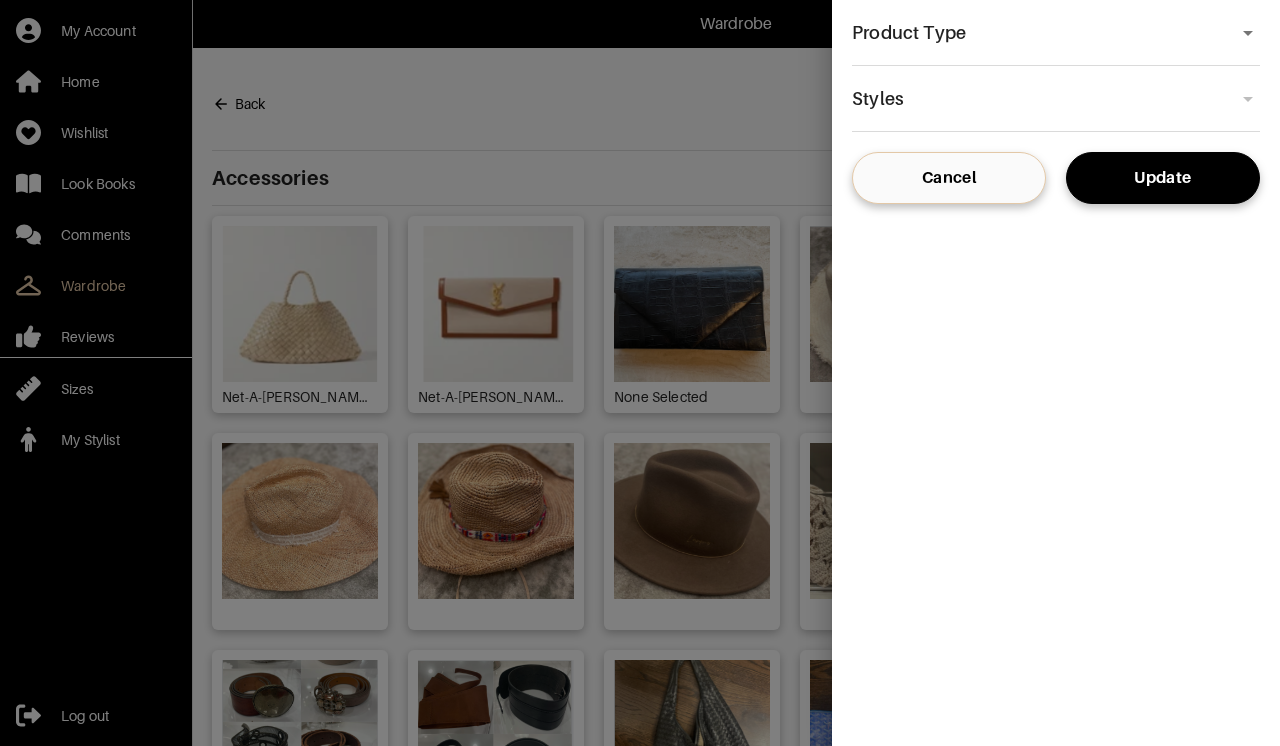 click at bounding box center (640, 373) 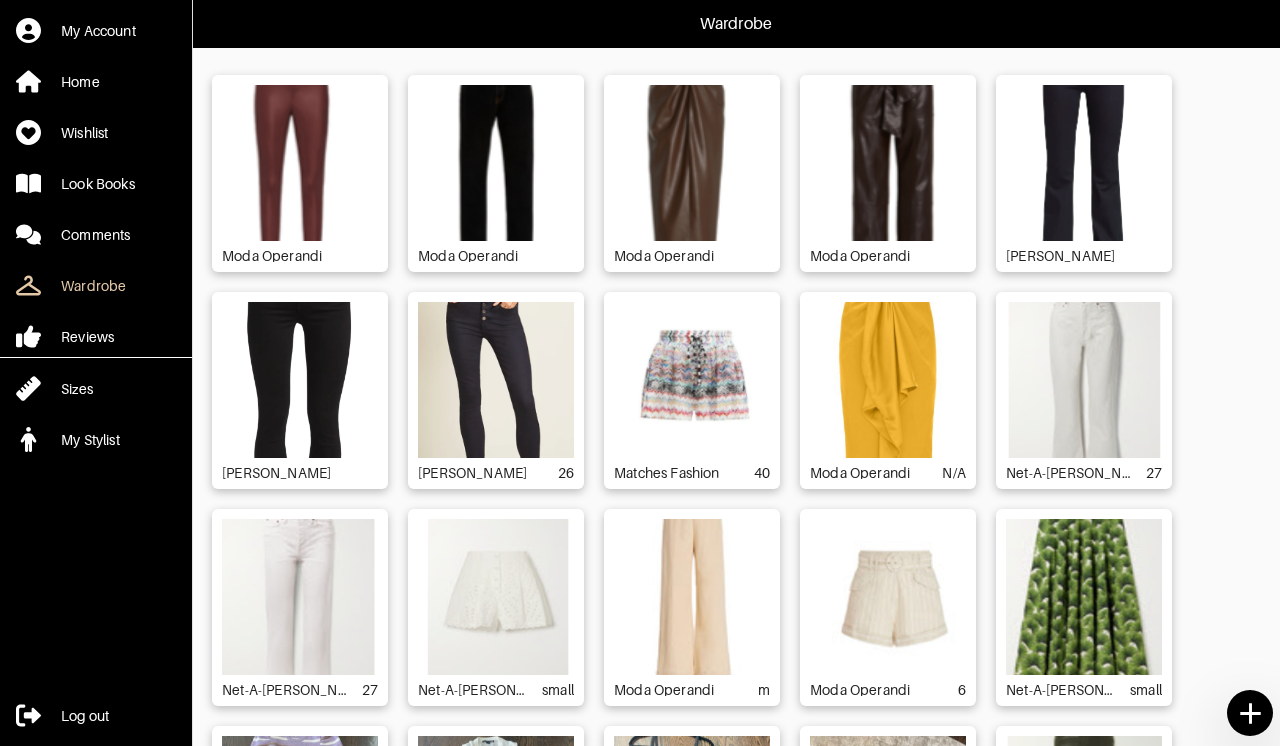 scroll, scrollTop: 2335, scrollLeft: 0, axis: vertical 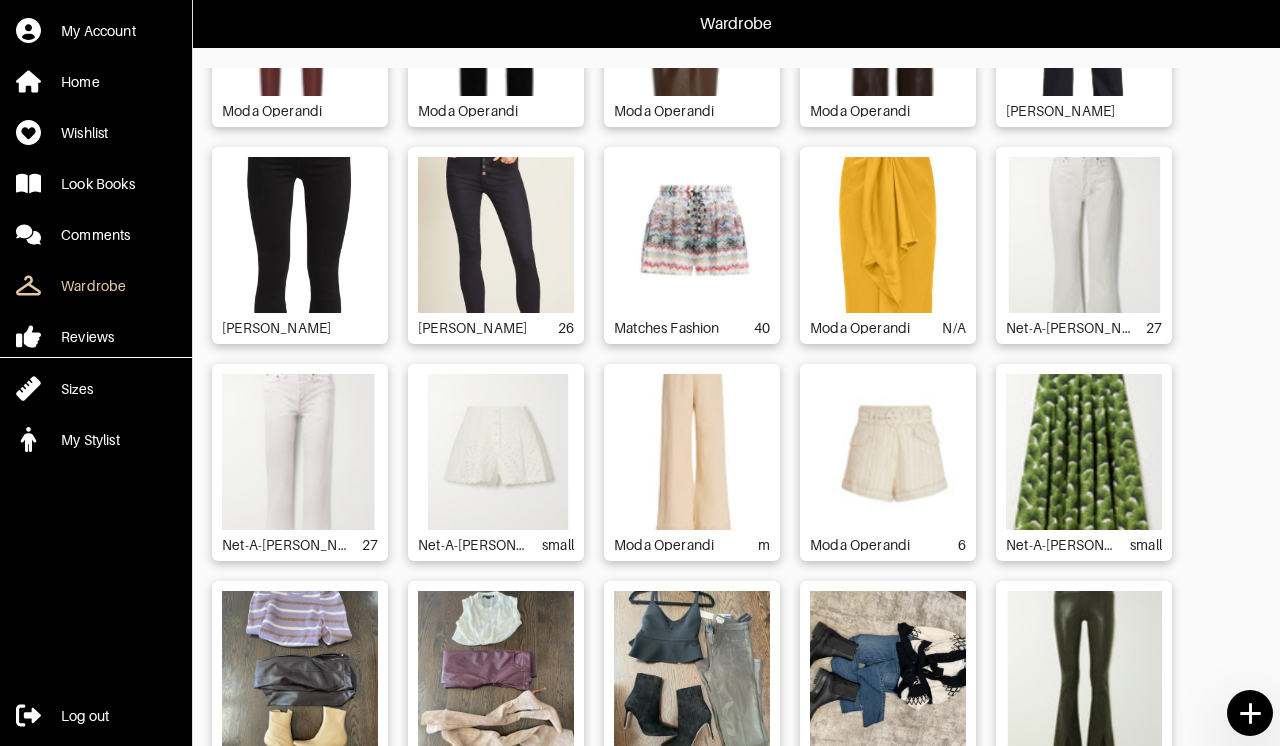 click at bounding box center [496, 452] 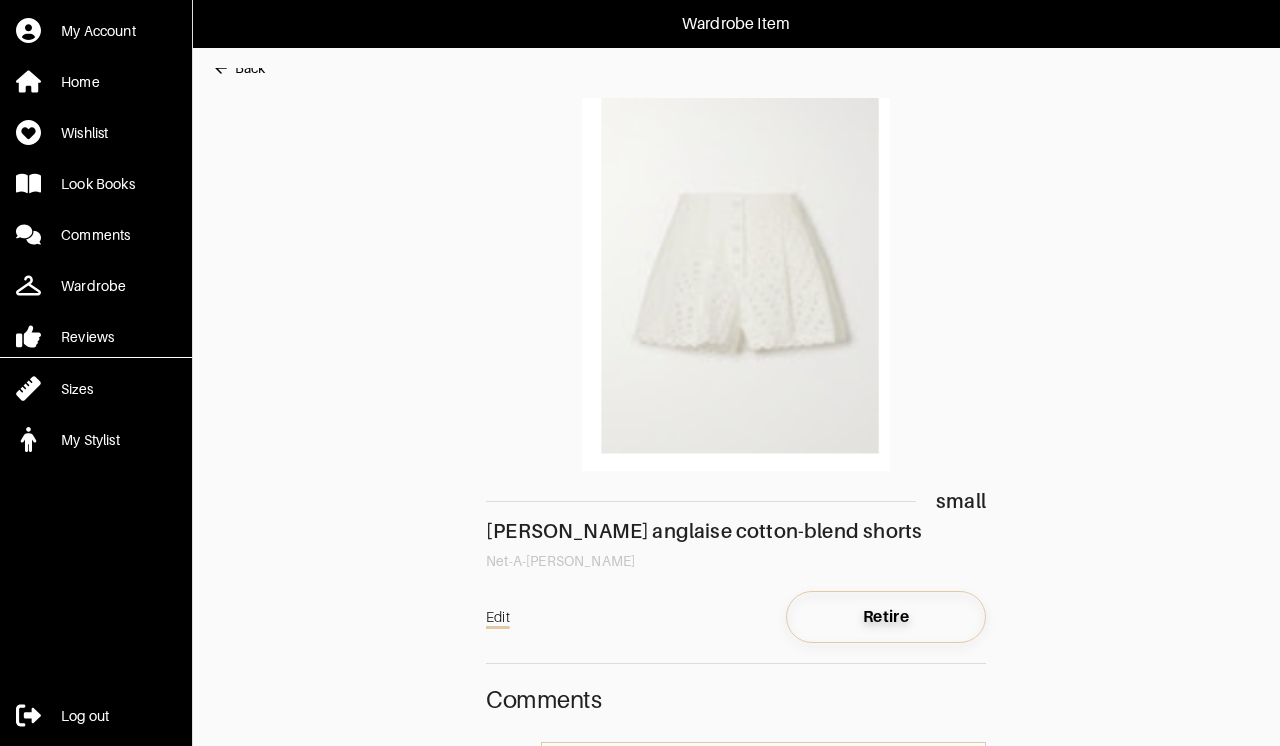 click on "Retire" at bounding box center [886, 617] 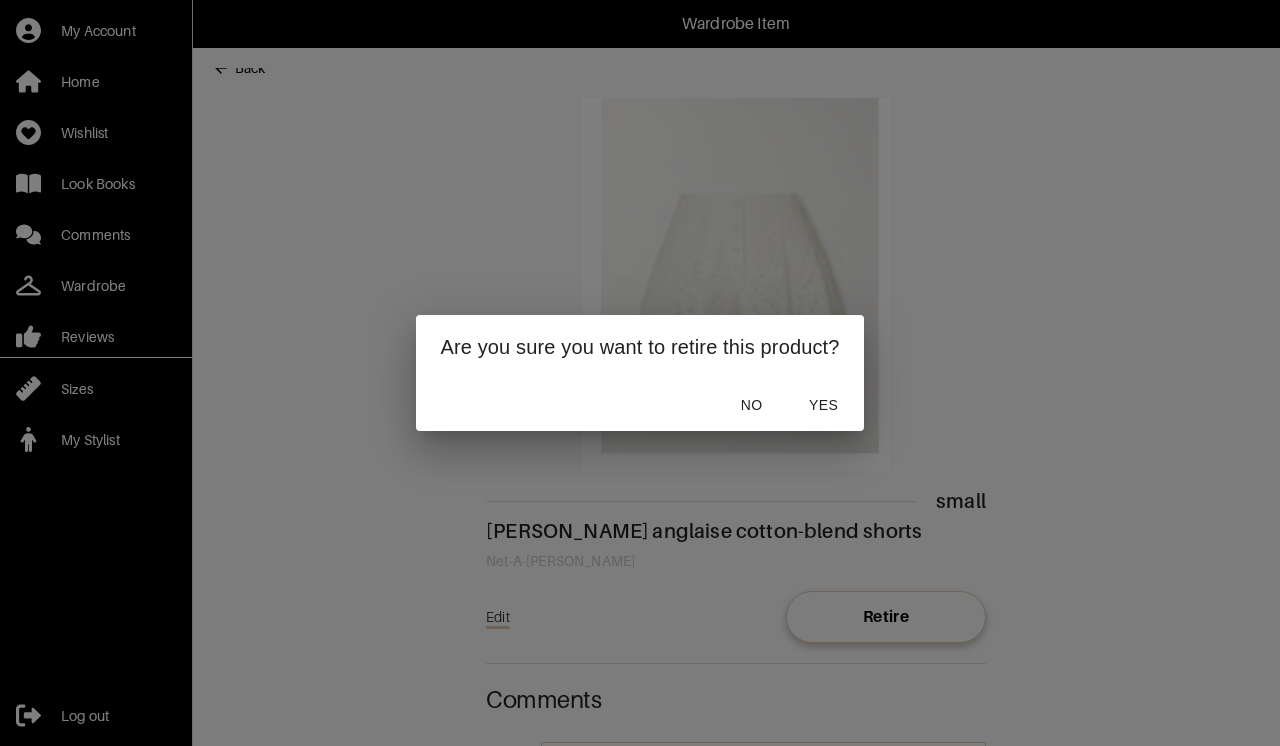 click on "Yes" at bounding box center (824, 405) 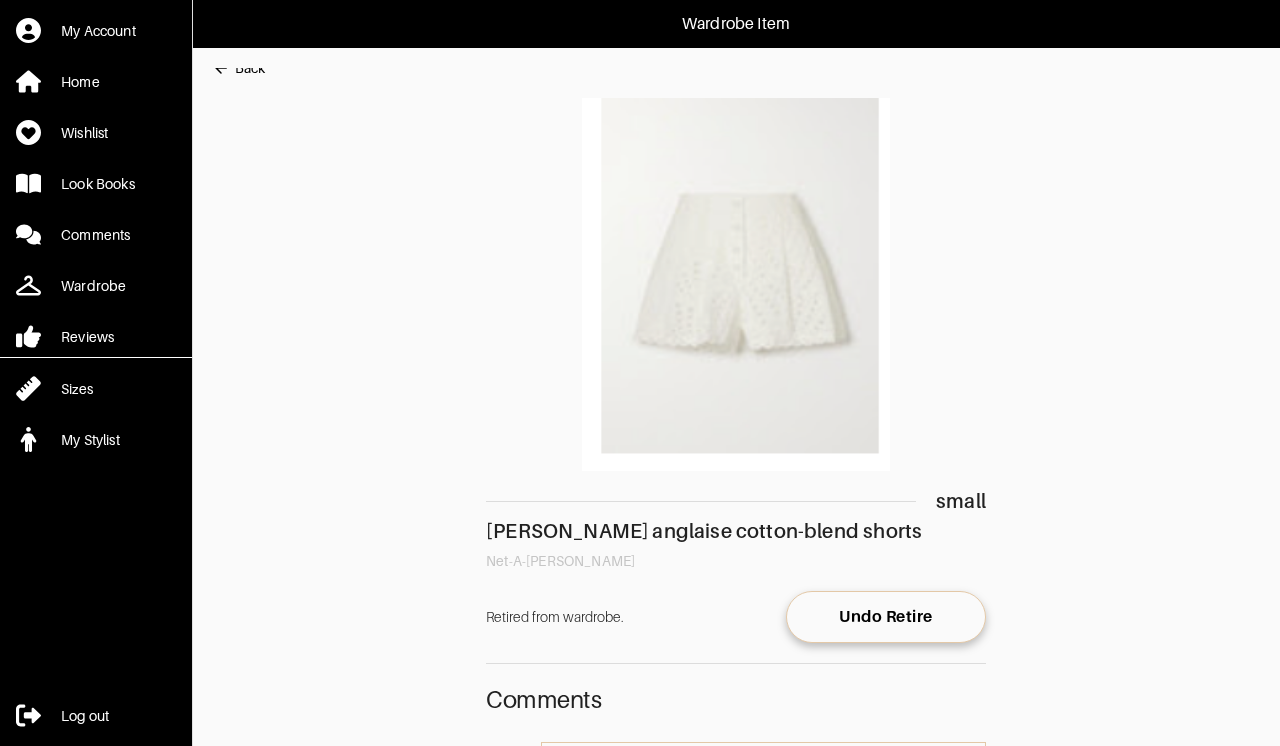 scroll, scrollTop: 0, scrollLeft: 0, axis: both 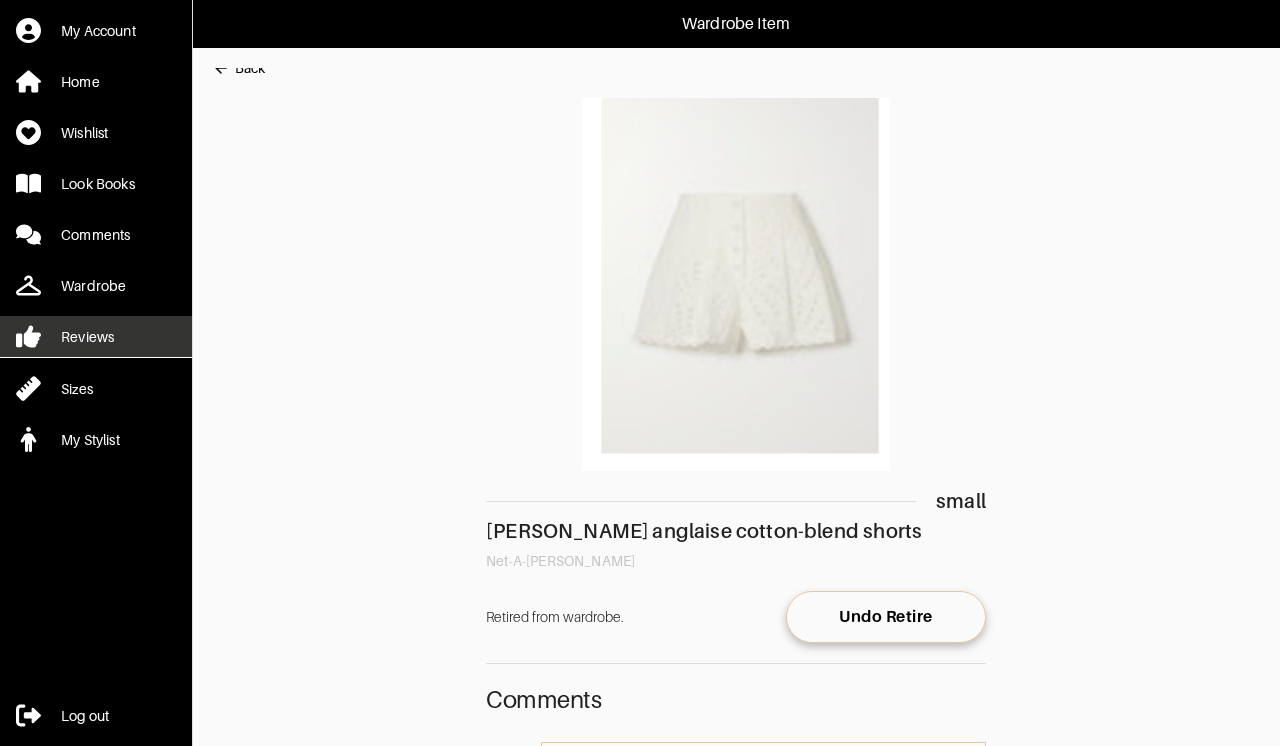 click on "Reviews" at bounding box center (96, 336) 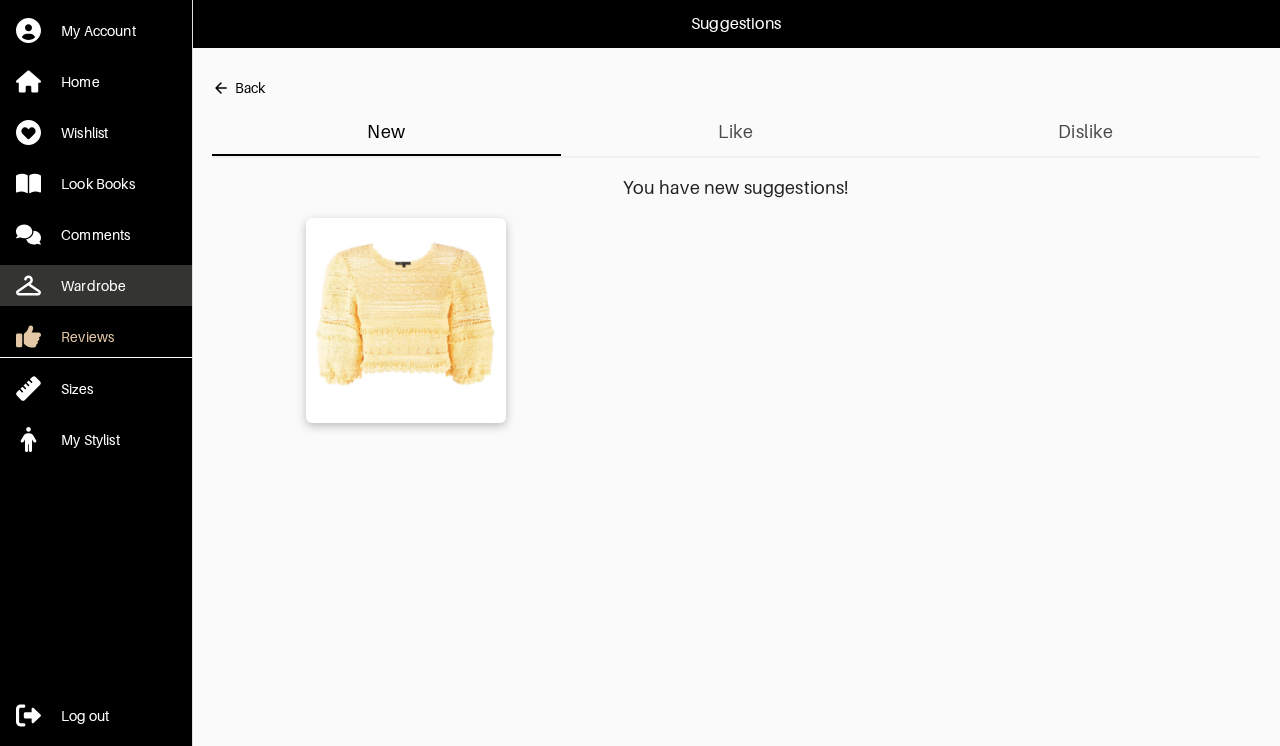 click on "Wardrobe" at bounding box center [96, 285] 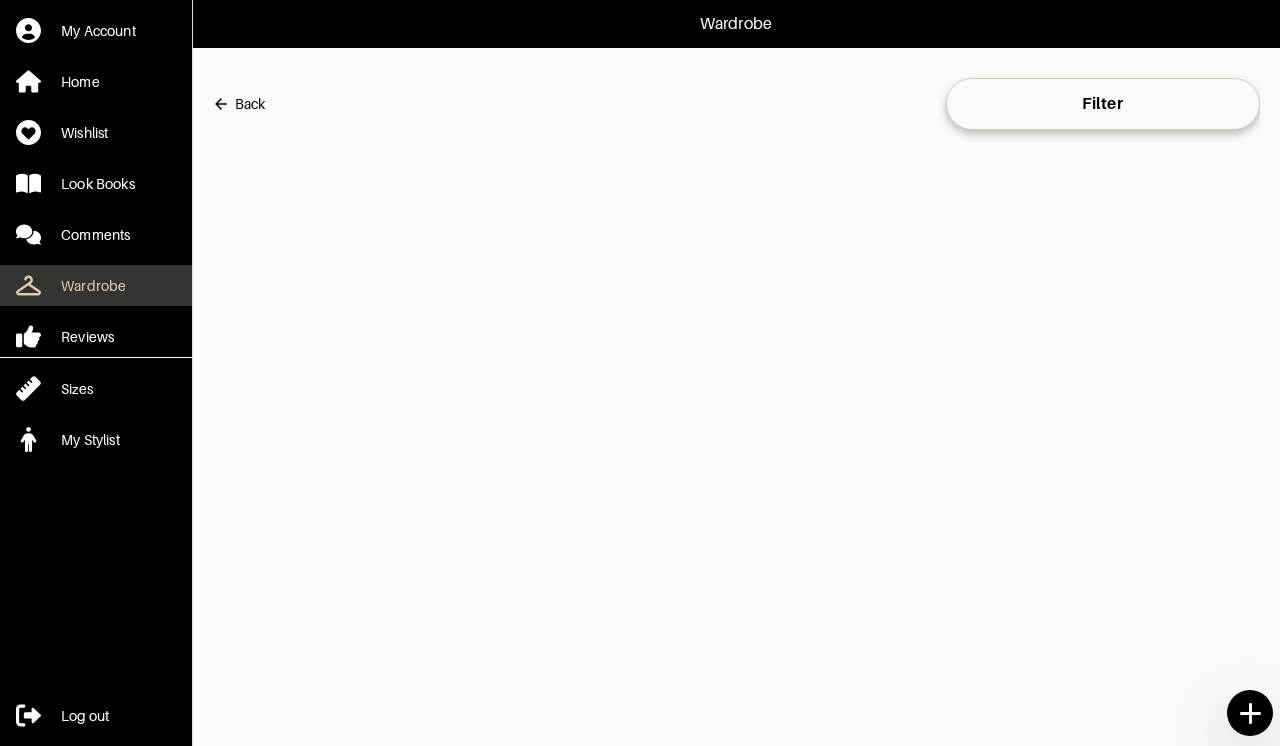 click on "Wardrobe" at bounding box center [93, 286] 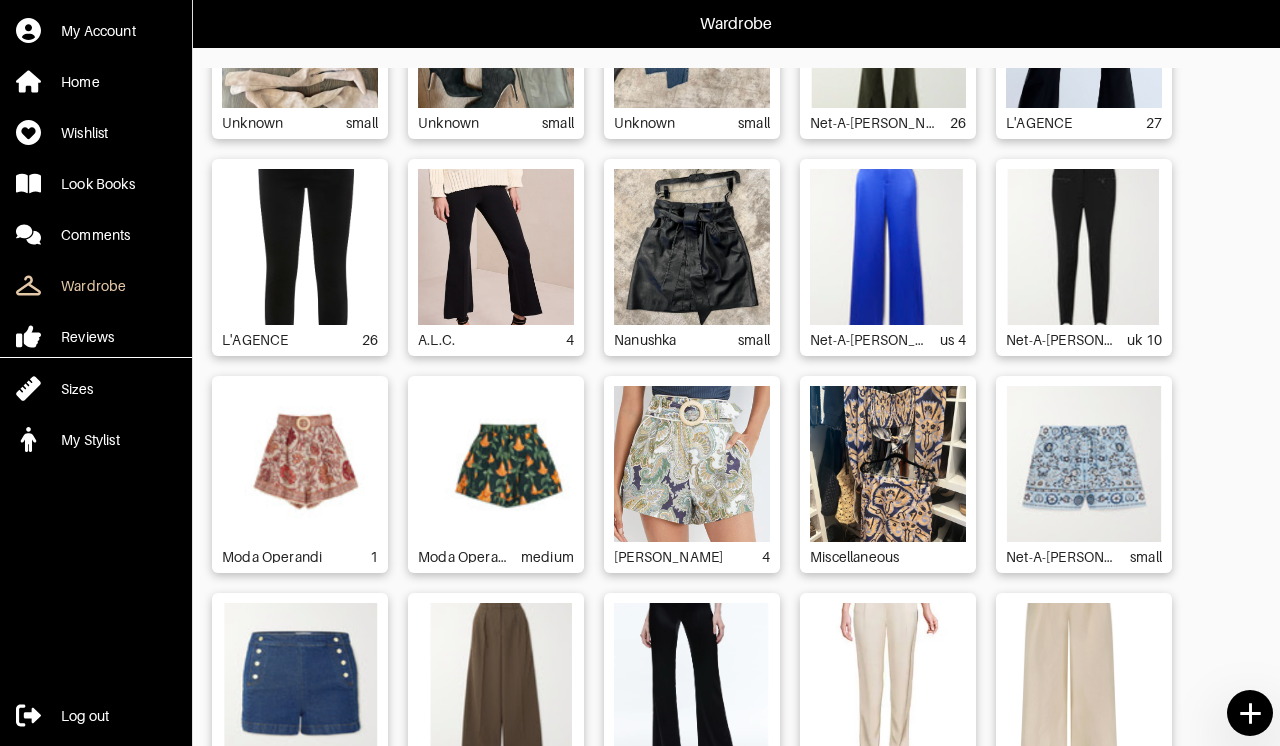 scroll, scrollTop: 2981, scrollLeft: 0, axis: vertical 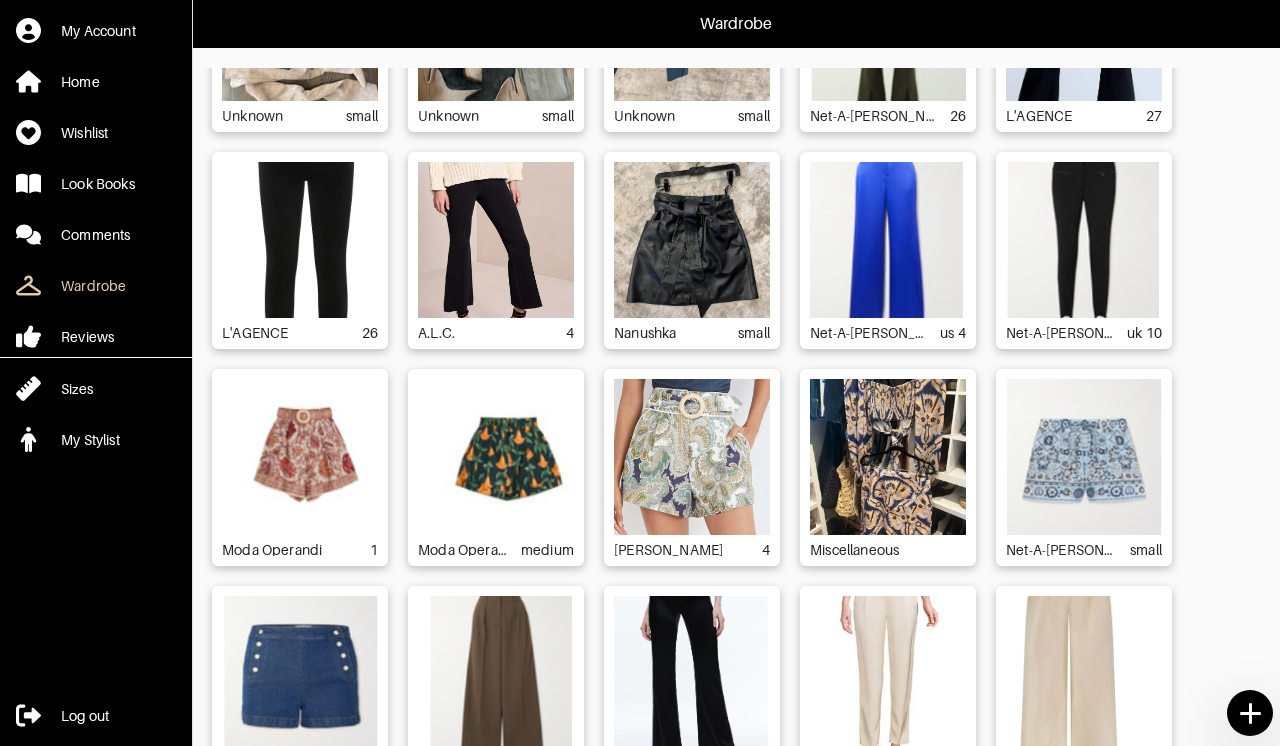 click at bounding box center [496, 457] 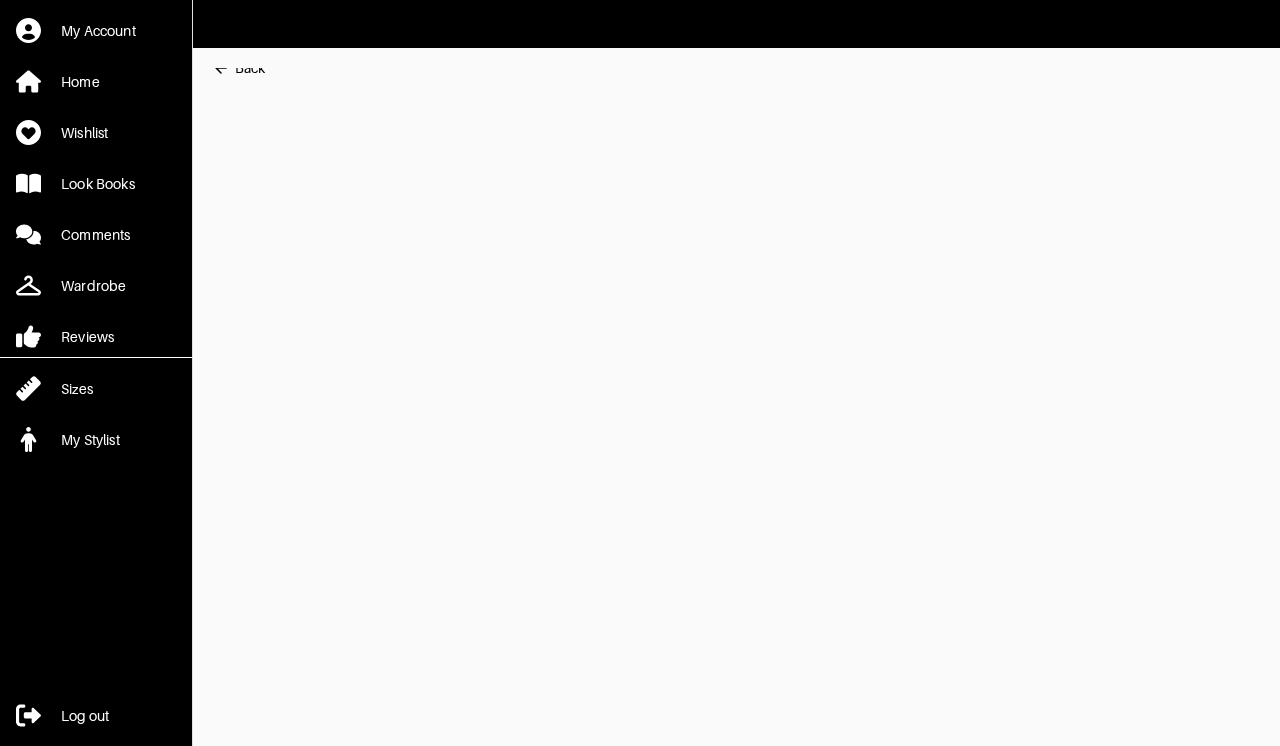 scroll, scrollTop: 0, scrollLeft: 0, axis: both 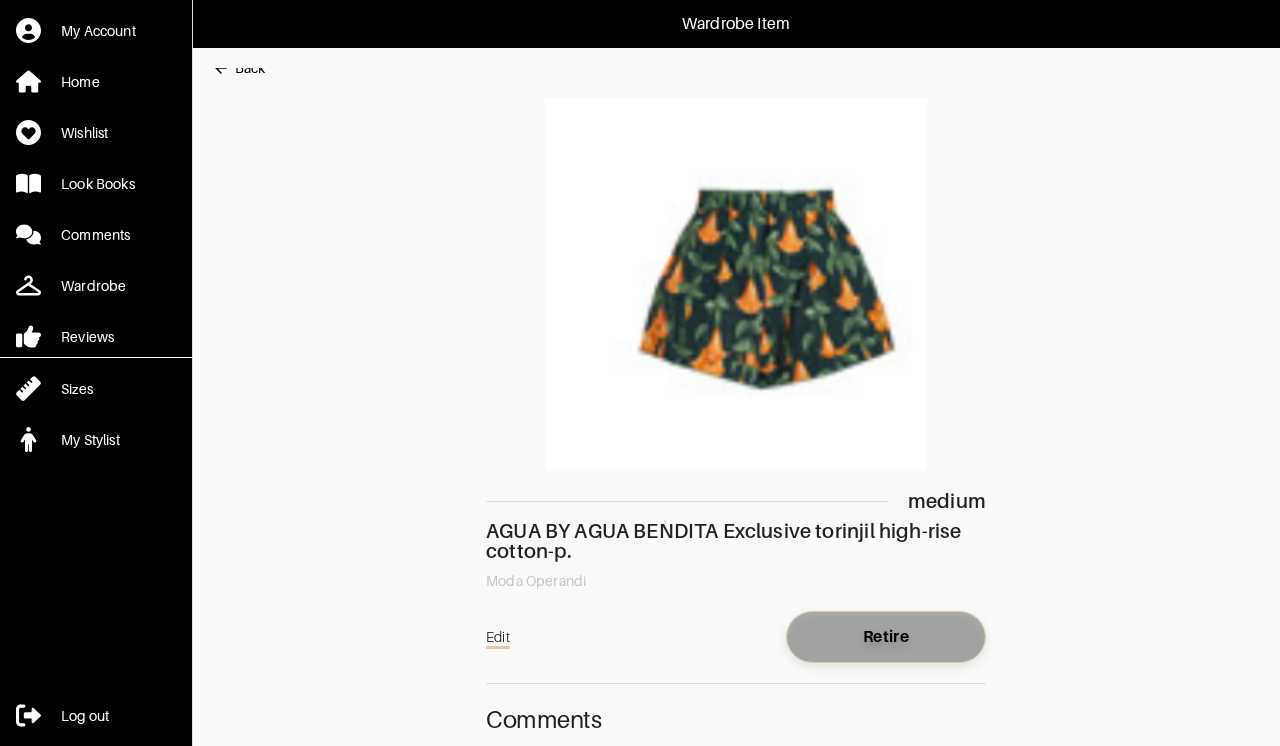 click on "Retire" at bounding box center [886, 637] 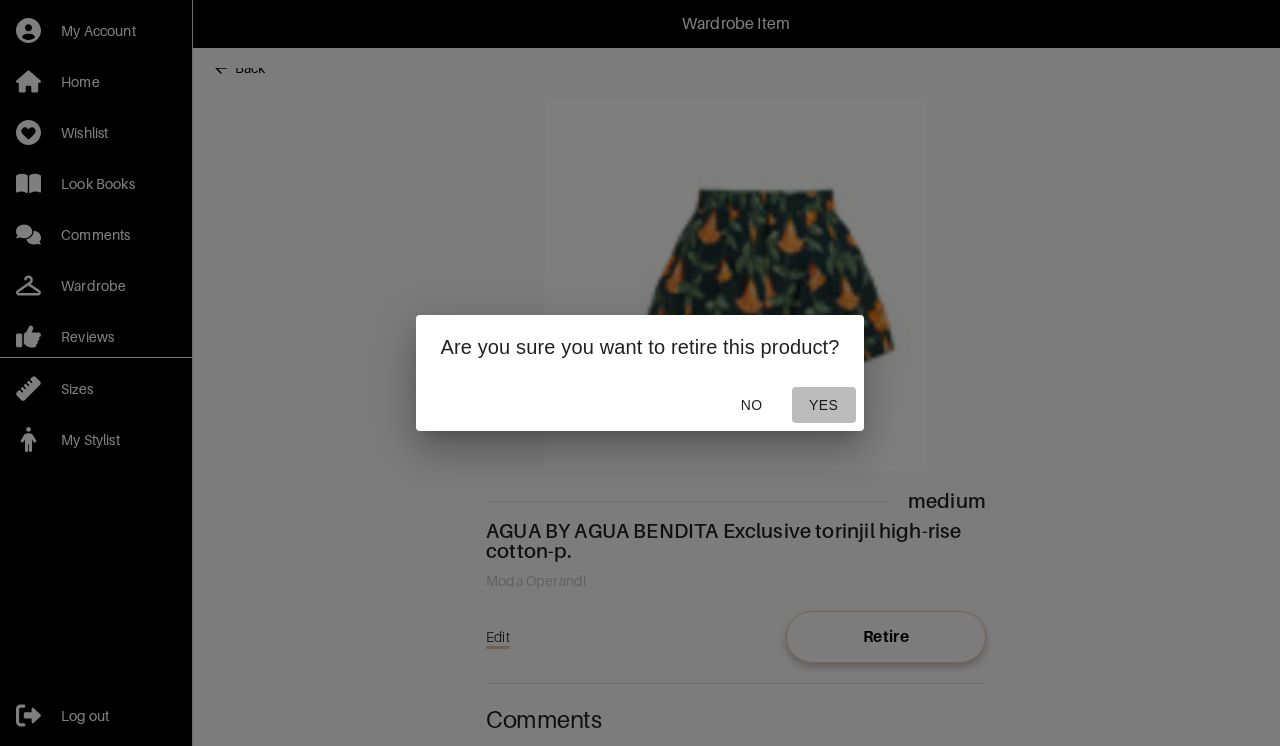 click on "Yes" at bounding box center (824, 405) 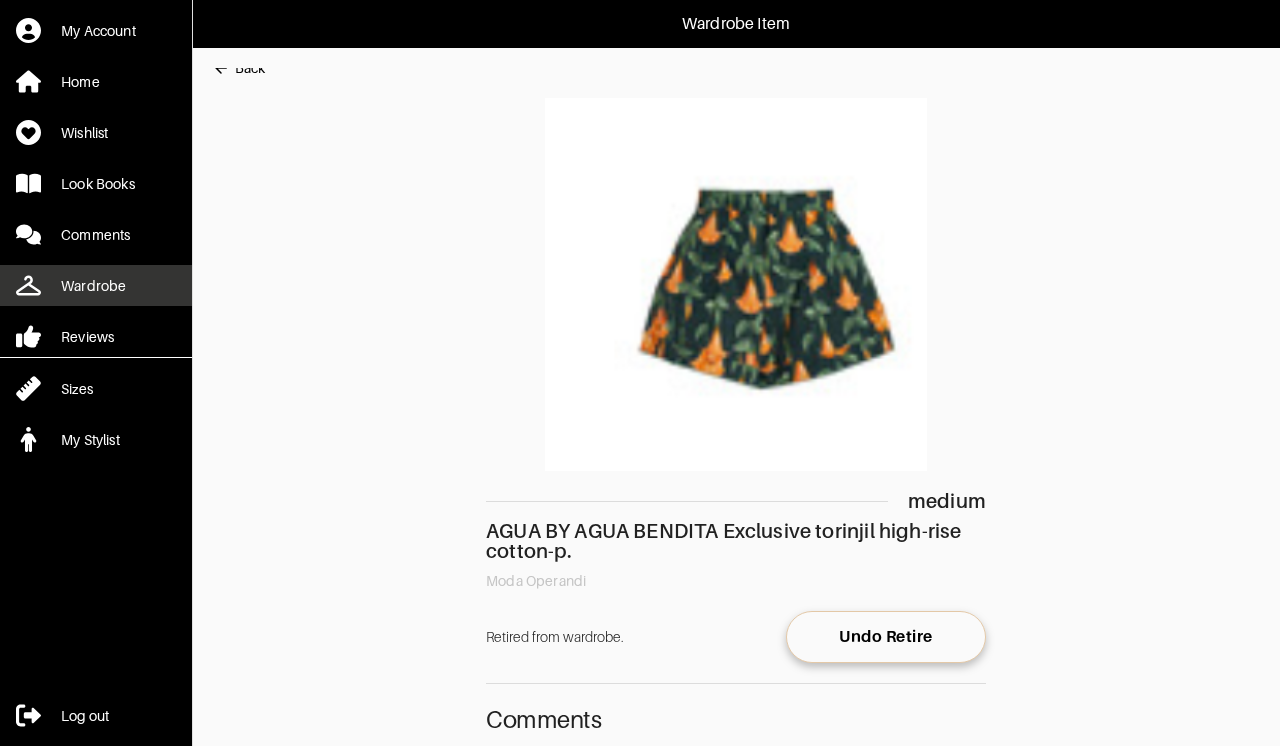 click on "Wardrobe" at bounding box center [93, 286] 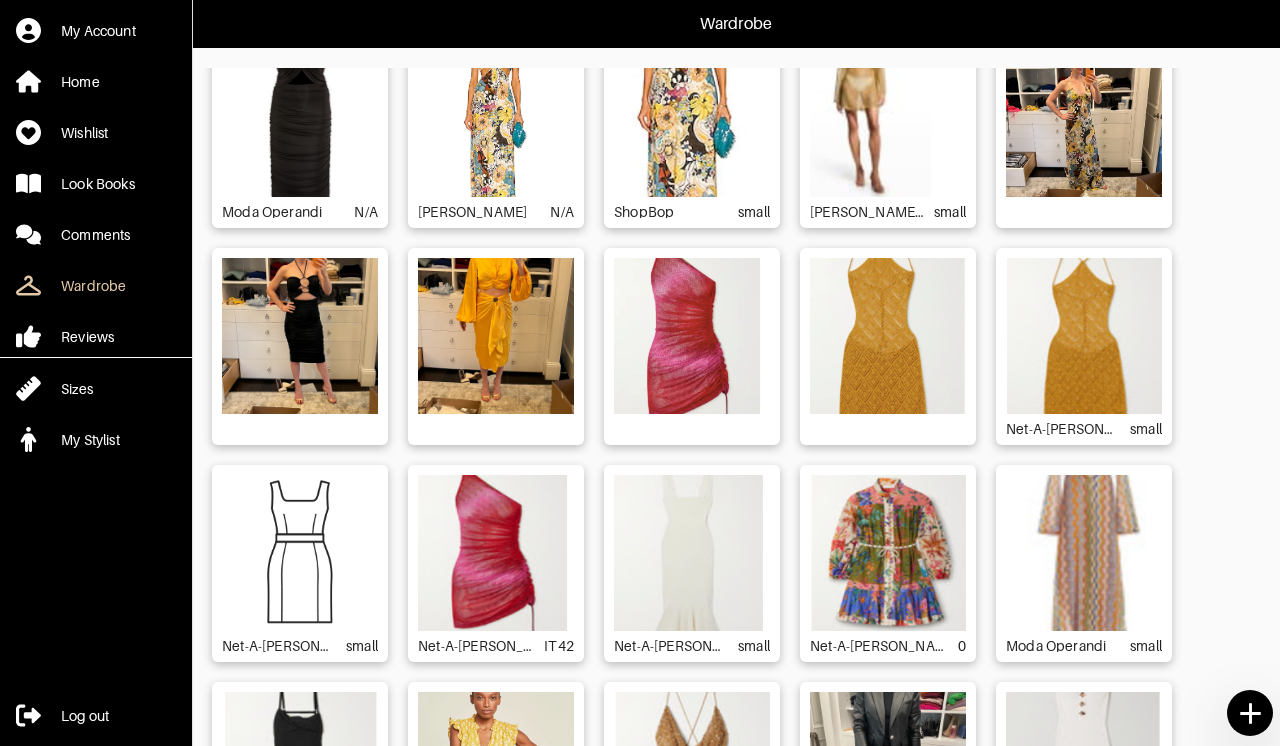scroll, scrollTop: 4839, scrollLeft: 0, axis: vertical 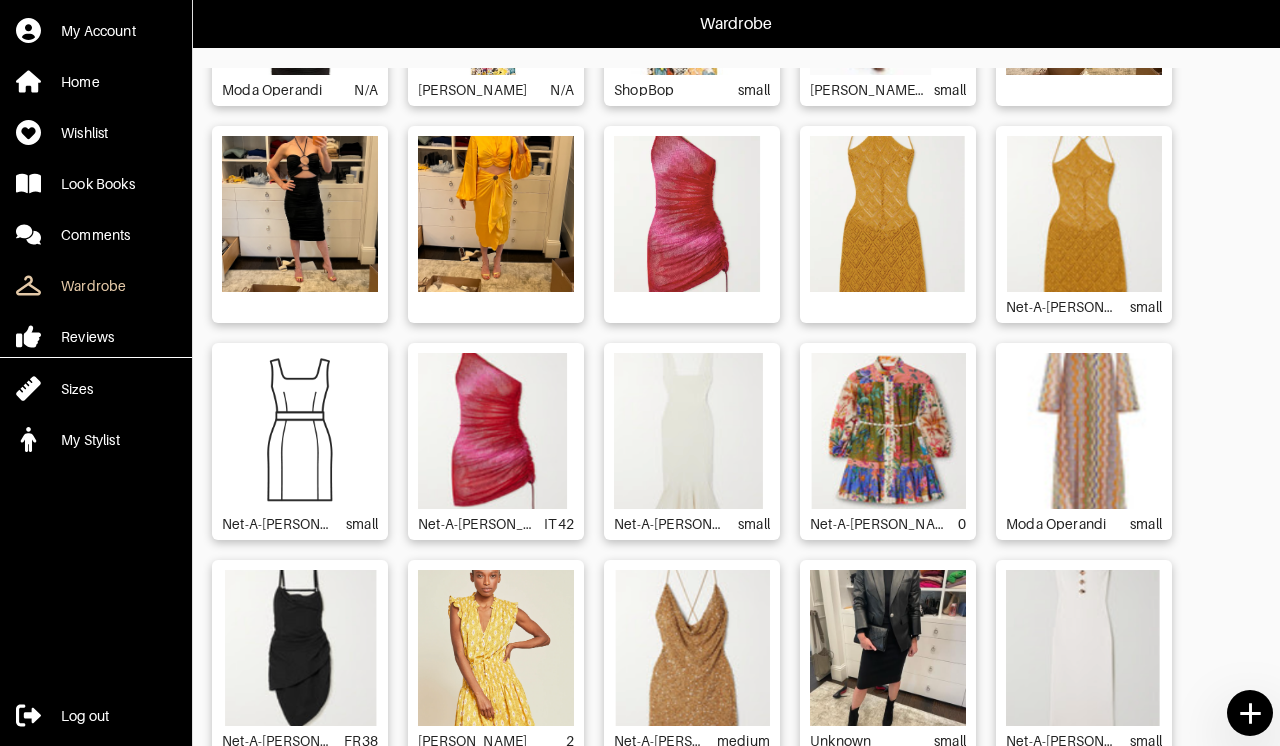 click at bounding box center [888, 431] 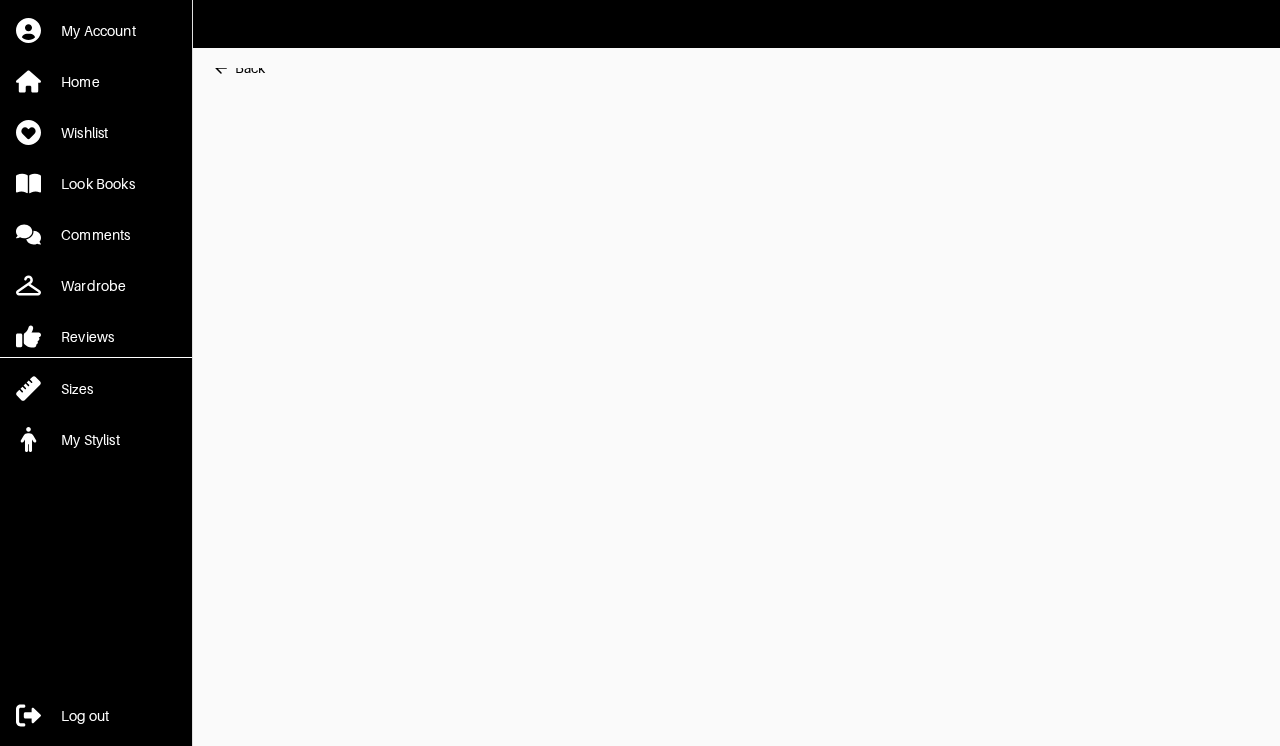 scroll, scrollTop: 0, scrollLeft: 0, axis: both 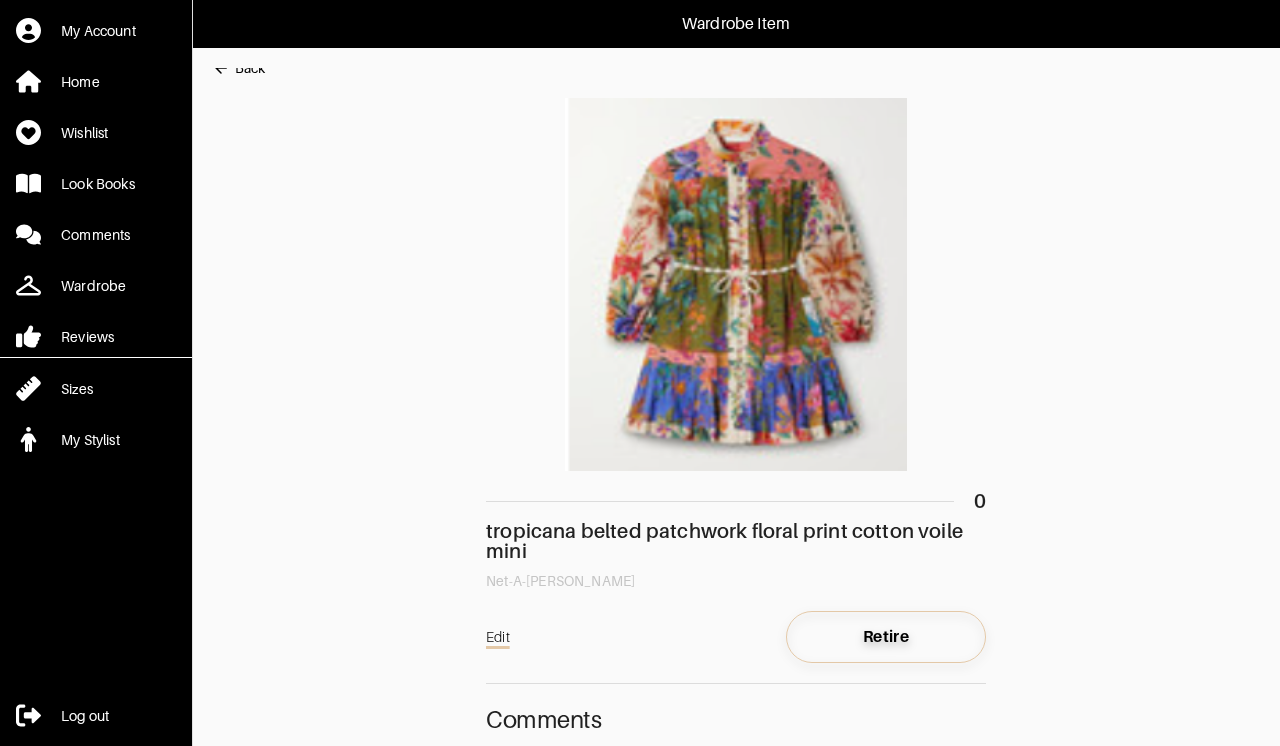 click on "Retire" at bounding box center [886, 637] 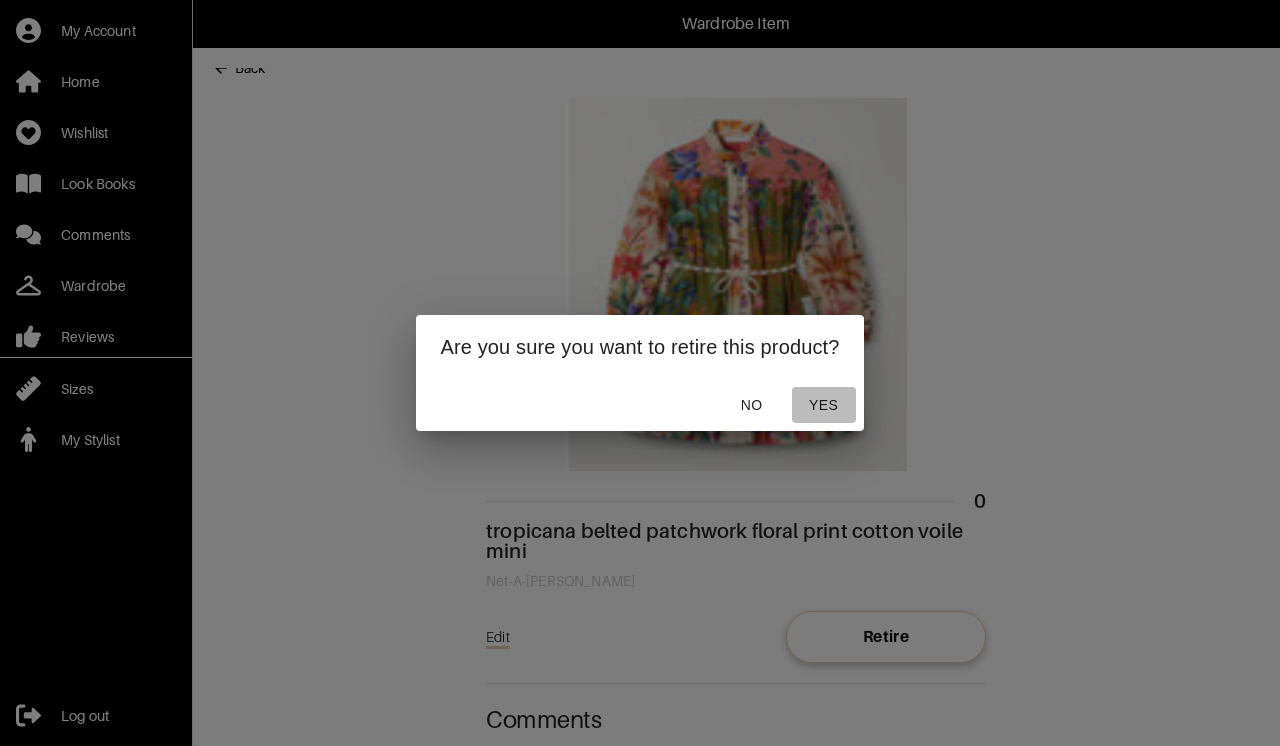click on "Yes" at bounding box center [824, 405] 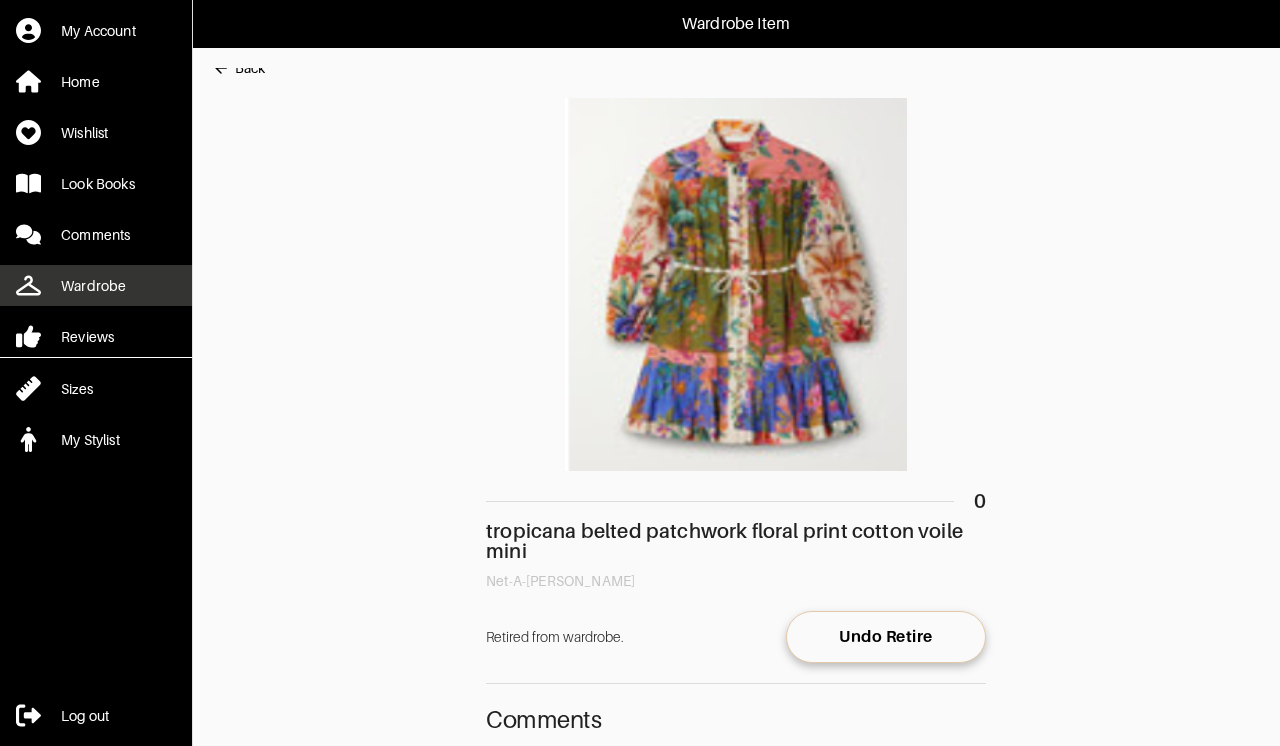 click on "Wardrobe" at bounding box center [93, 286] 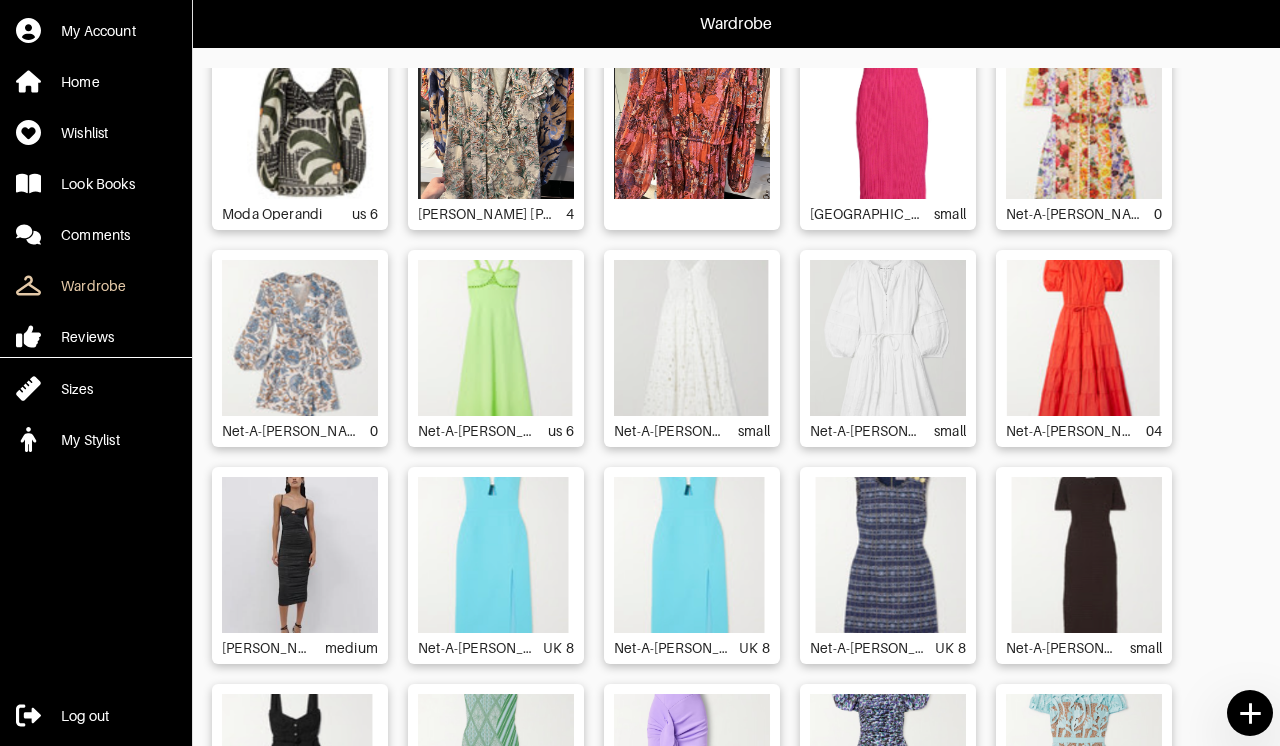 scroll, scrollTop: 5584, scrollLeft: 0, axis: vertical 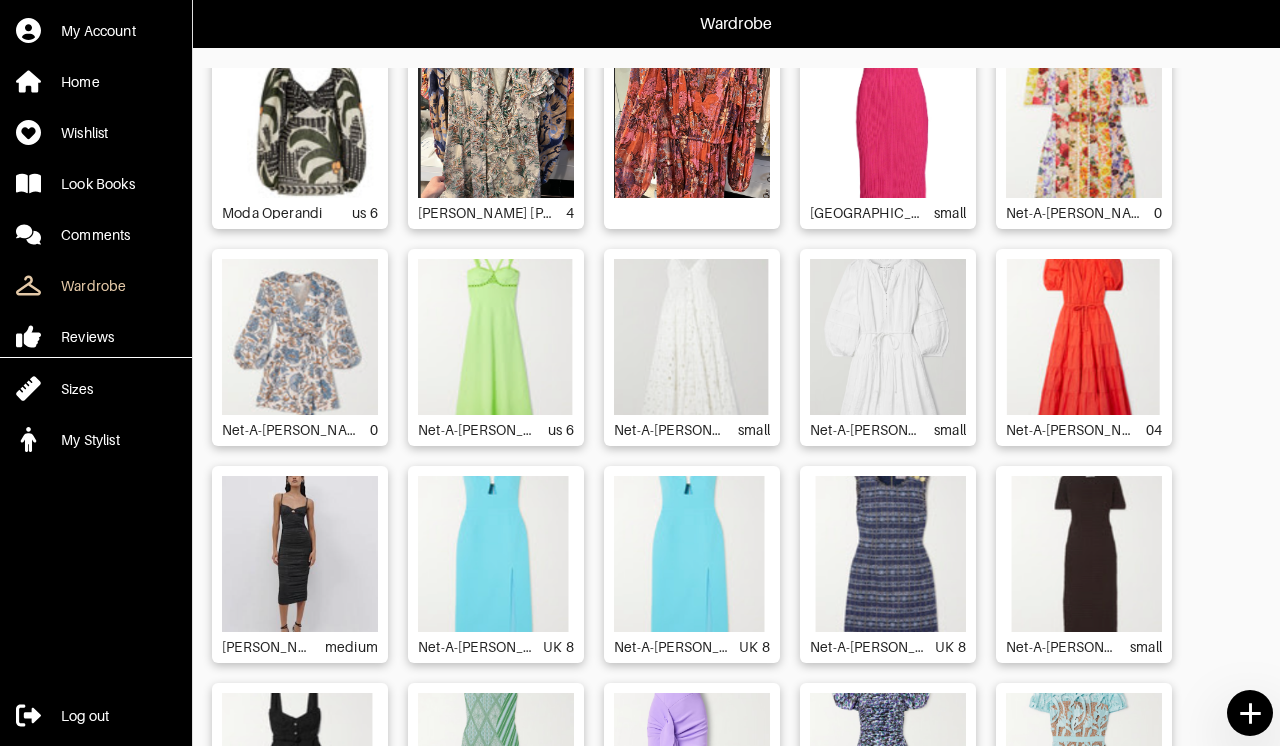 click at bounding box center (888, 120) 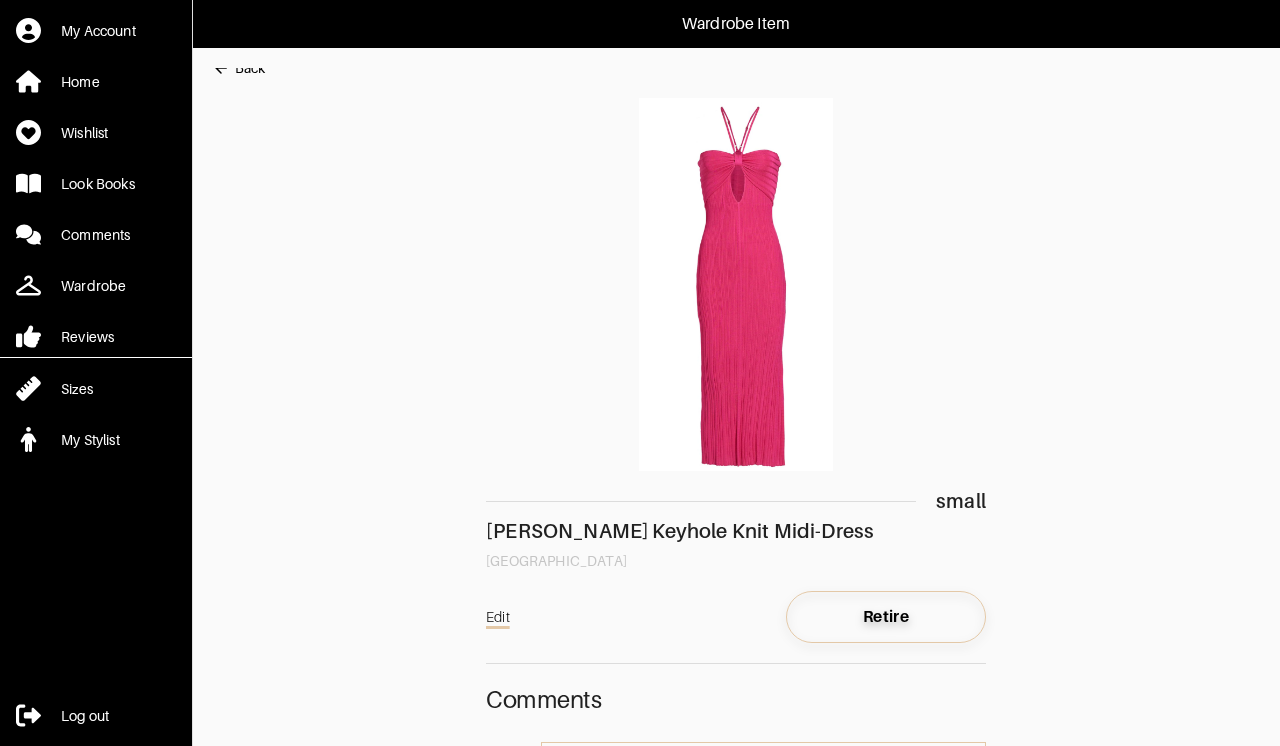 click on "Retire" at bounding box center [886, 617] 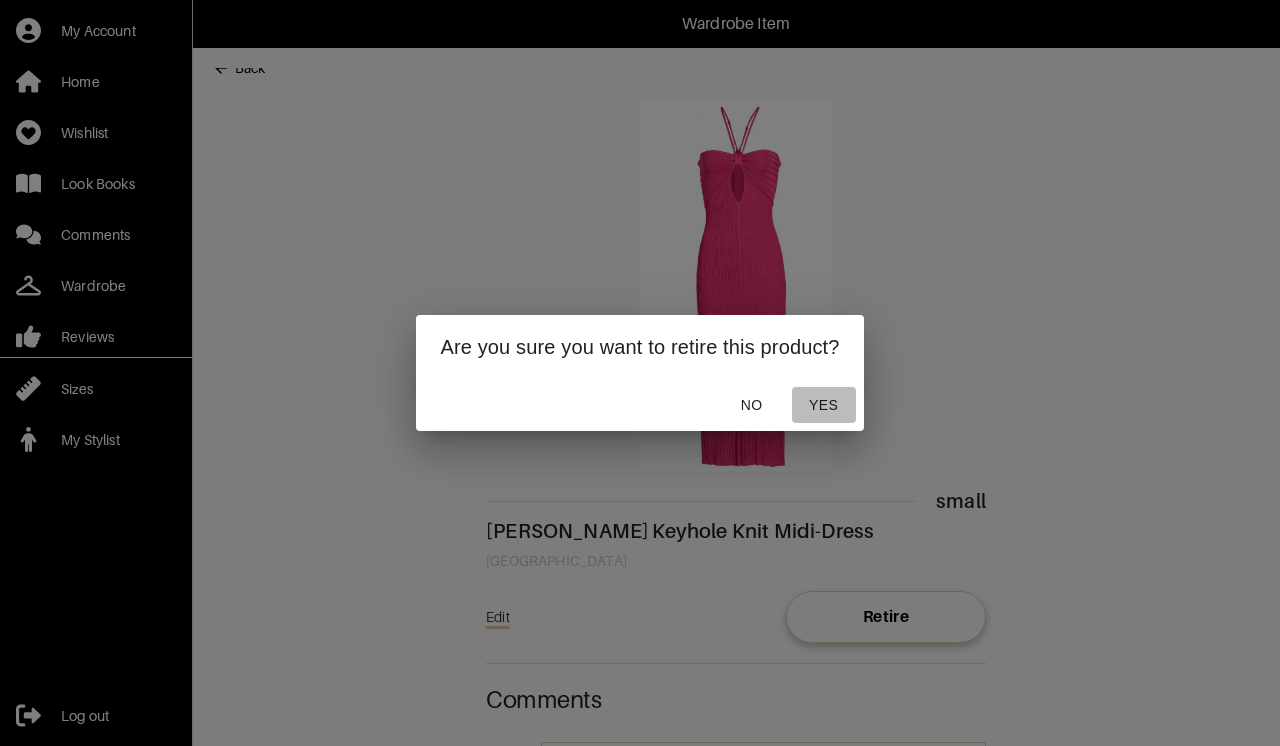 click on "Yes" at bounding box center (824, 405) 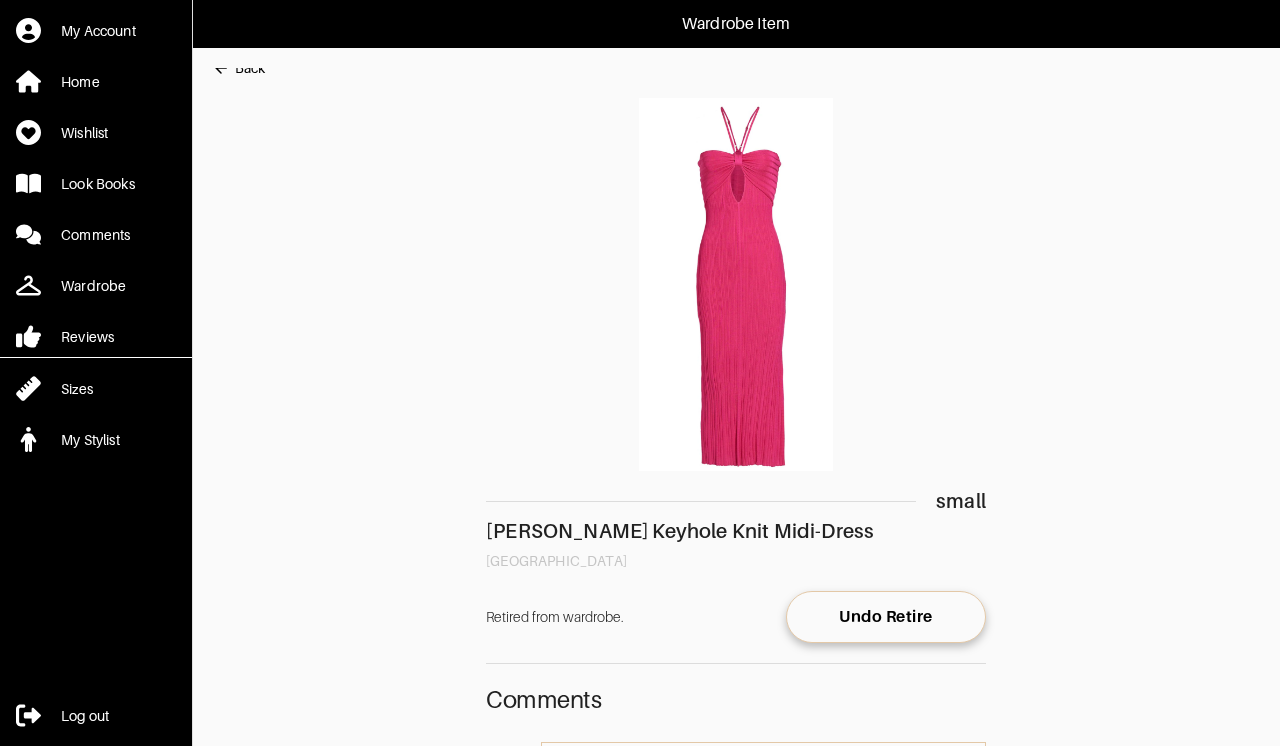 click on "Back" at bounding box center [250, 68] 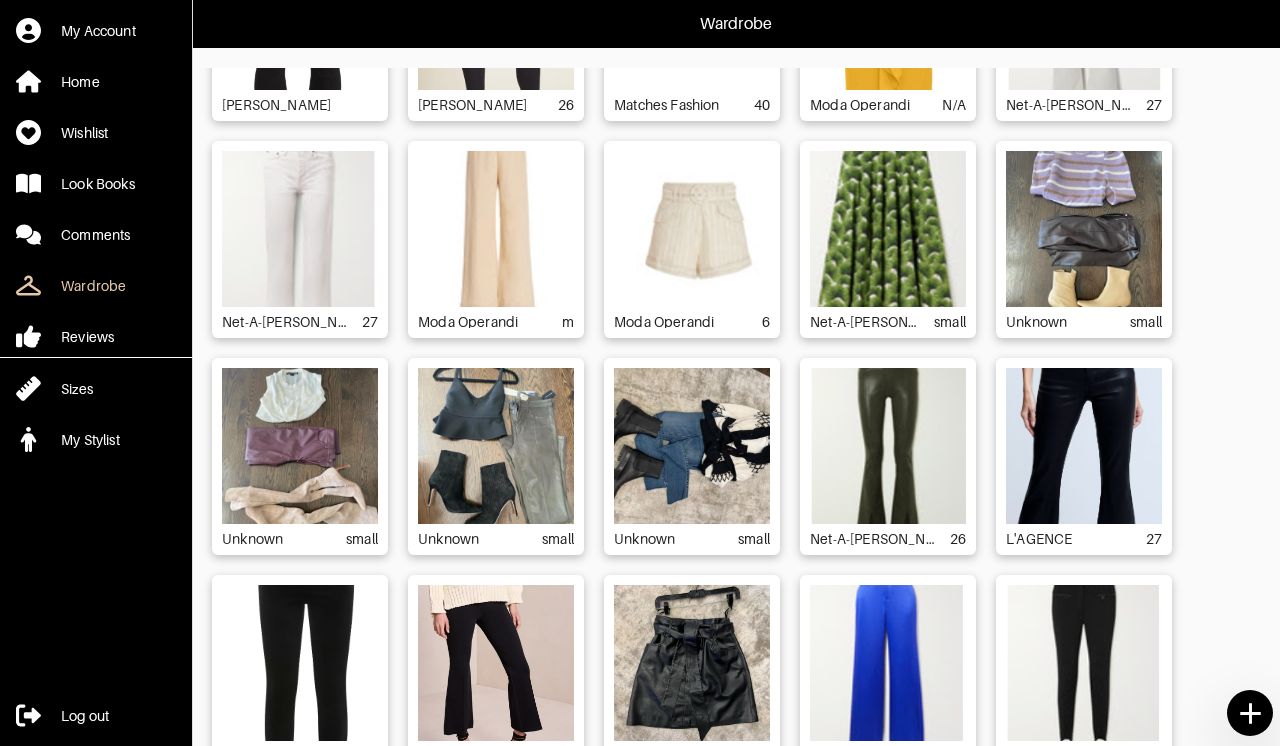 scroll, scrollTop: 2554, scrollLeft: 0, axis: vertical 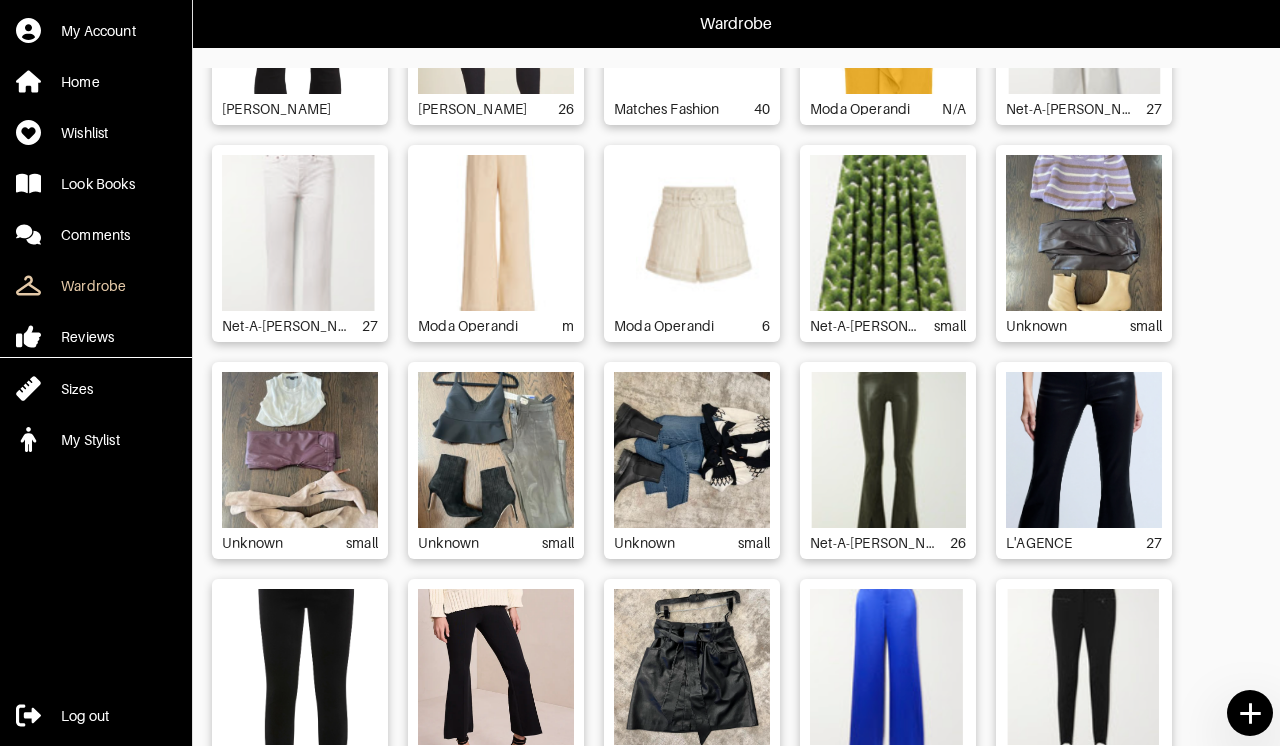 click at bounding box center (888, 233) 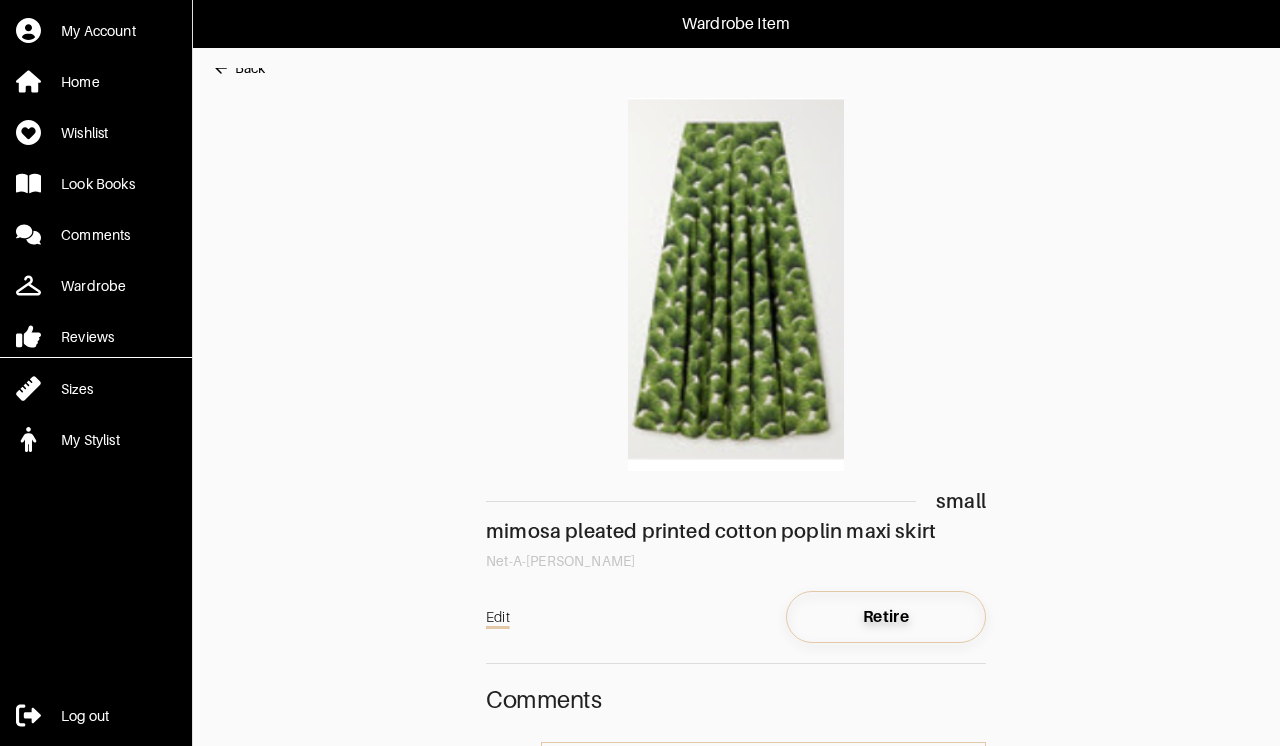 click on "Retire" at bounding box center [886, 617] 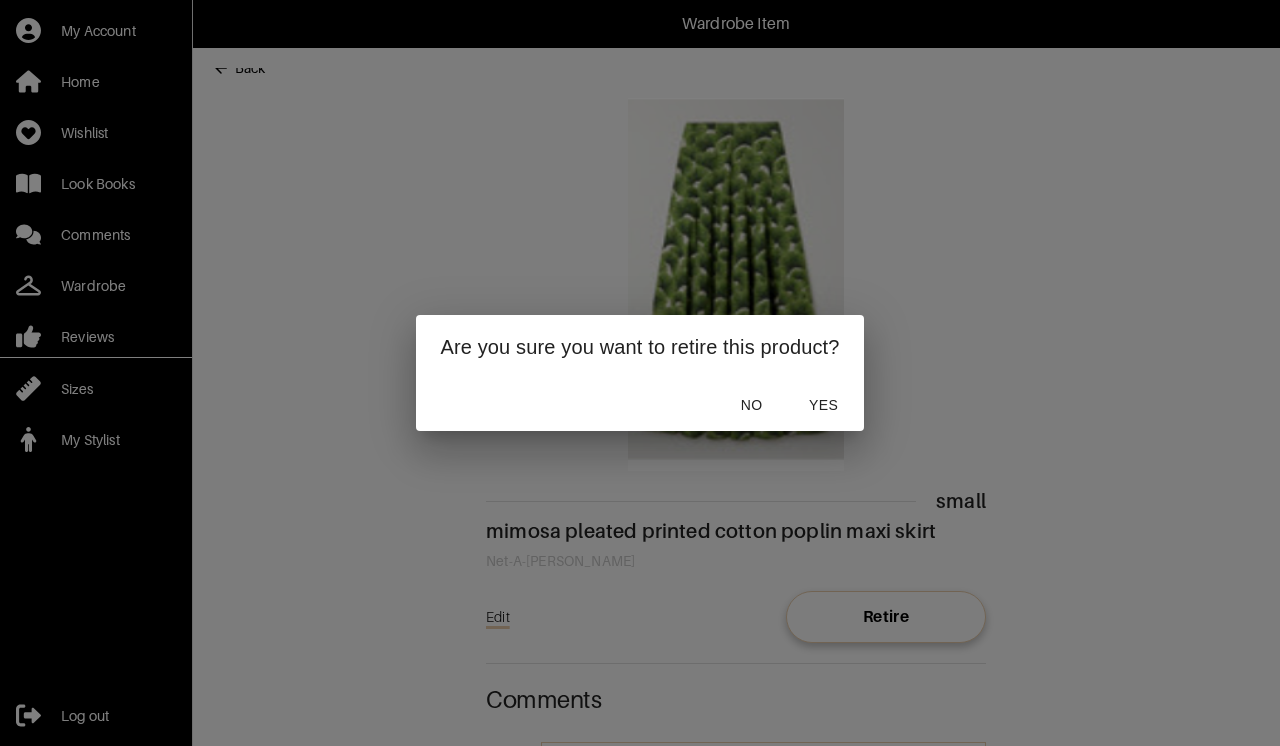 click on "Yes" at bounding box center (824, 405) 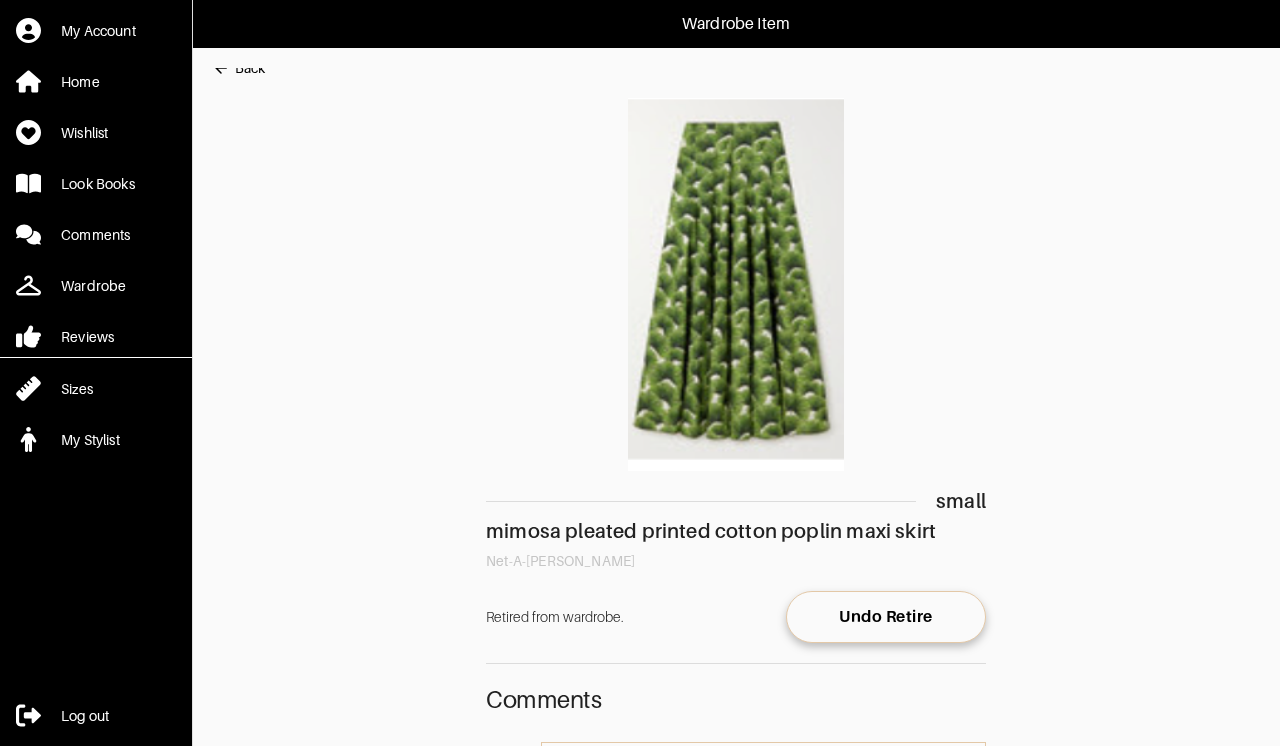 click on "Back" at bounding box center [250, 68] 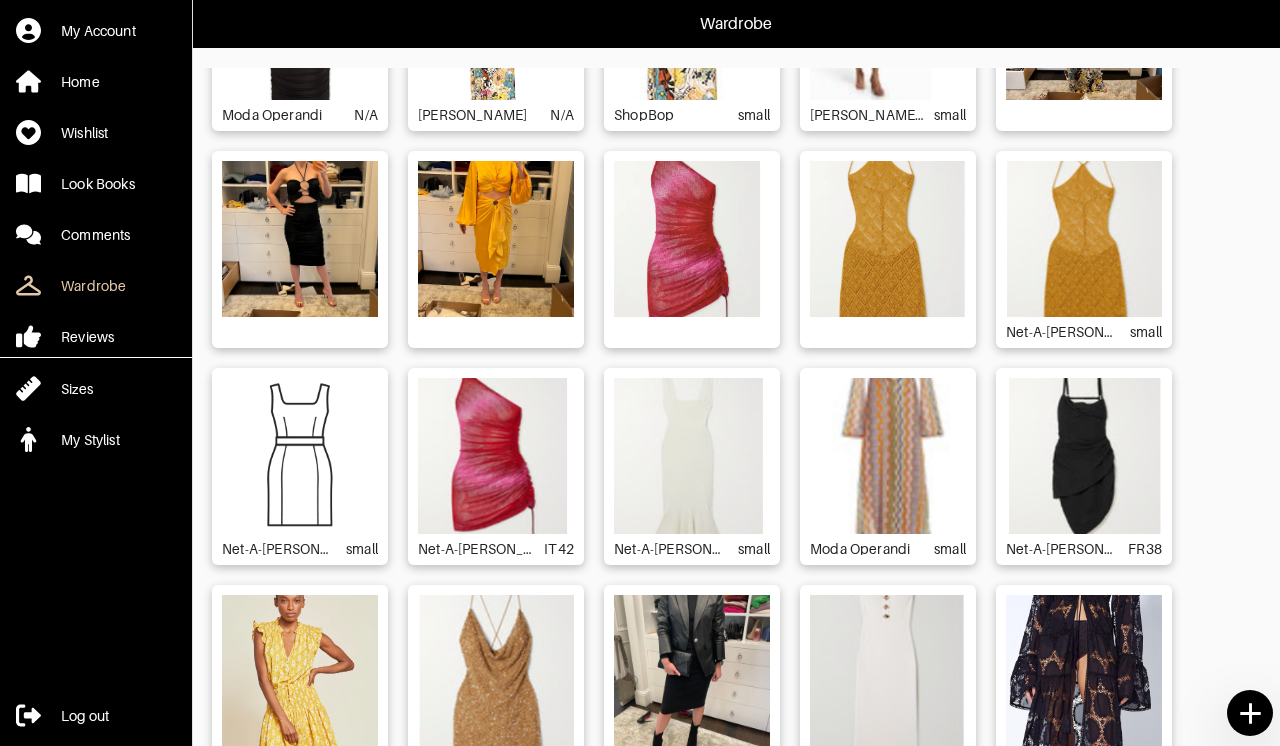scroll, scrollTop: 4805, scrollLeft: 0, axis: vertical 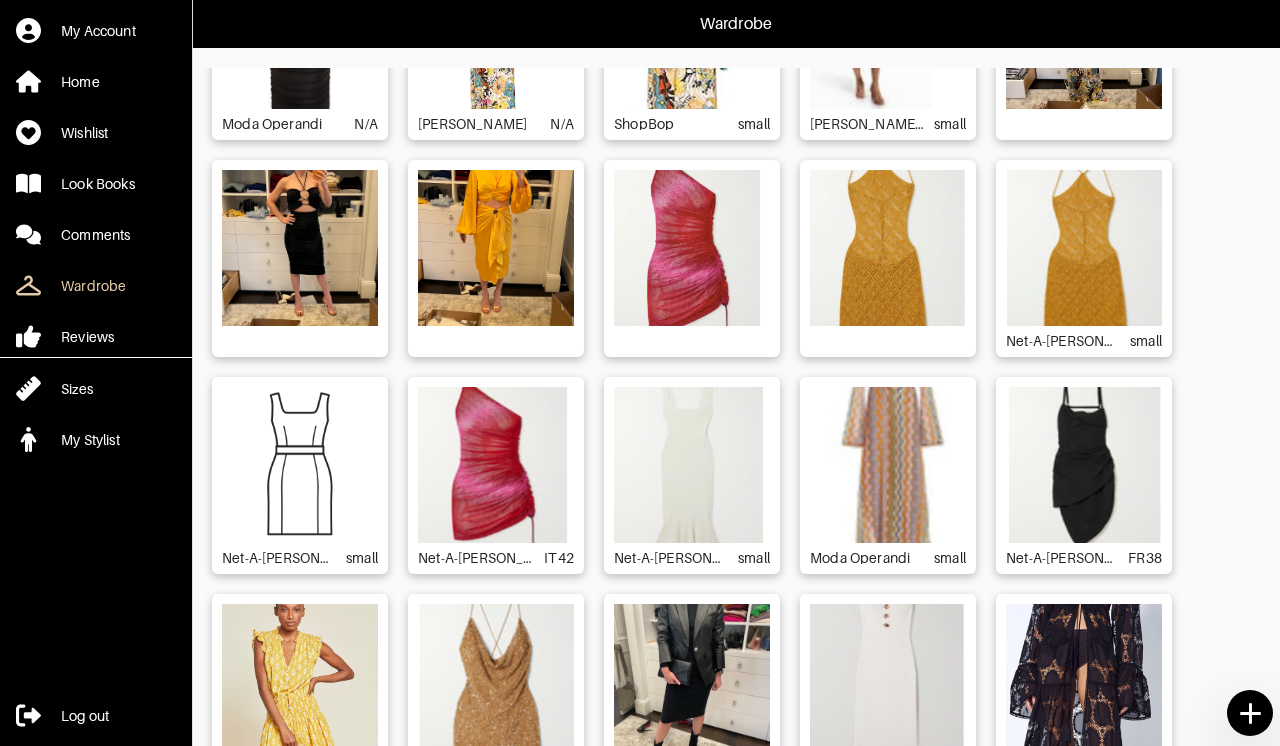 click at bounding box center (1084, 465) 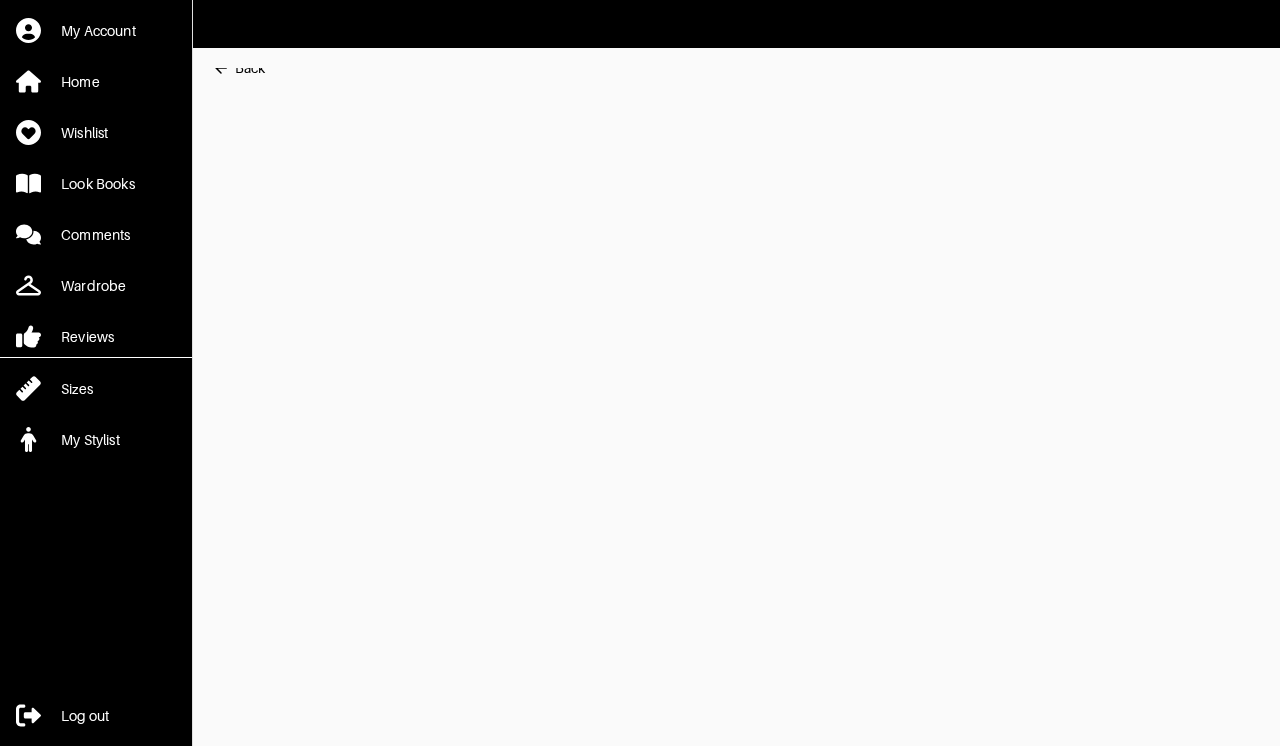 scroll, scrollTop: 0, scrollLeft: 0, axis: both 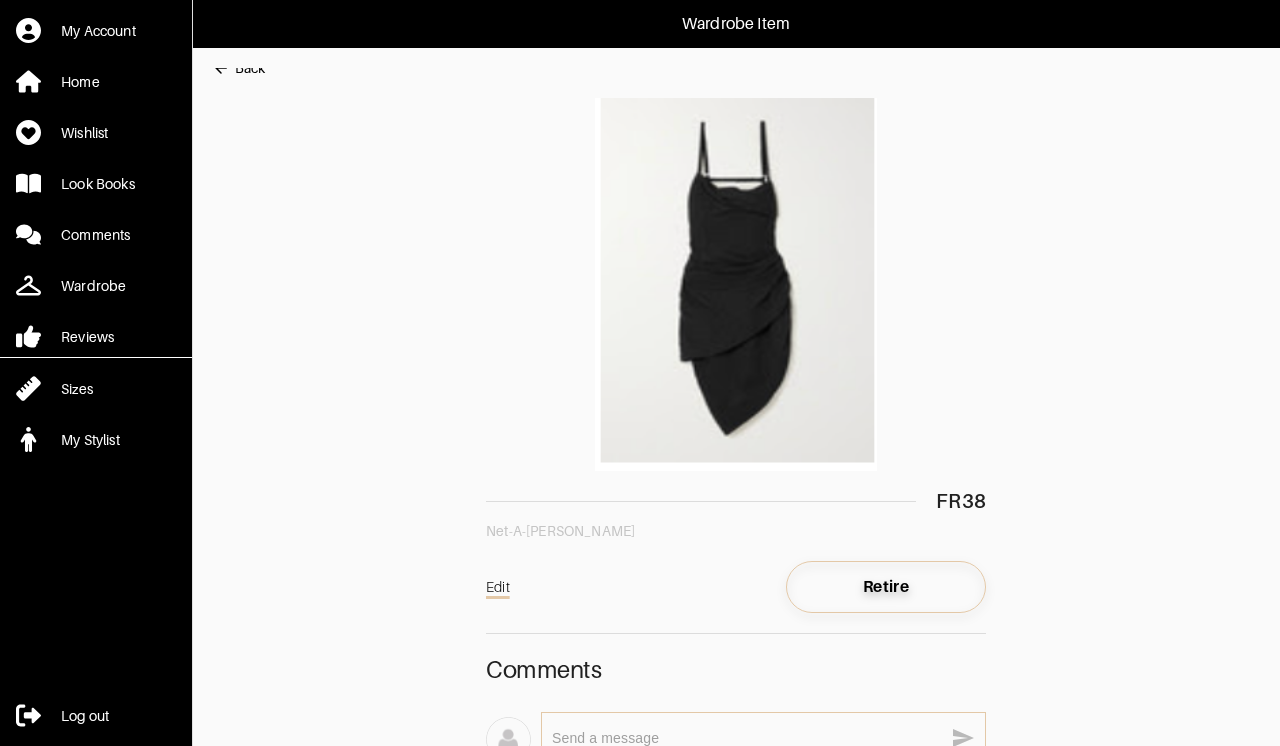 click on "Retire" at bounding box center [886, 587] 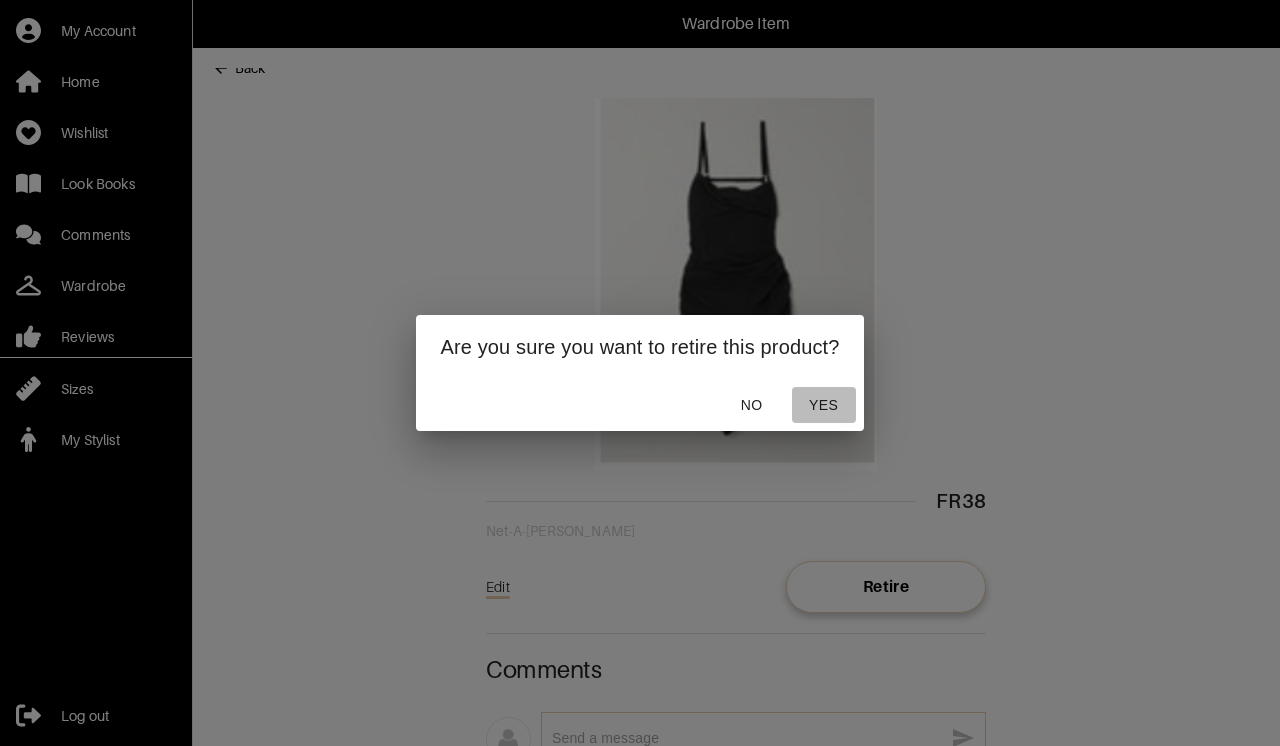 click on "Yes" at bounding box center [824, 405] 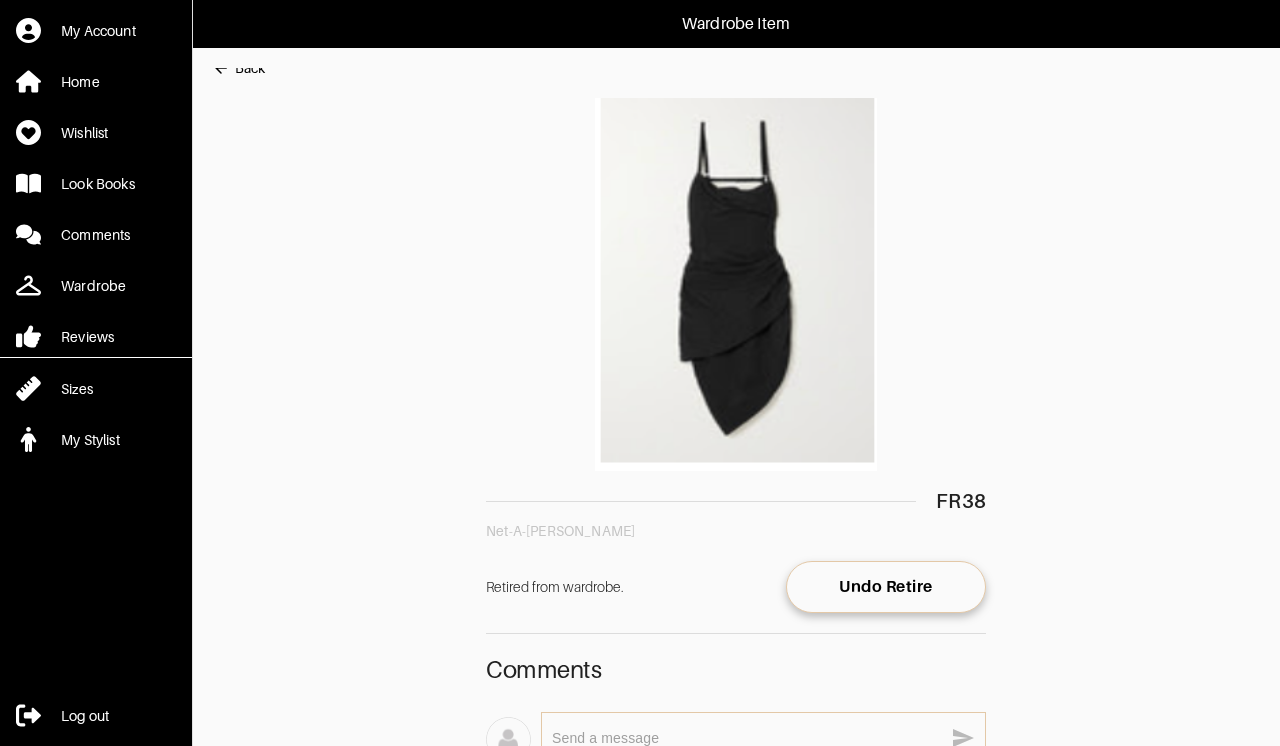 click on "Back" at bounding box center [250, 68] 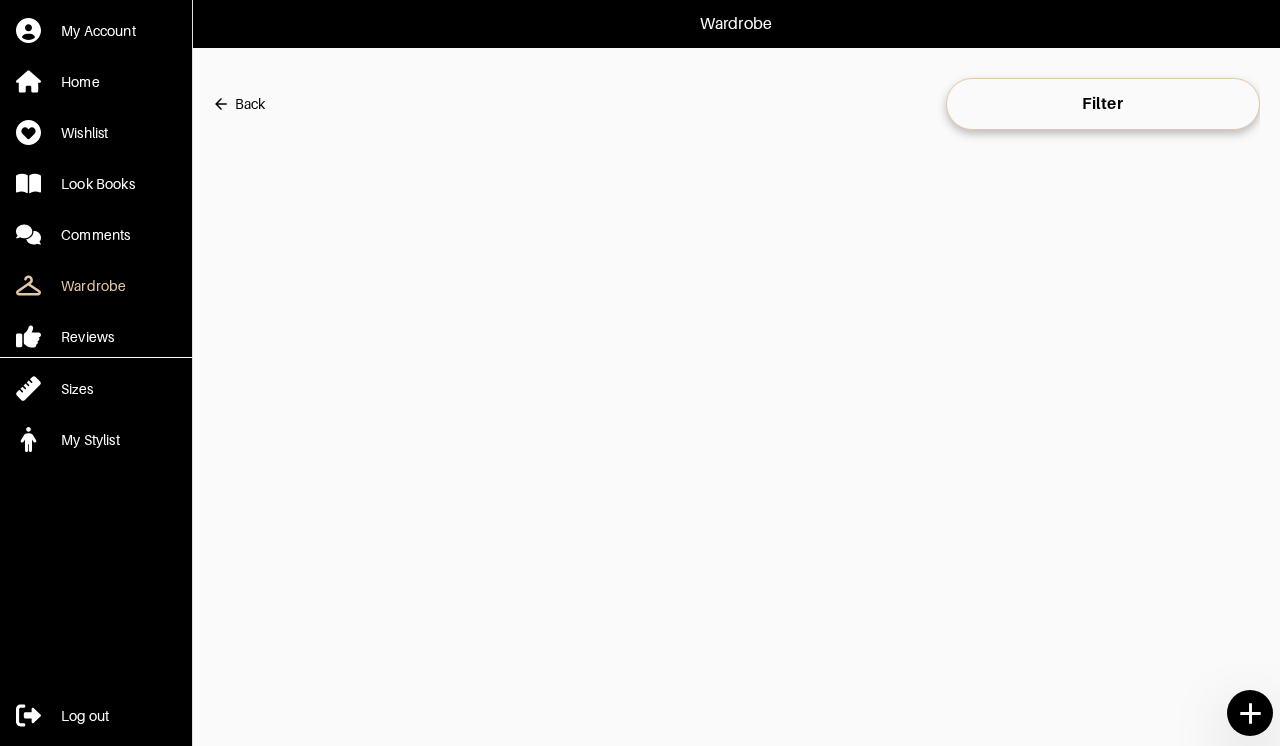 click on "Back" at bounding box center (250, 104) 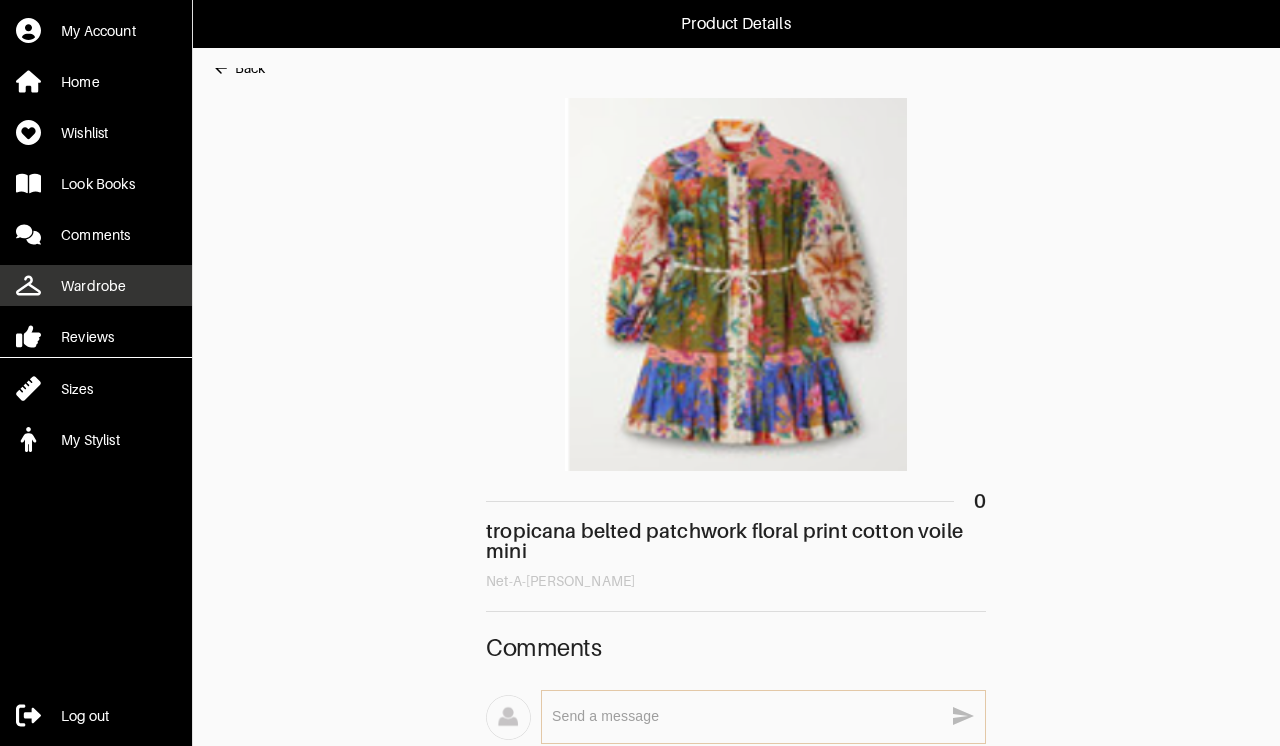click on "Wardrobe" at bounding box center [93, 286] 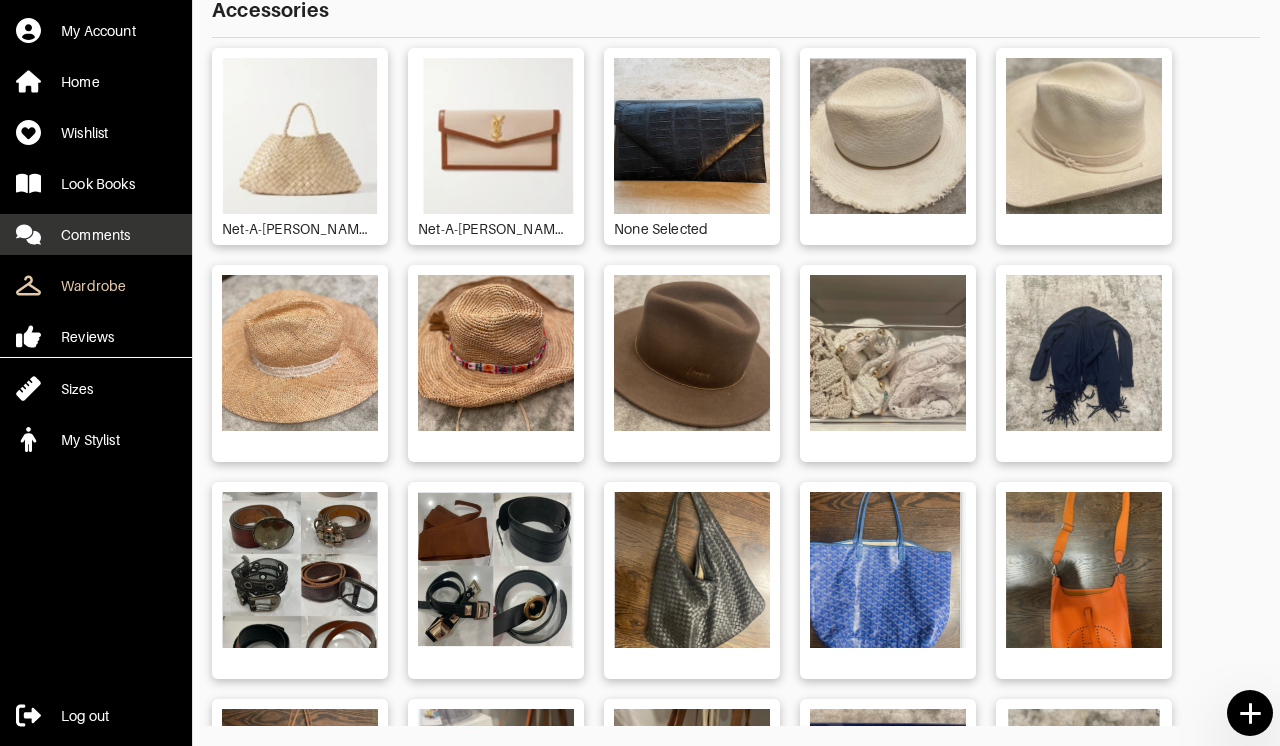 scroll, scrollTop: 168, scrollLeft: 0, axis: vertical 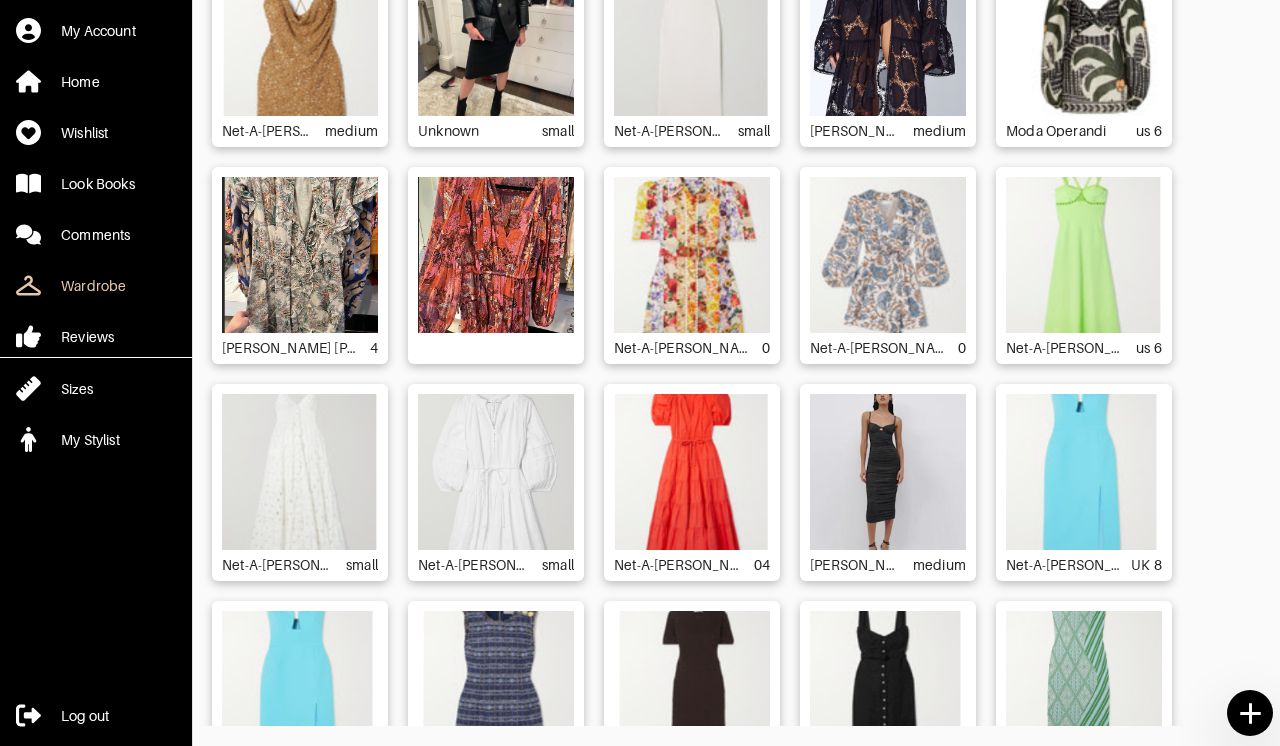 click at bounding box center [300, 255] 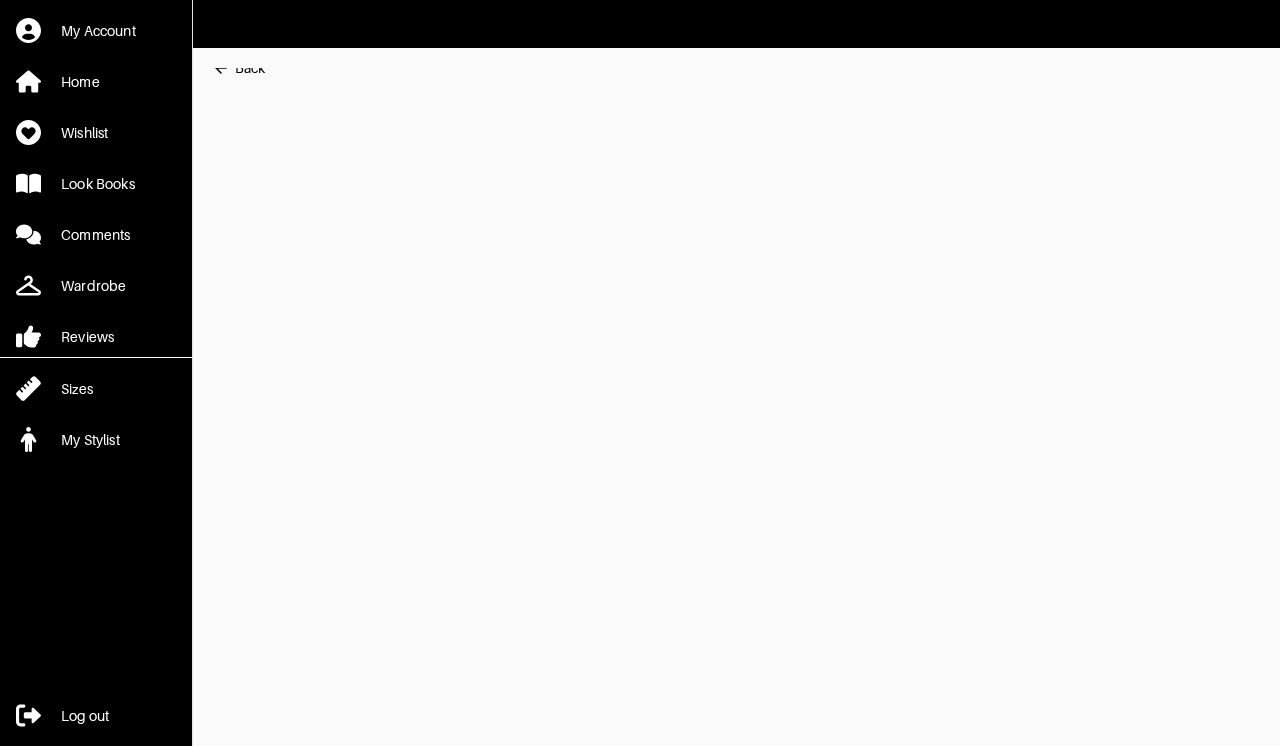scroll, scrollTop: 0, scrollLeft: 0, axis: both 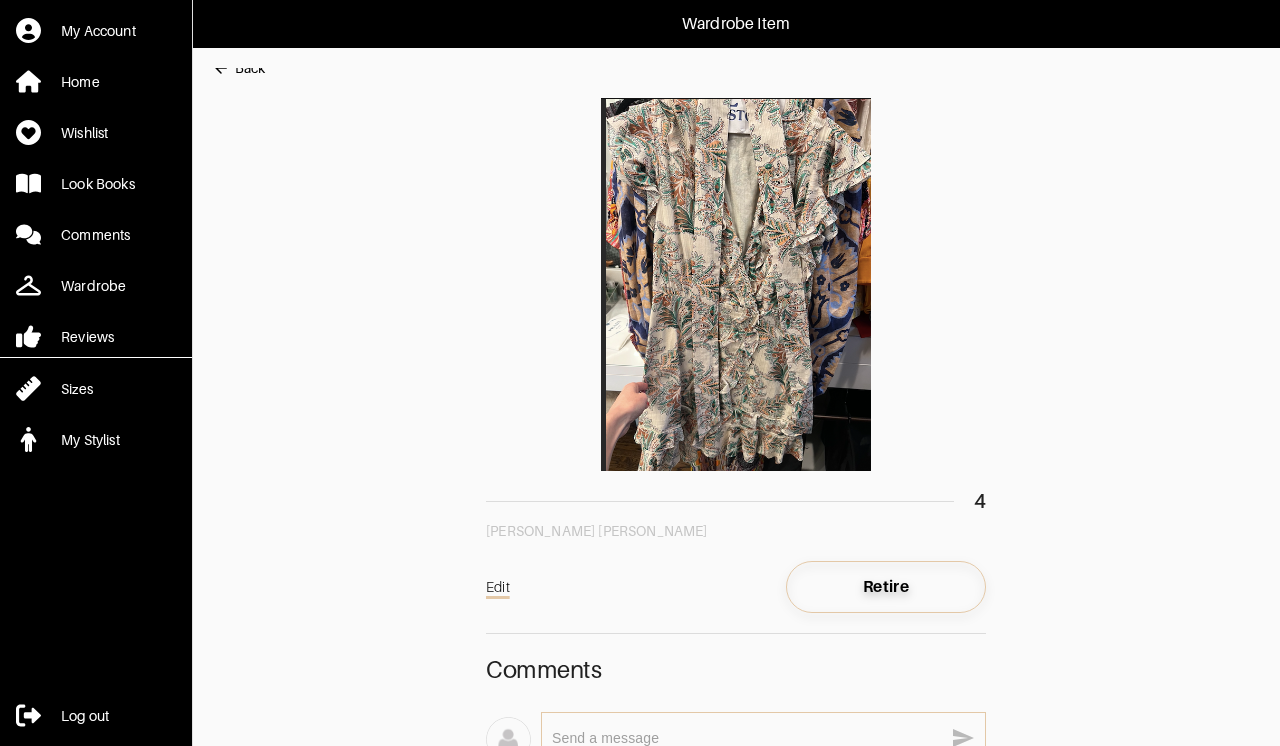 click on "Retire" at bounding box center (886, 587) 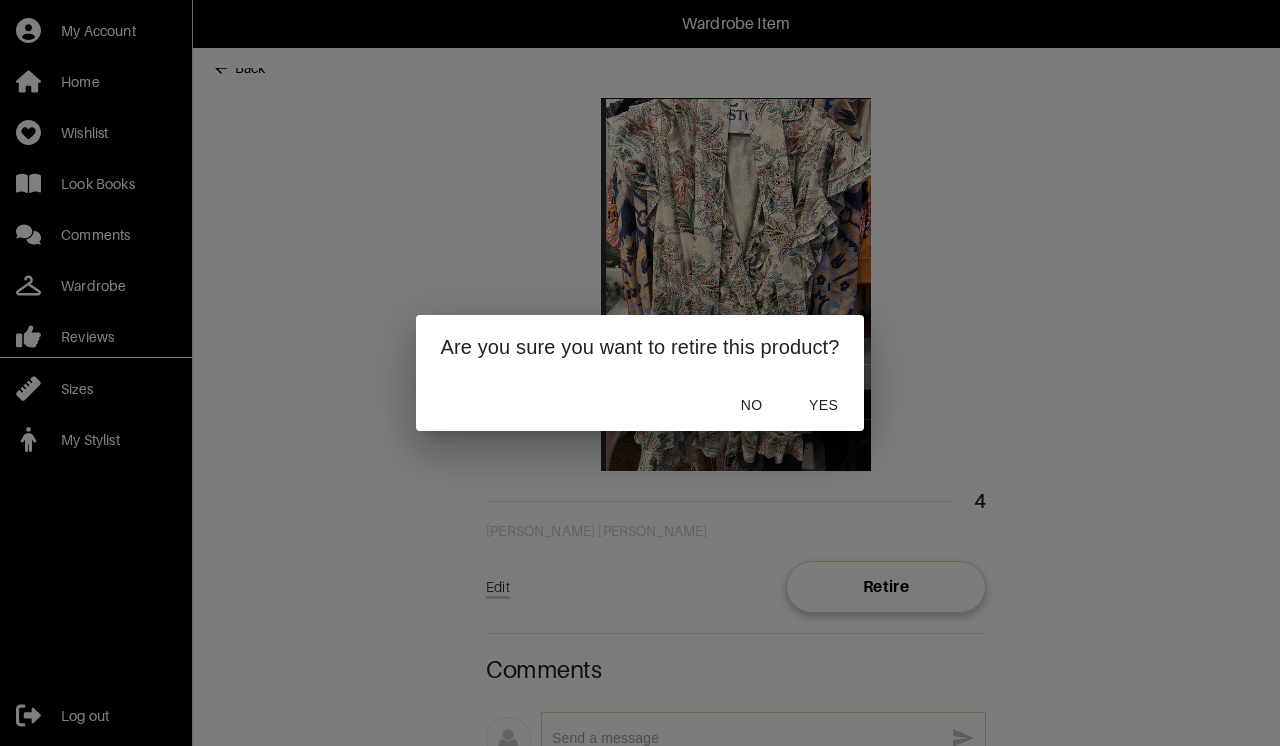 click on "Yes" at bounding box center [824, 405] 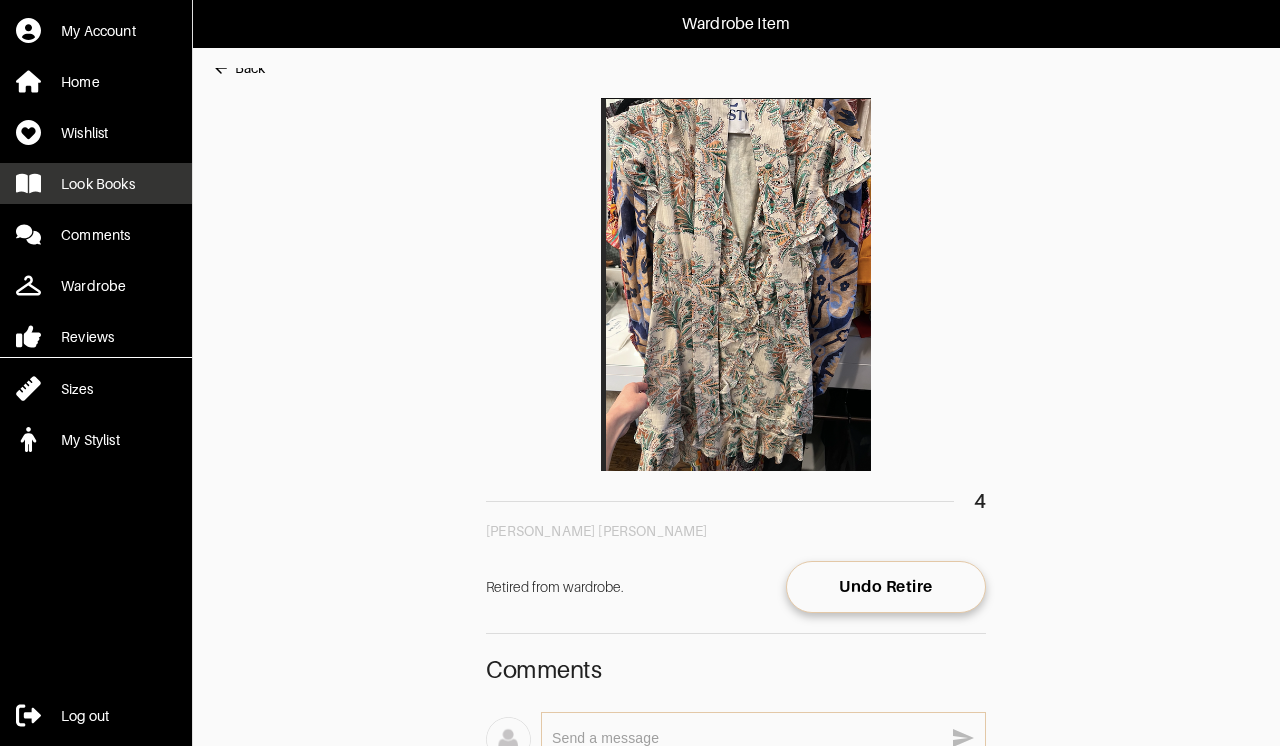 click on "Look Books" at bounding box center [98, 184] 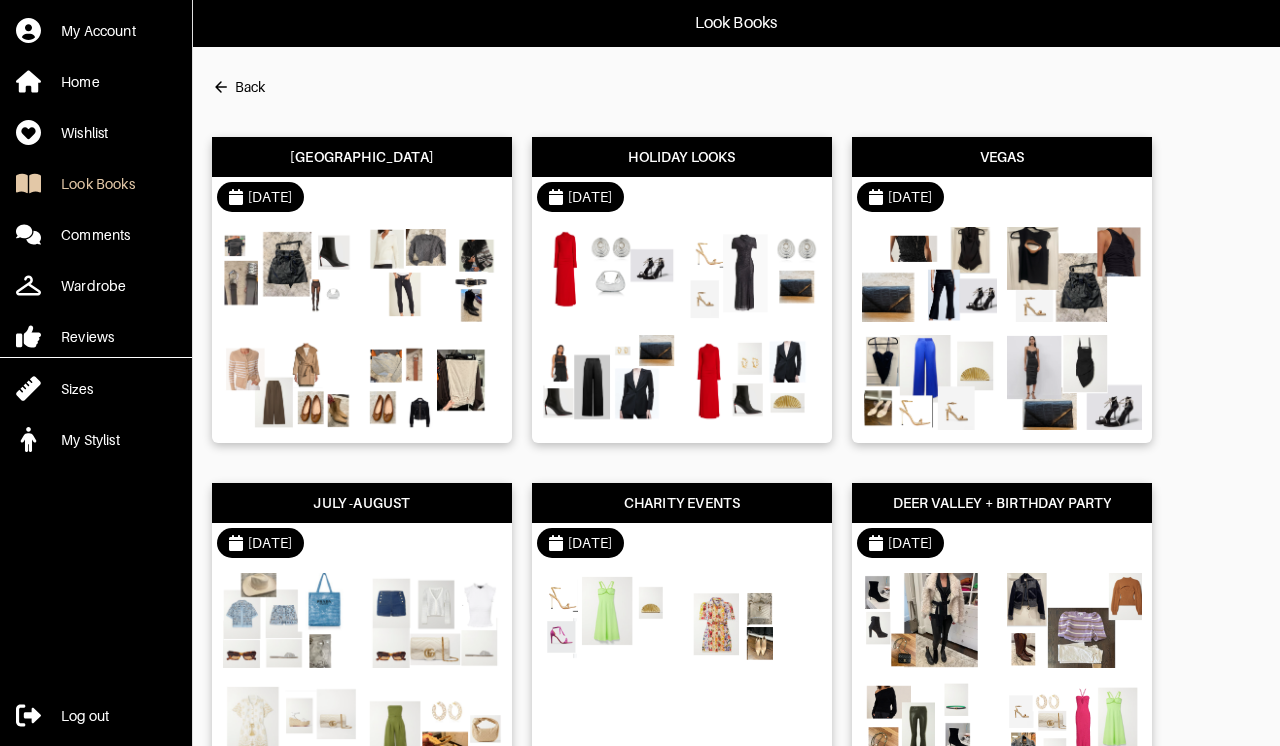 scroll, scrollTop: 0, scrollLeft: 0, axis: both 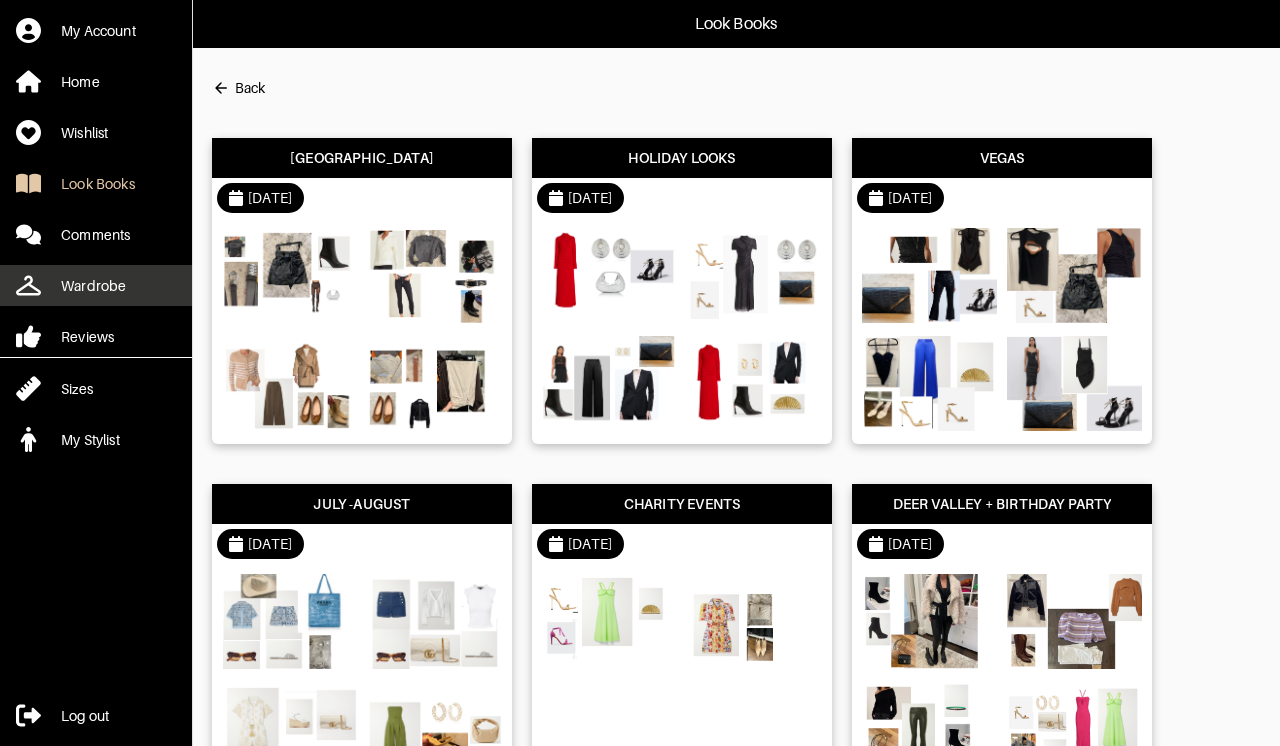 click on "Wardrobe" at bounding box center [93, 286] 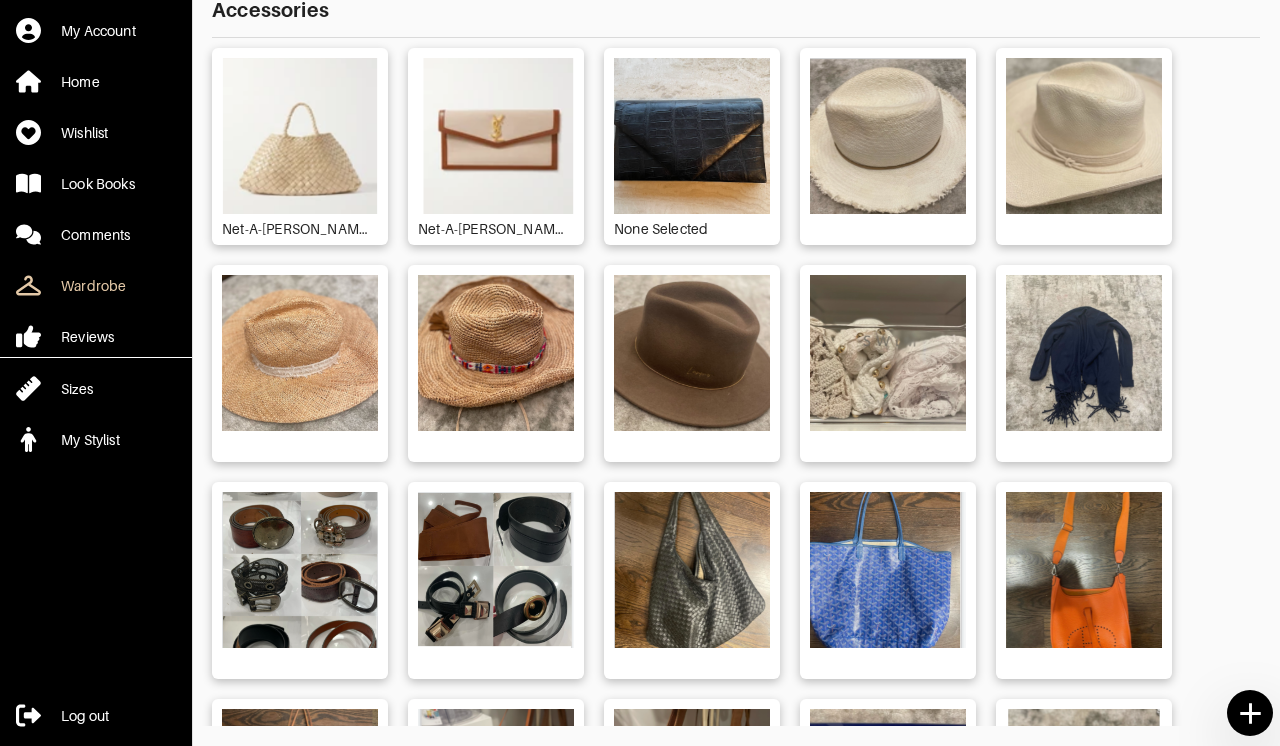 scroll, scrollTop: 168, scrollLeft: 0, axis: vertical 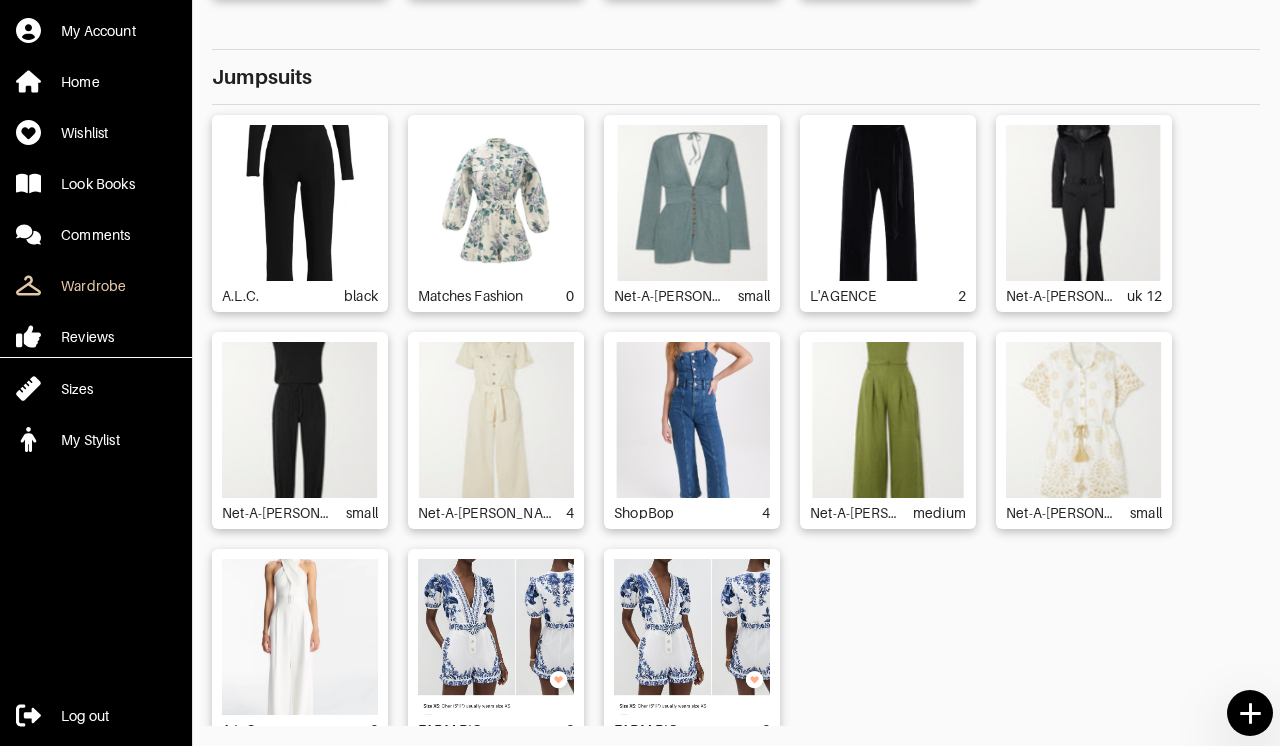 click at bounding box center (496, 203) 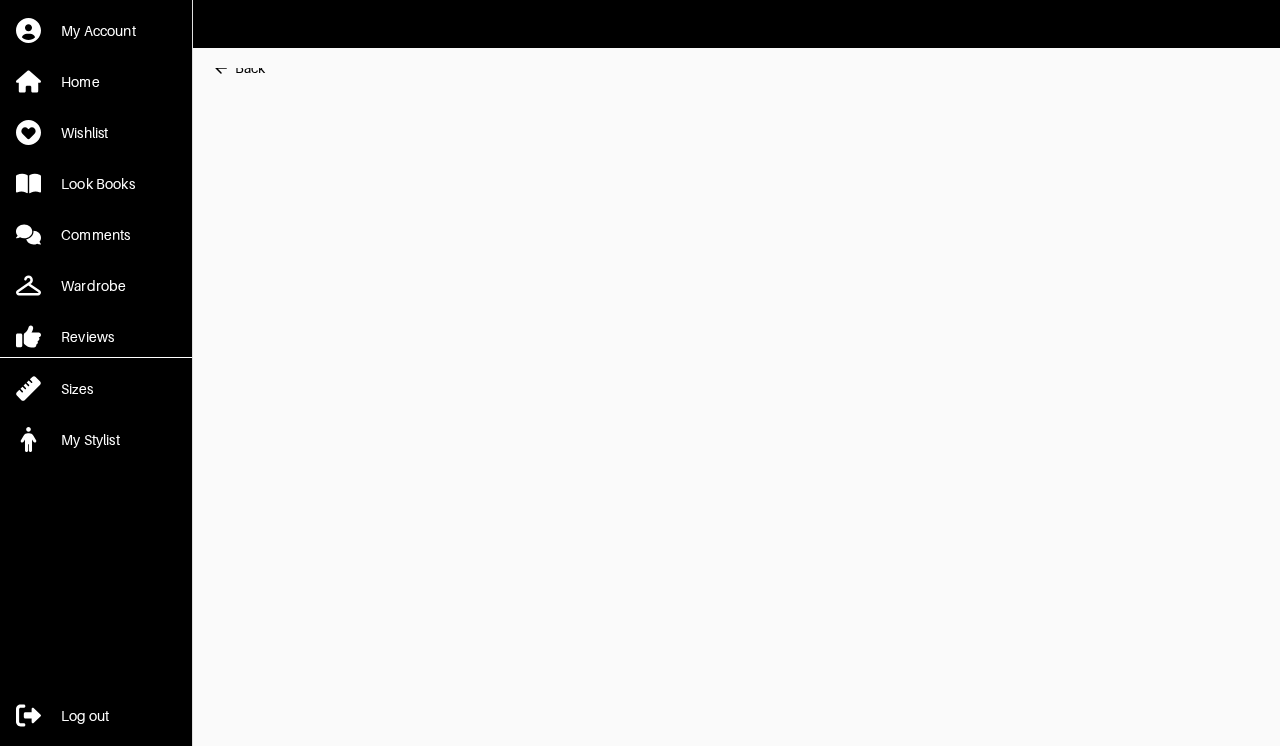 scroll, scrollTop: 0, scrollLeft: 0, axis: both 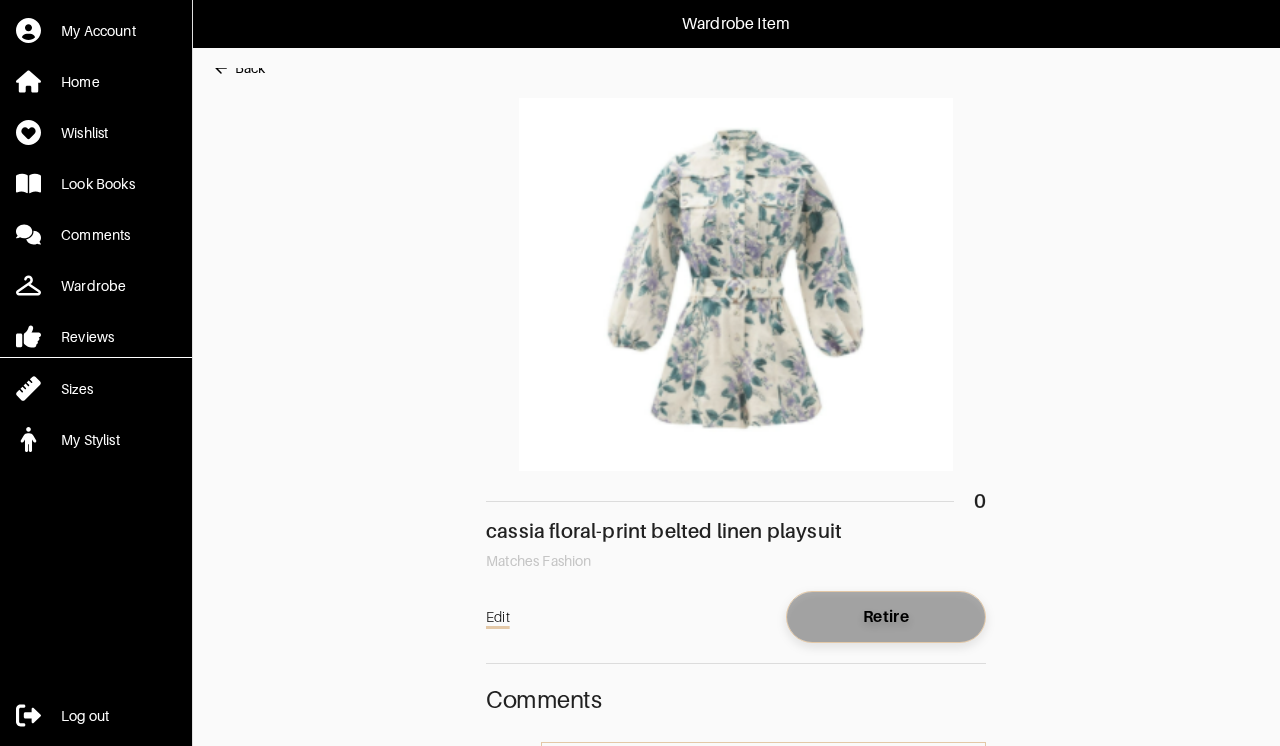 click on "Retire" at bounding box center [886, 617] 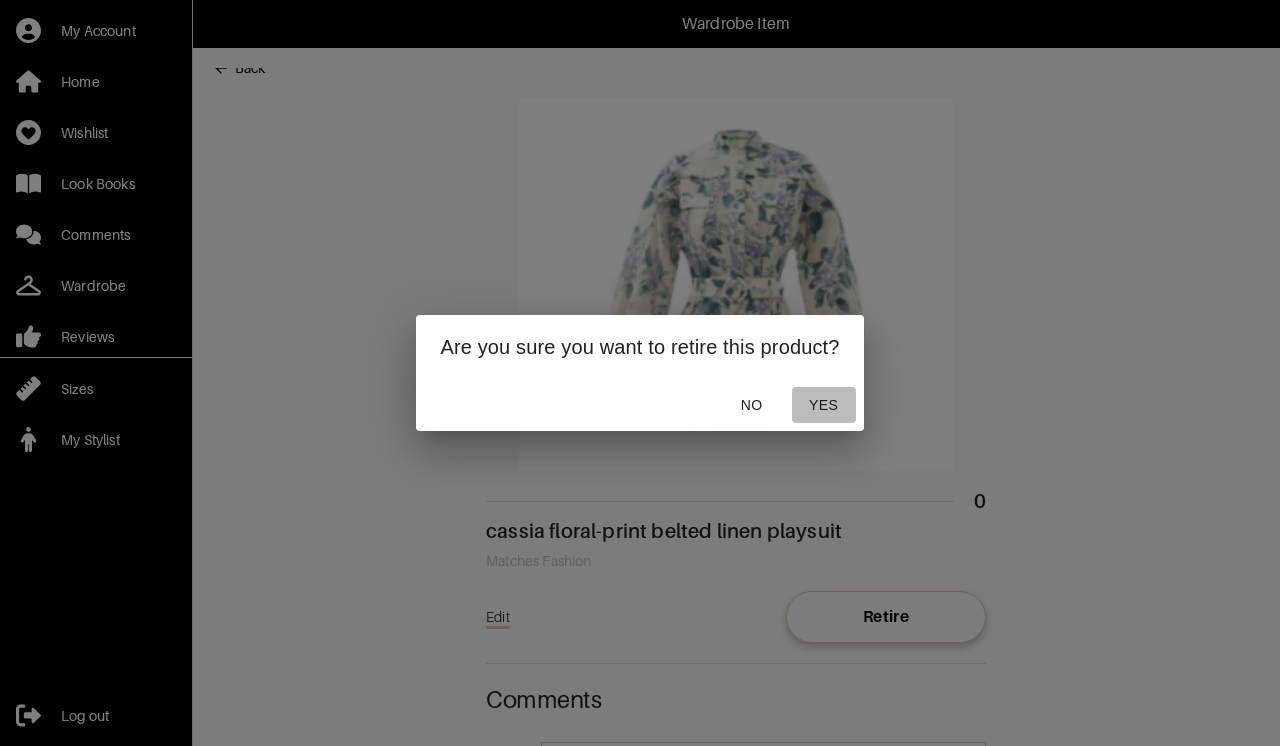 click on "Yes" at bounding box center (824, 405) 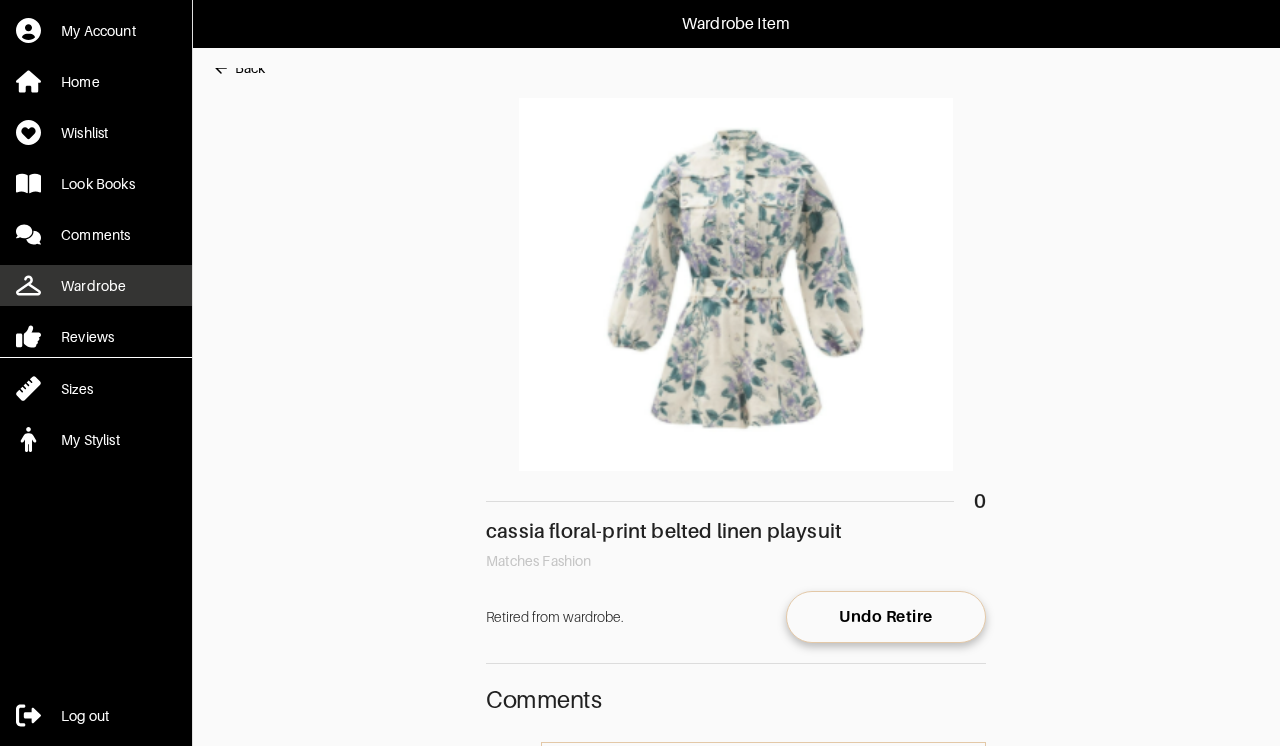 click on "Wardrobe" at bounding box center (93, 286) 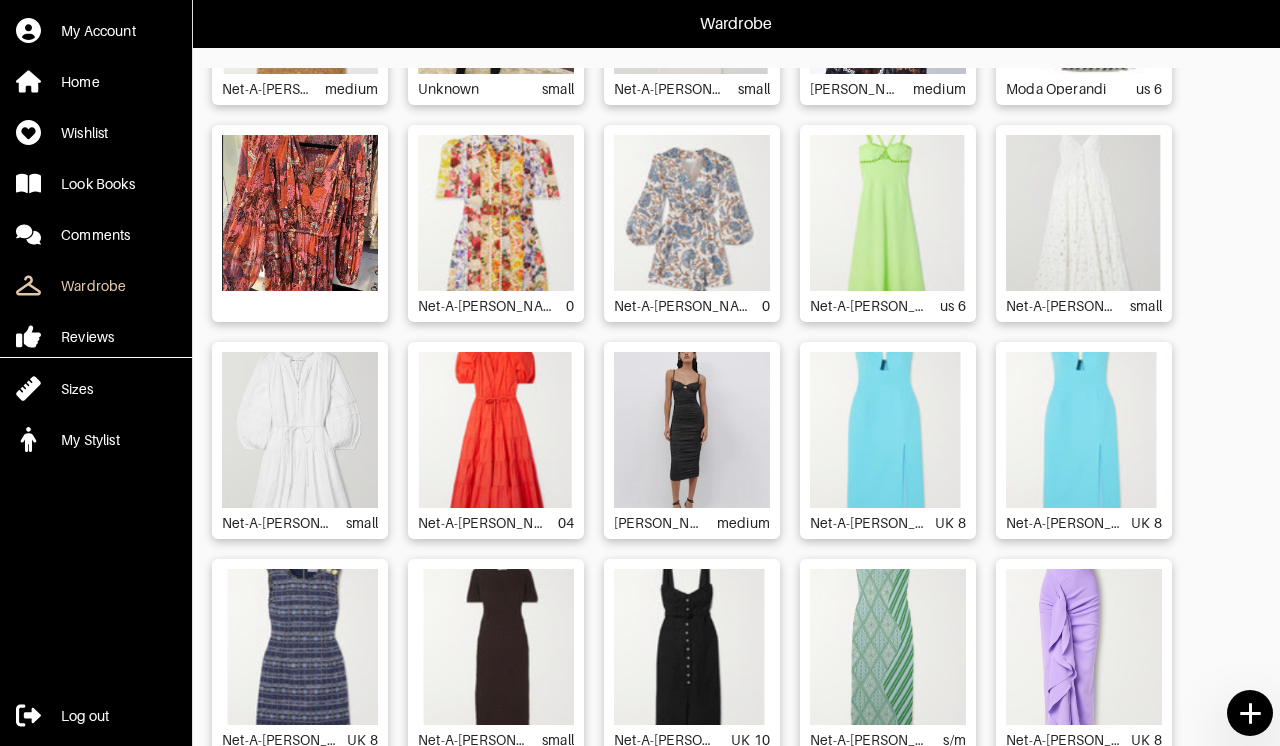 scroll, scrollTop: 5492, scrollLeft: 0, axis: vertical 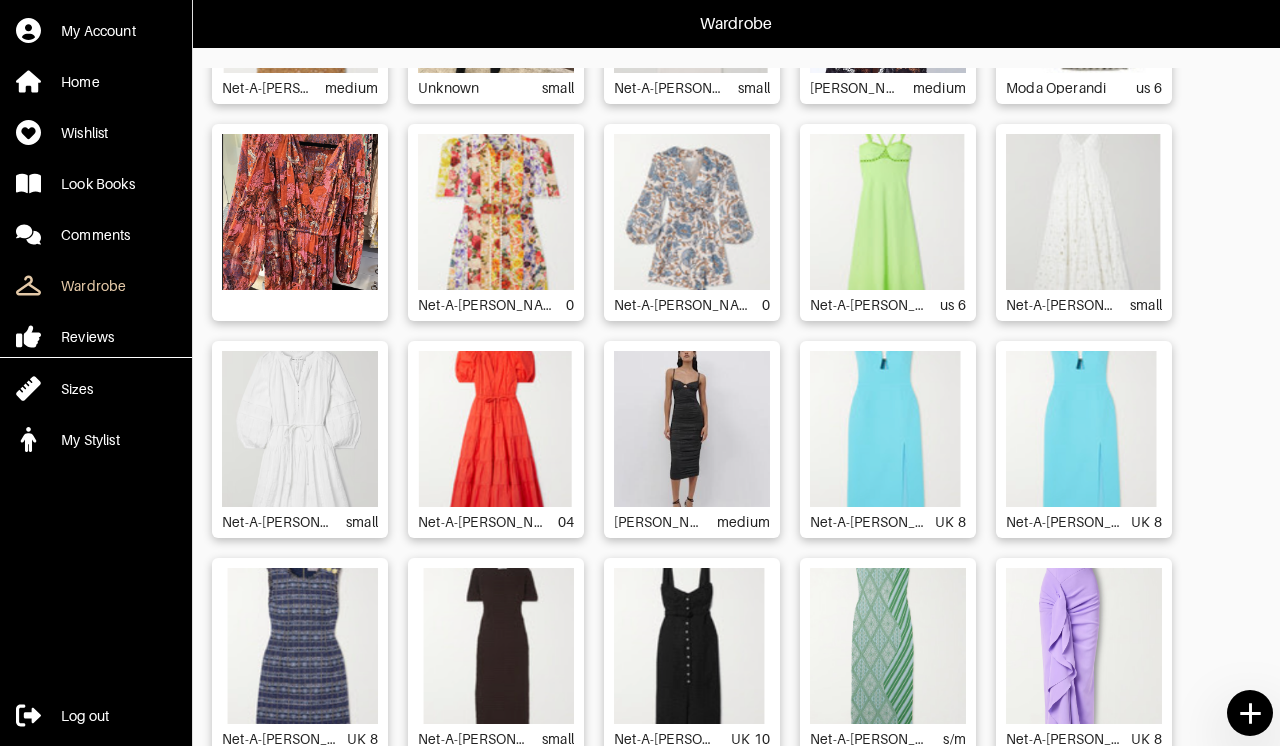 click at bounding box center (496, 212) 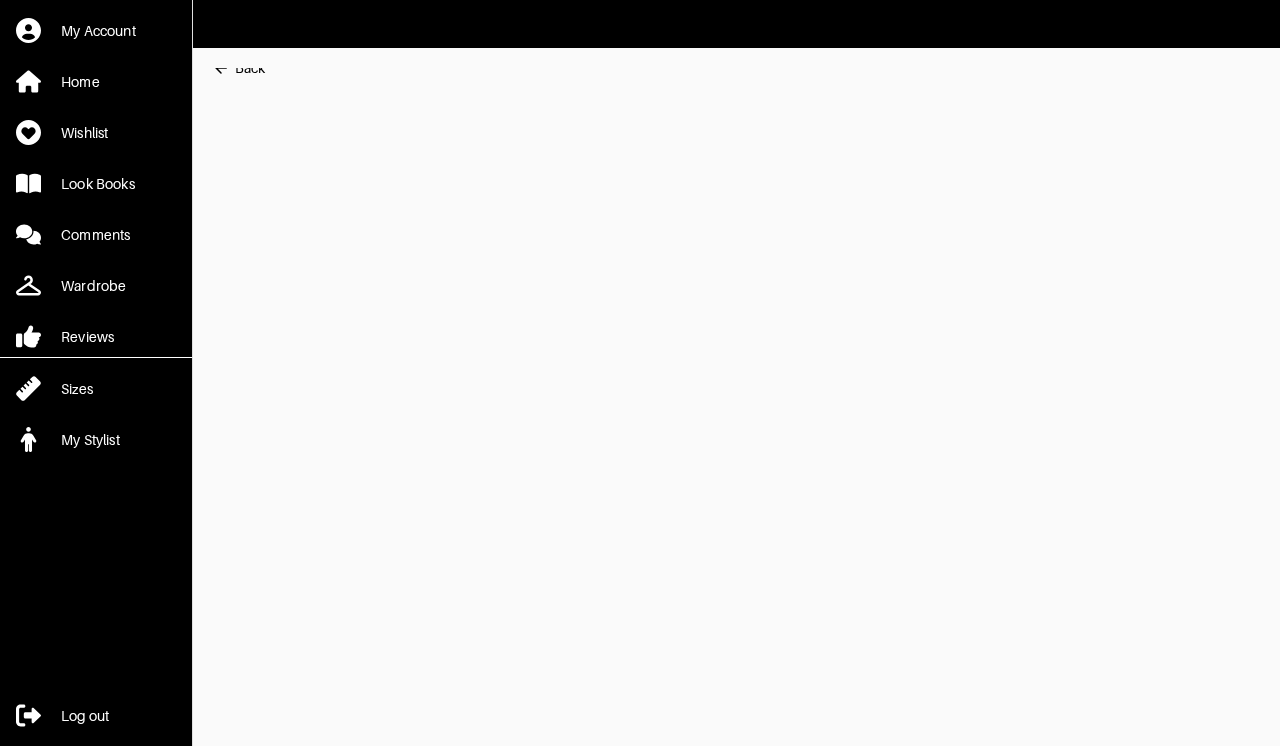 scroll, scrollTop: 0, scrollLeft: 0, axis: both 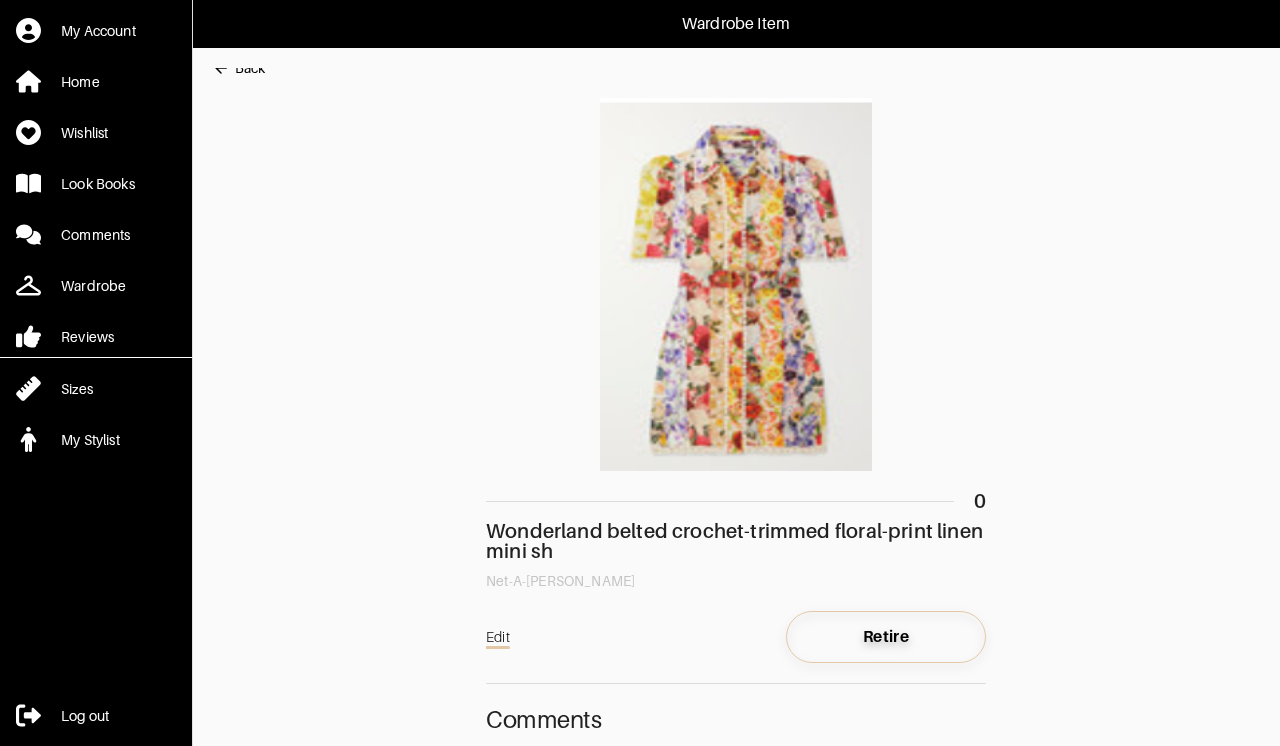 click on "Retire" at bounding box center (886, 637) 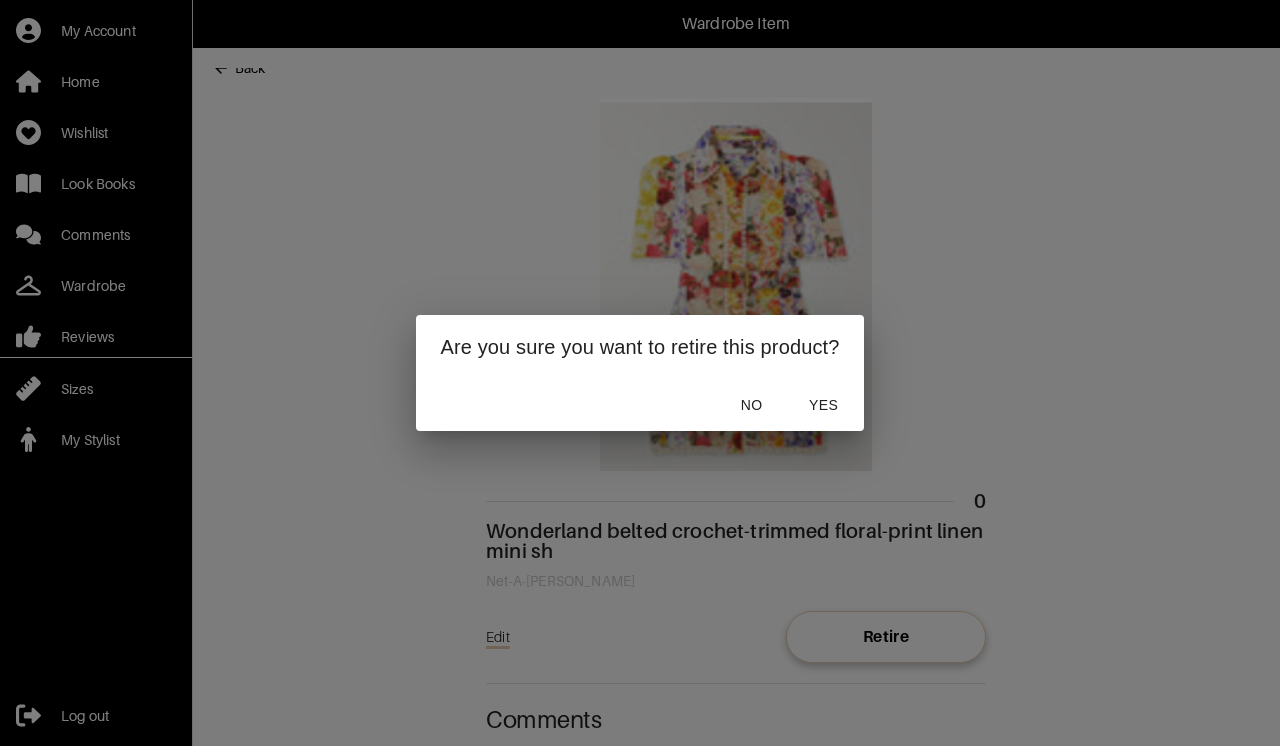 click on "Yes" at bounding box center [824, 405] 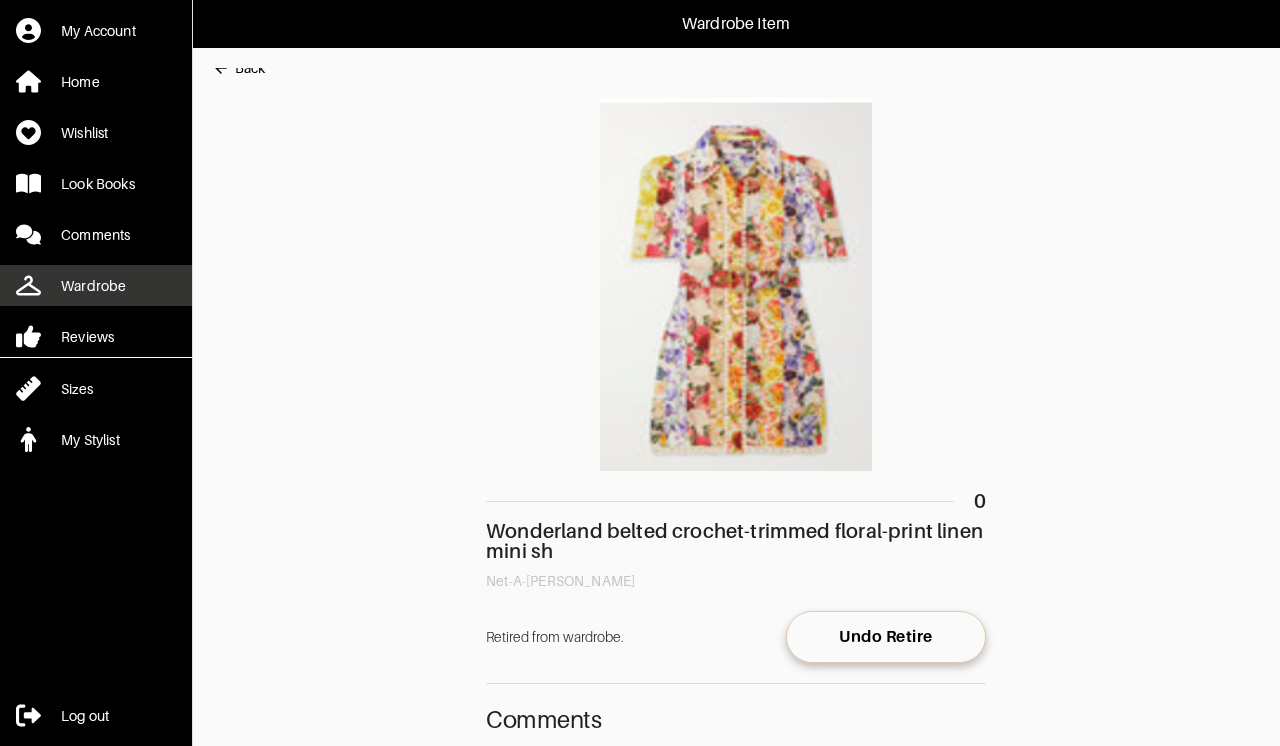 click on "Wardrobe" at bounding box center [93, 286] 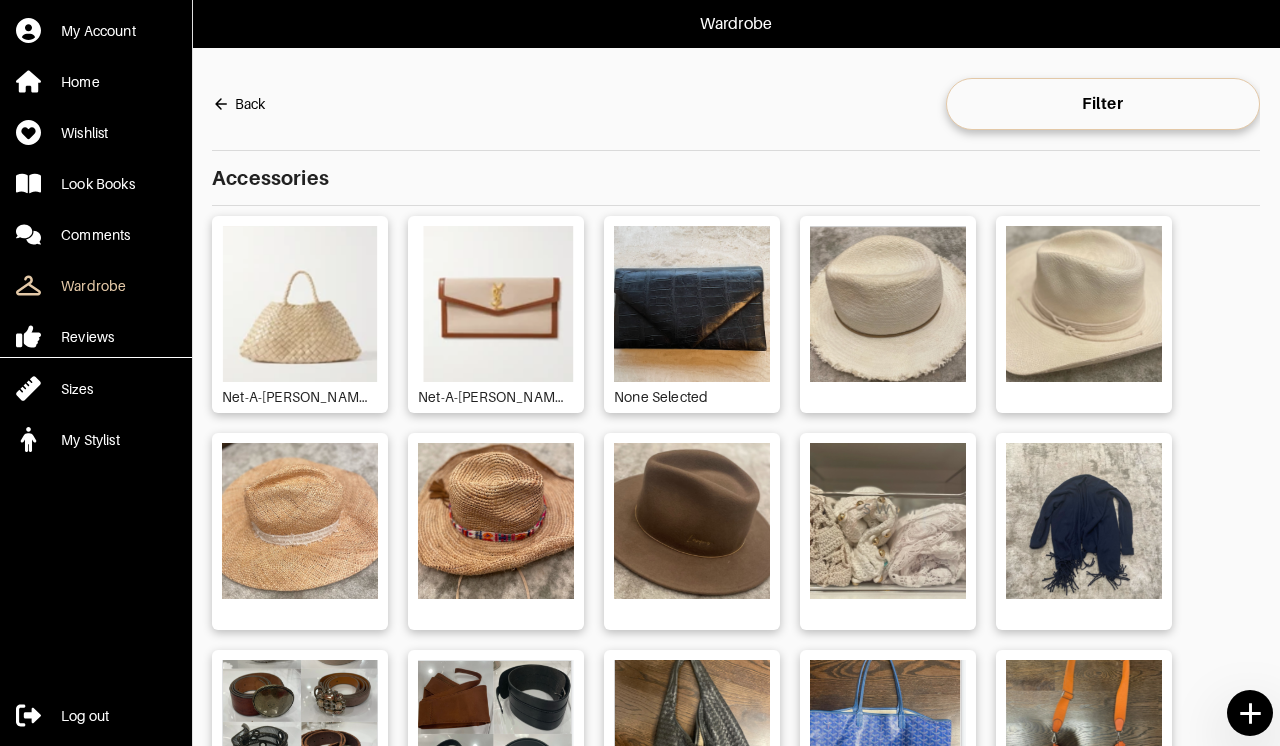 scroll, scrollTop: 0, scrollLeft: 0, axis: both 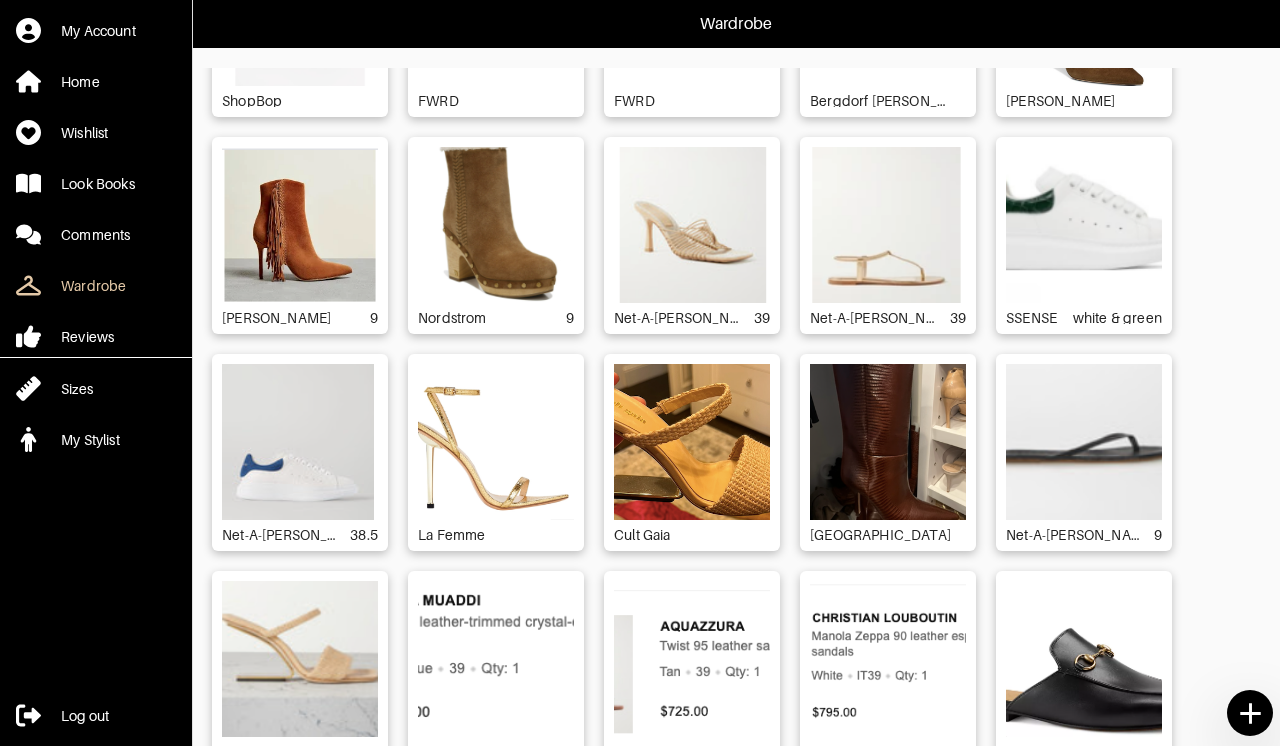 click at bounding box center [692, 225] 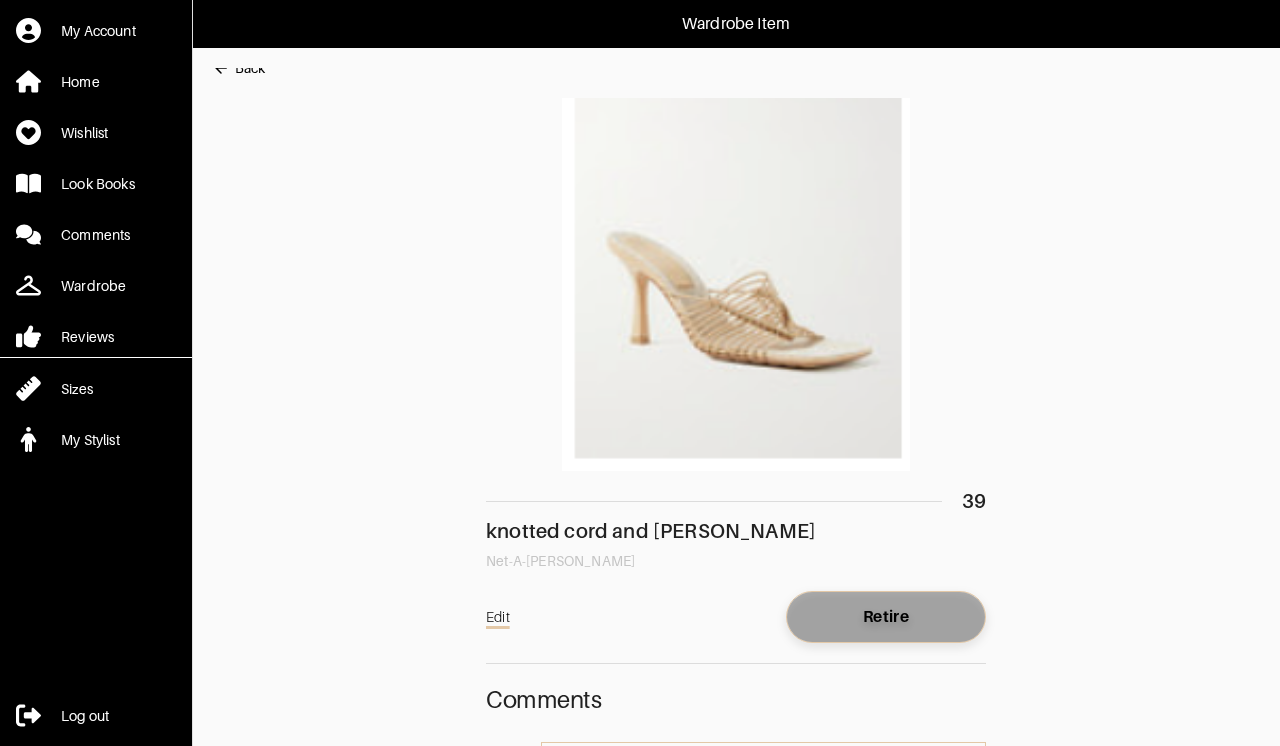 click on "Retire" at bounding box center (886, 617) 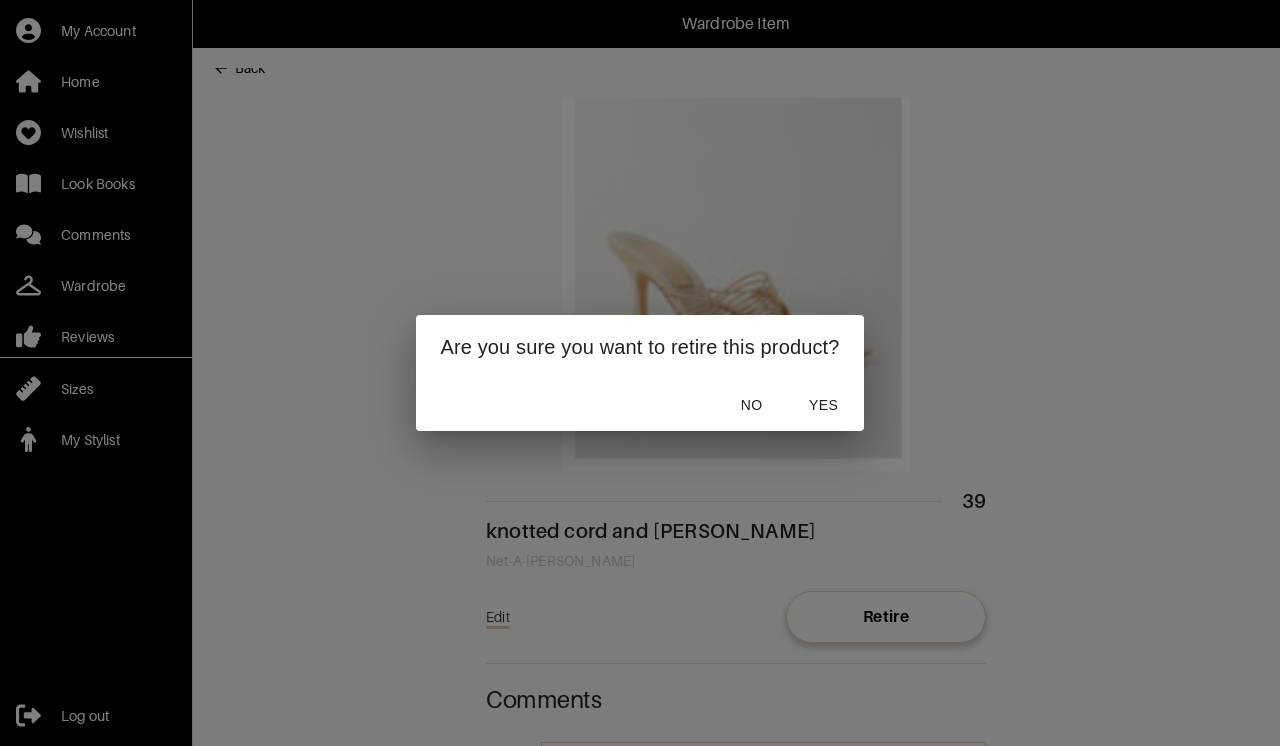 click on "Yes" at bounding box center (824, 405) 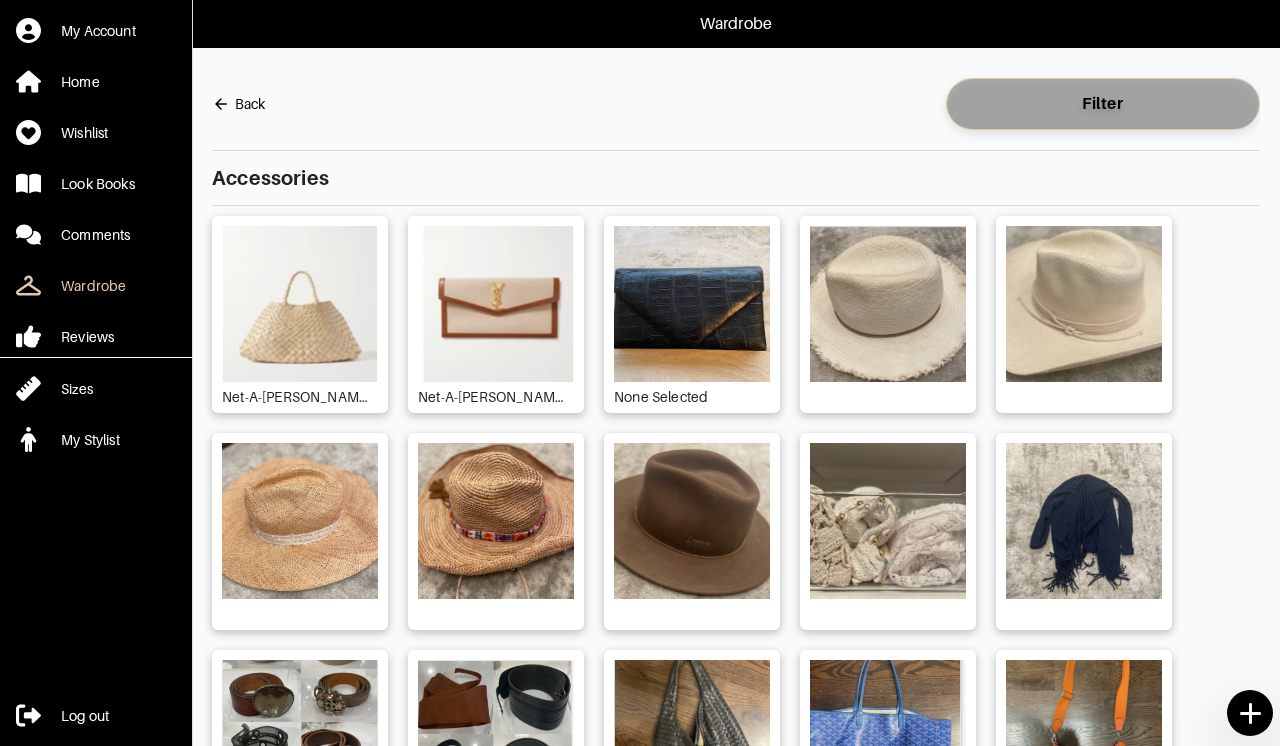 click on "Filter" at bounding box center (1103, 104) 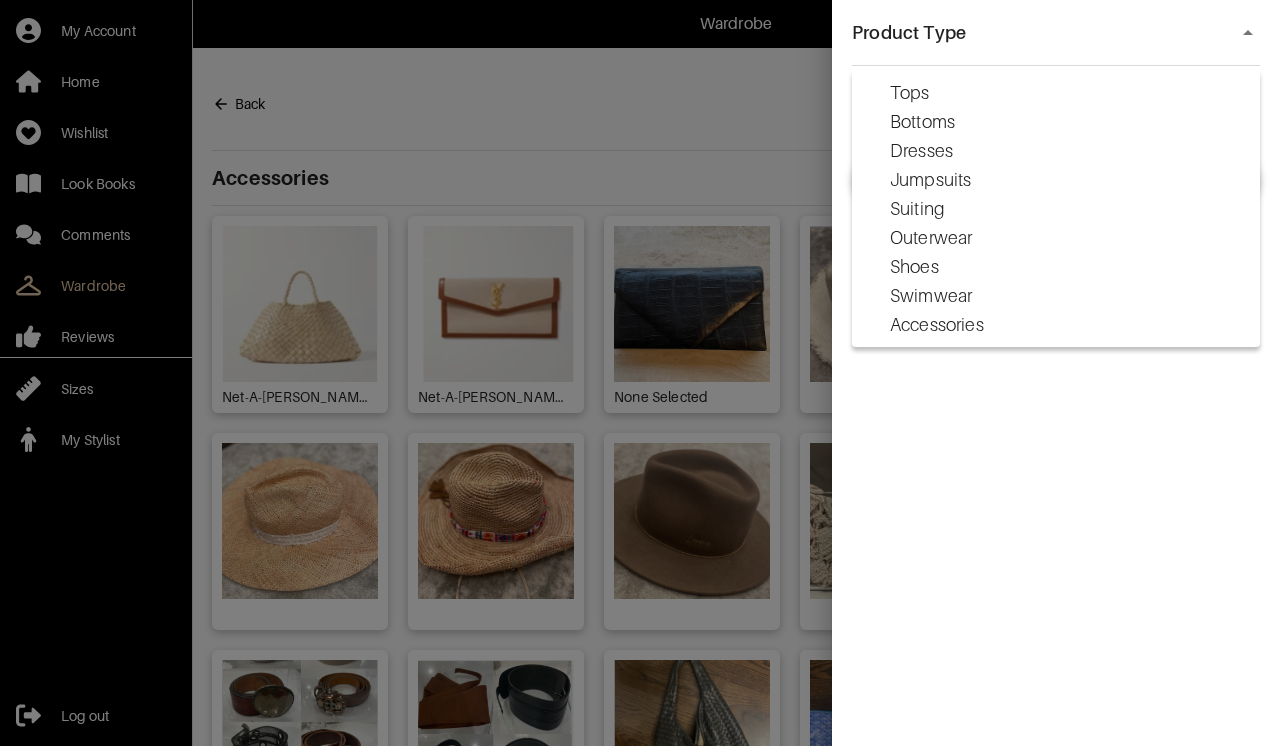 click on "Wardrobe My Account Home Wishlist Look Books Comments Wardrobe Reviews Sizes My Stylist Log out Back Filter Accessories Net-A-[PERSON_NAME] Net-A-[PERSON_NAME] None Selected Gucci Gucci Net-A-[PERSON_NAME] n/a Net-A-[PERSON_NAME] 80 CHANEL Net-A-[PERSON_NAME] n/a Moda Operandi n/a Net-A-[PERSON_NAME] n/a Net-A-[PERSON_NAME] 80 Net-A-[PERSON_NAME] Net-A-[PERSON_NAME] Moda Operandi N/A Moda Operandi N/A Miscellaneous Miscellaneous Miscellaneous S ShopBop S Small Hermes One size Hat Attack OS OS [PERSON_NAME] OS Bottoms Moda Operandi Moda Operandi Moda Operandi Moda Operandi [PERSON_NAME] [PERSON_NAME] [PERSON_NAME] 26 Matches Fashion 40 Moda Operandi N/A Net-A-[PERSON_NAME] 27 Net-A-[PERSON_NAME] 27 Moda Operandi m Moda Operandi 6 Unknown small Unknown small Unknown small Unknown small Net-A-[PERSON_NAME] 26 L'AGENCE 27 L'AGENCE 26 A.L.C. 4 Nanushka small Net-A-[PERSON_NAME] us 4 Net-A-[PERSON_NAME] uk 10 Moda Operandi 1 [PERSON_NAME] 4 Miscellaneous Net-A-[PERSON_NAME] small Net-A-[PERSON_NAME] 26 Net-A-[PERSON_NAME] [PERSON_NAME] + [PERSON_NAME] size 2 [PERSON_NAME] + [PERSON_NAME] 2 Moda Operandi 2 Net-A-[PERSON_NAME] FR 38 Net-A-[PERSON_NAME] Small FR 34 S" at bounding box center [640, 447] 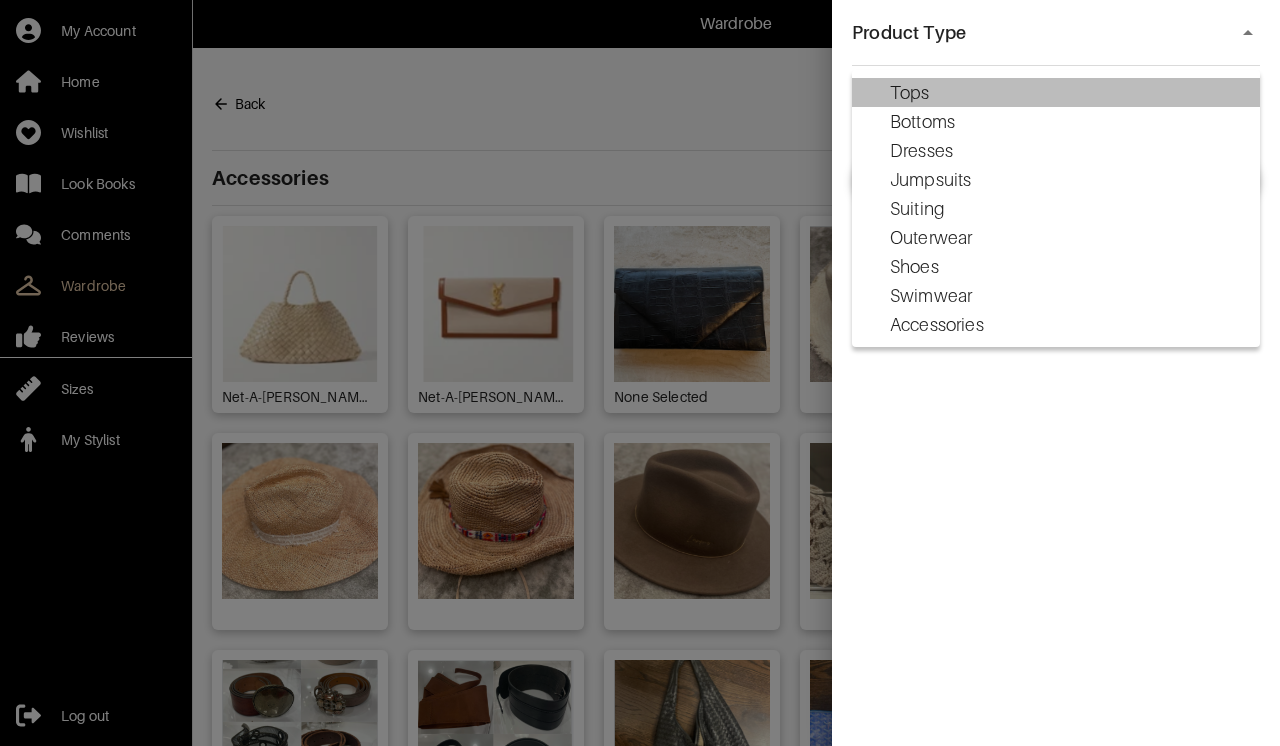 click on "Tops" at bounding box center (910, 93) 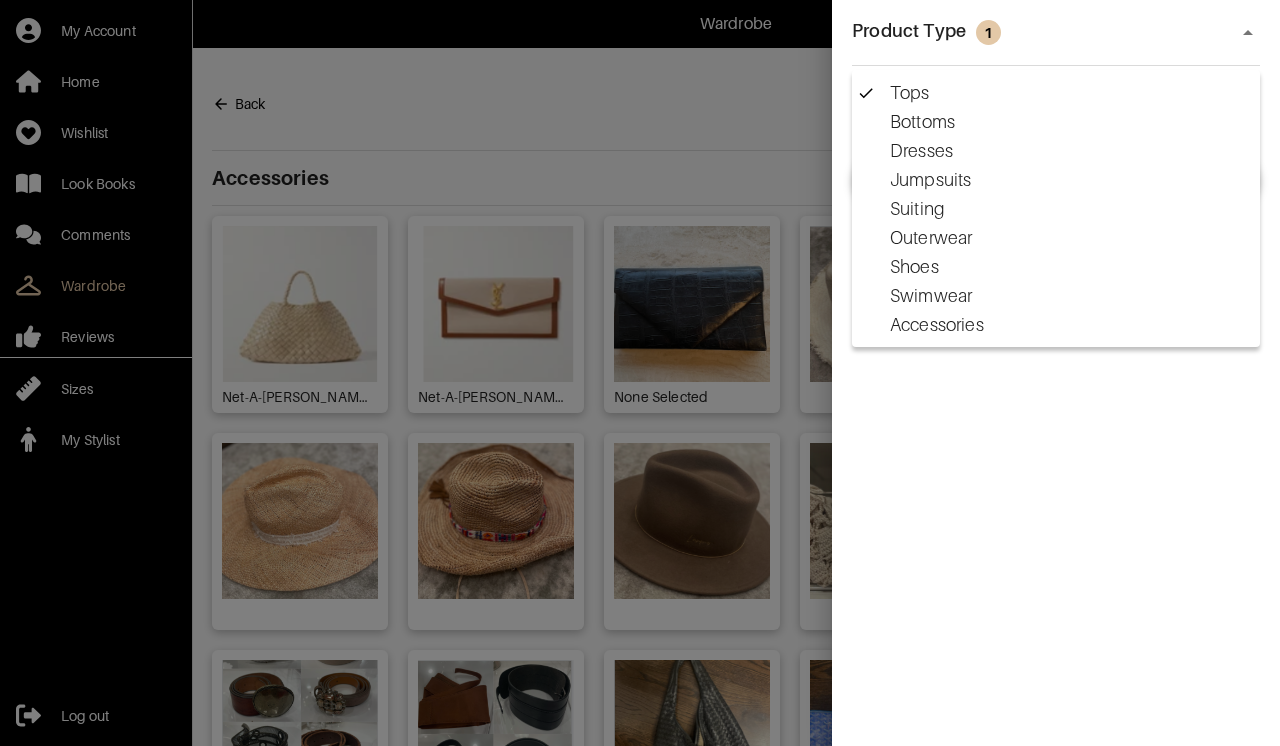 click at bounding box center (640, 373) 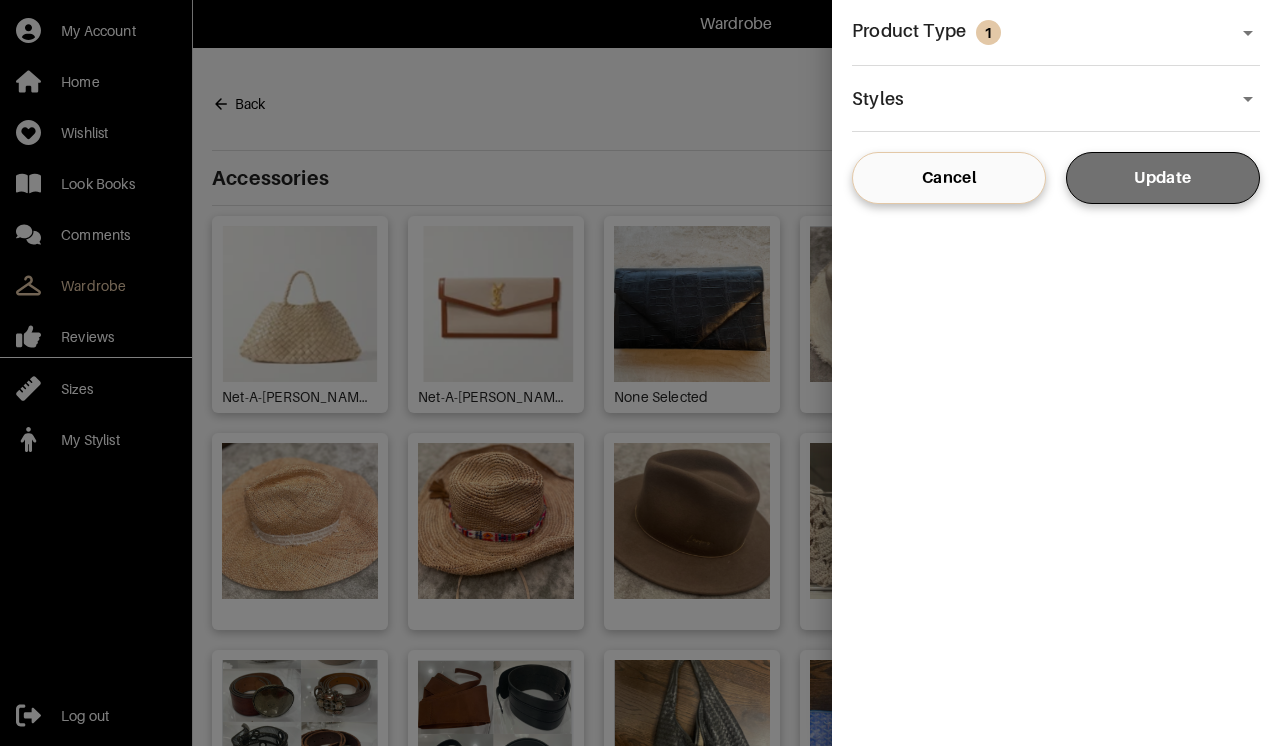 click on "Update" at bounding box center (1163, 178) 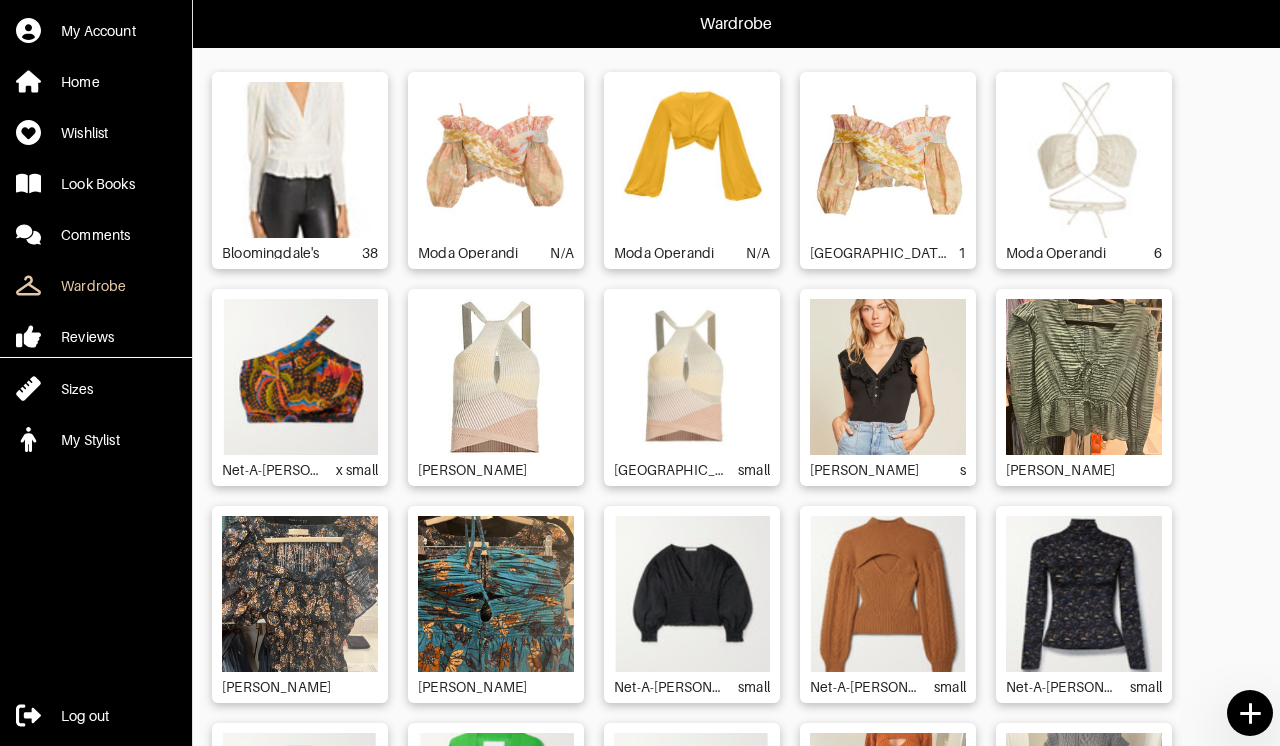 scroll, scrollTop: 800, scrollLeft: 0, axis: vertical 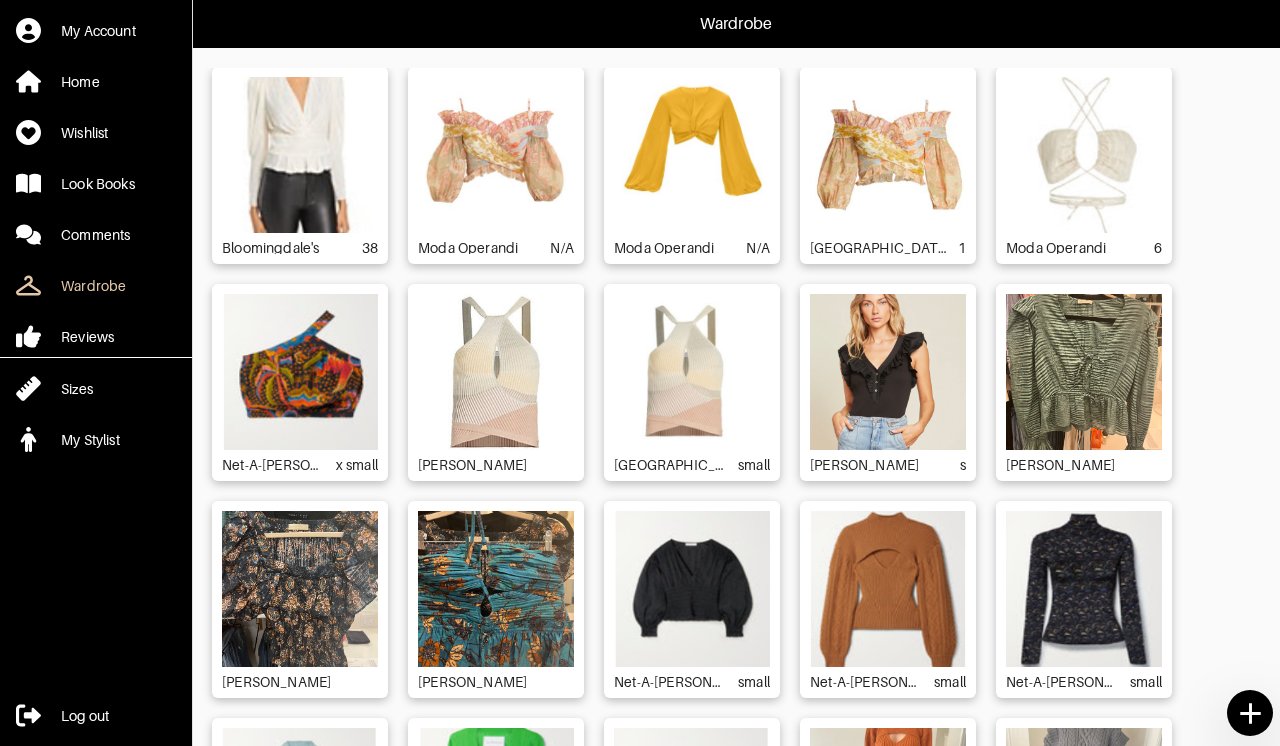click at bounding box center (1084, 155) 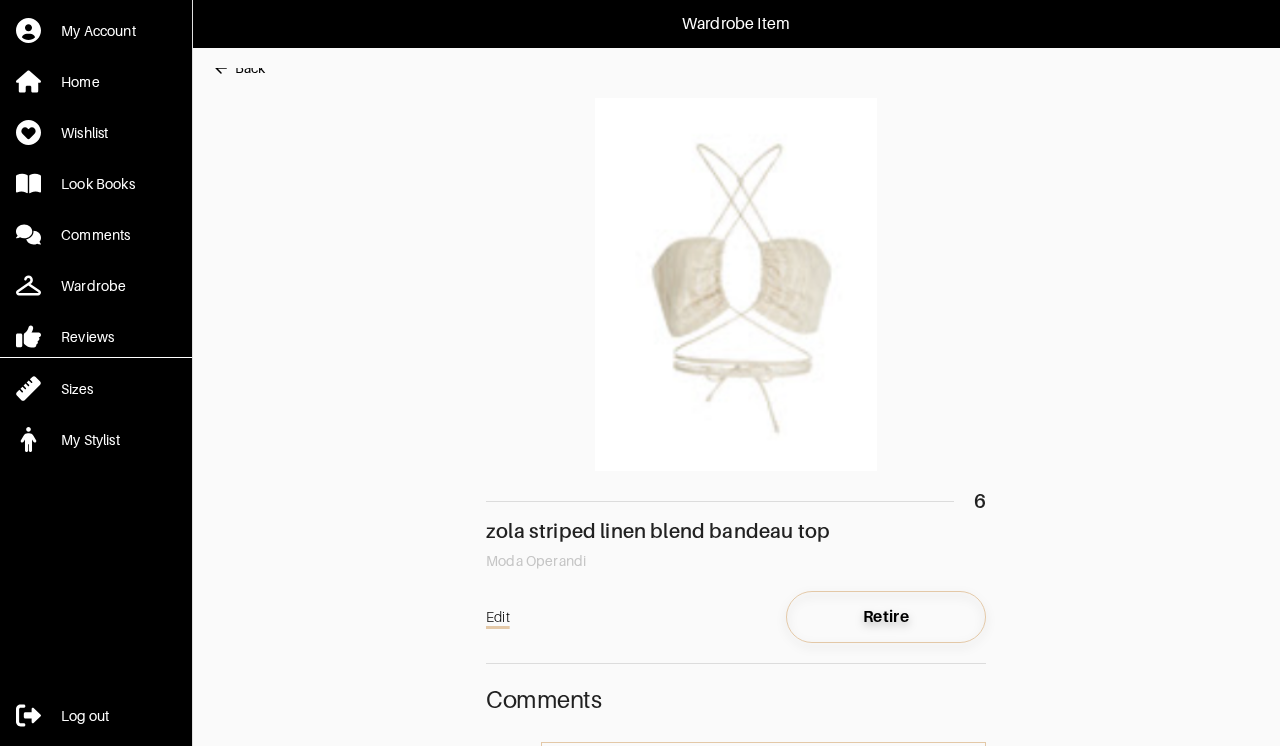 click on "Retire" at bounding box center (886, 617) 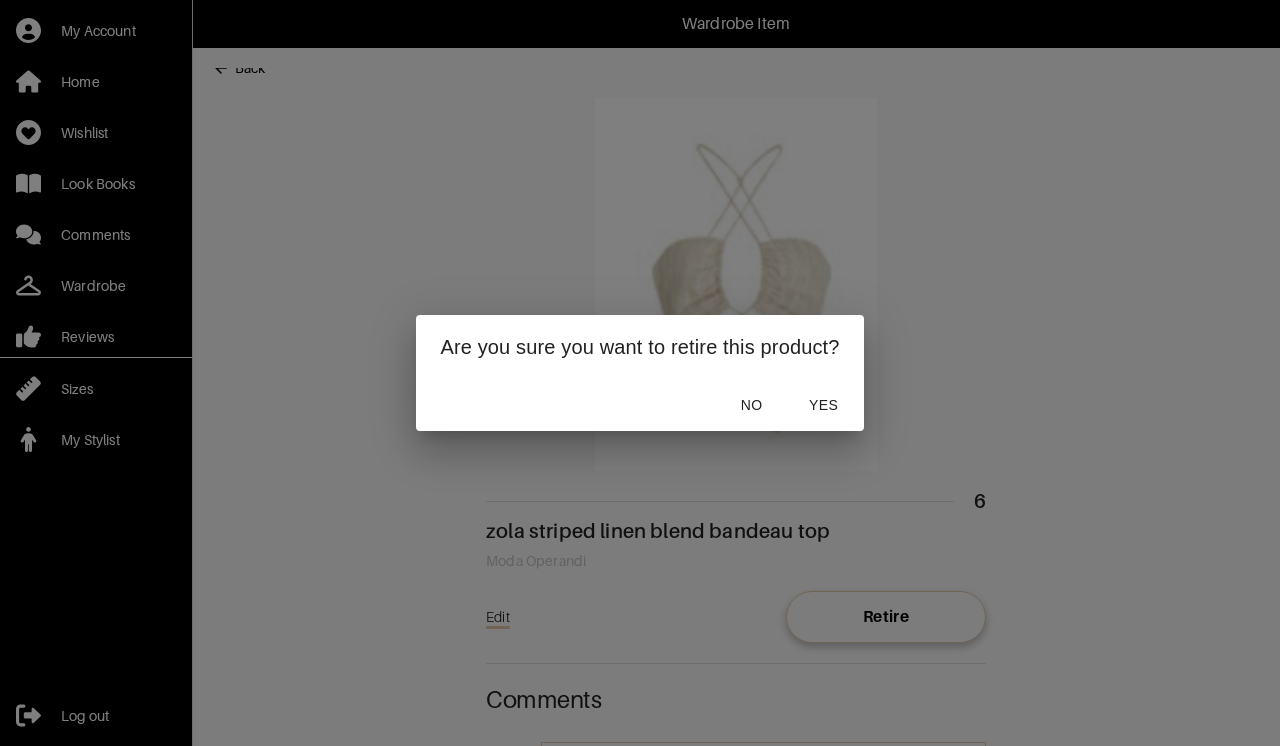 click on "Yes" at bounding box center (824, 405) 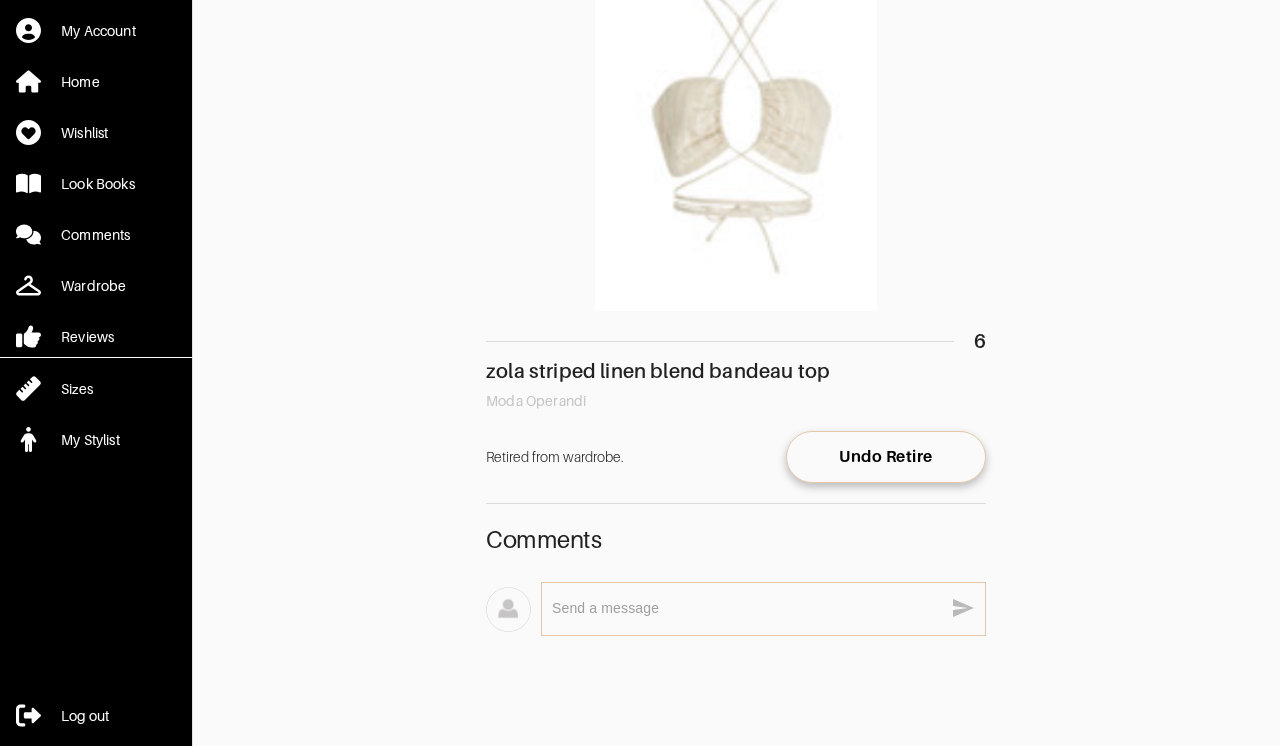 scroll, scrollTop: 160, scrollLeft: 0, axis: vertical 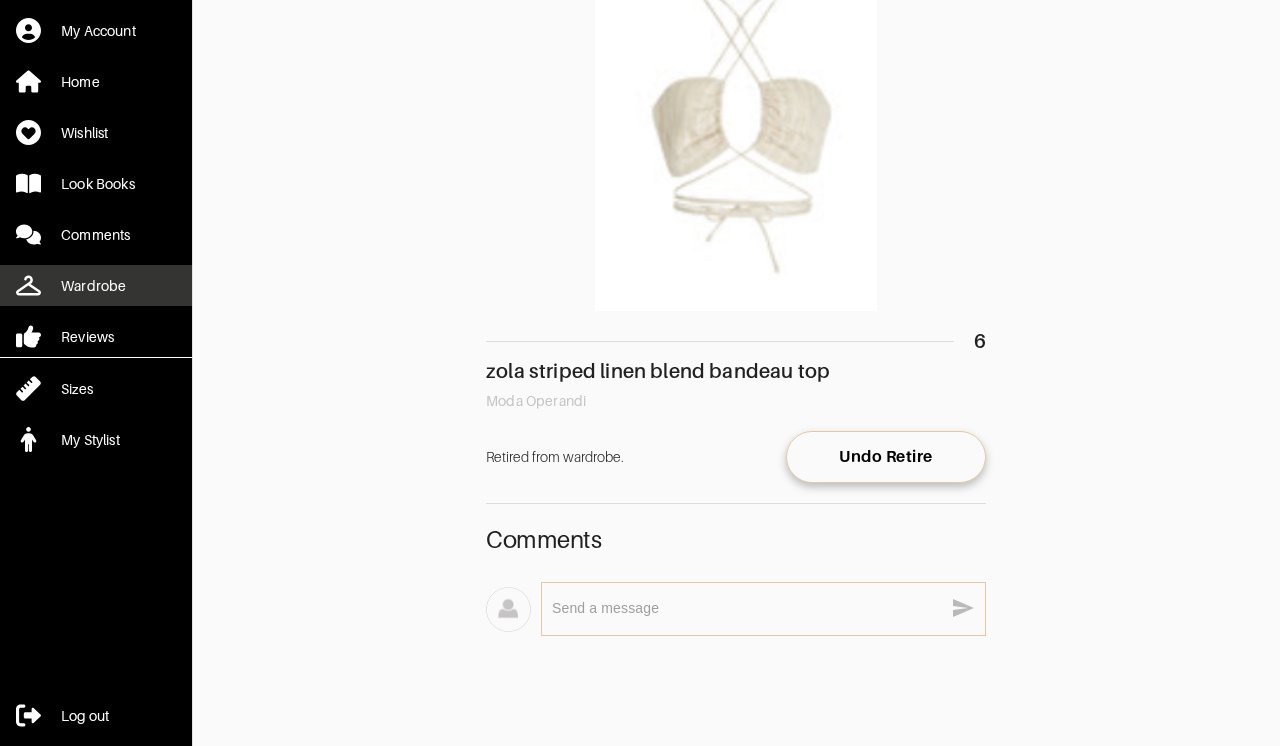 click on "Wardrobe" at bounding box center [93, 286] 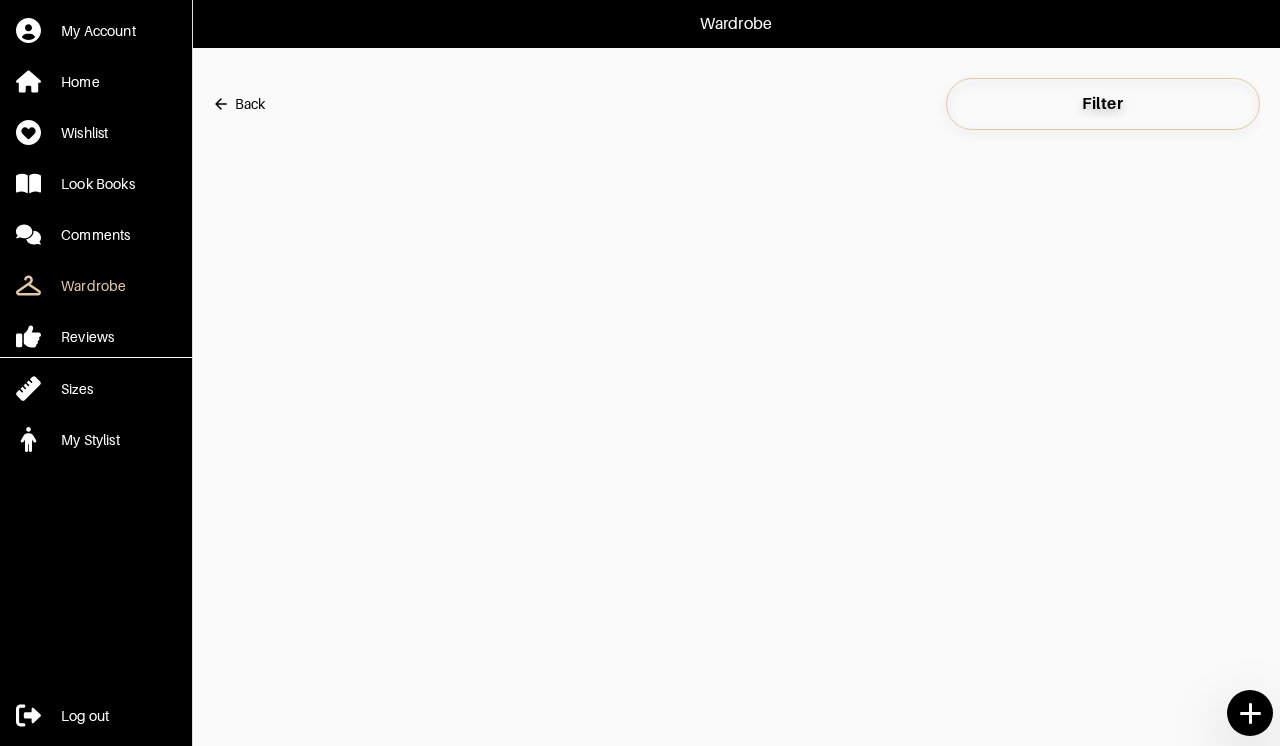 click on "Filter" at bounding box center [1103, 104] 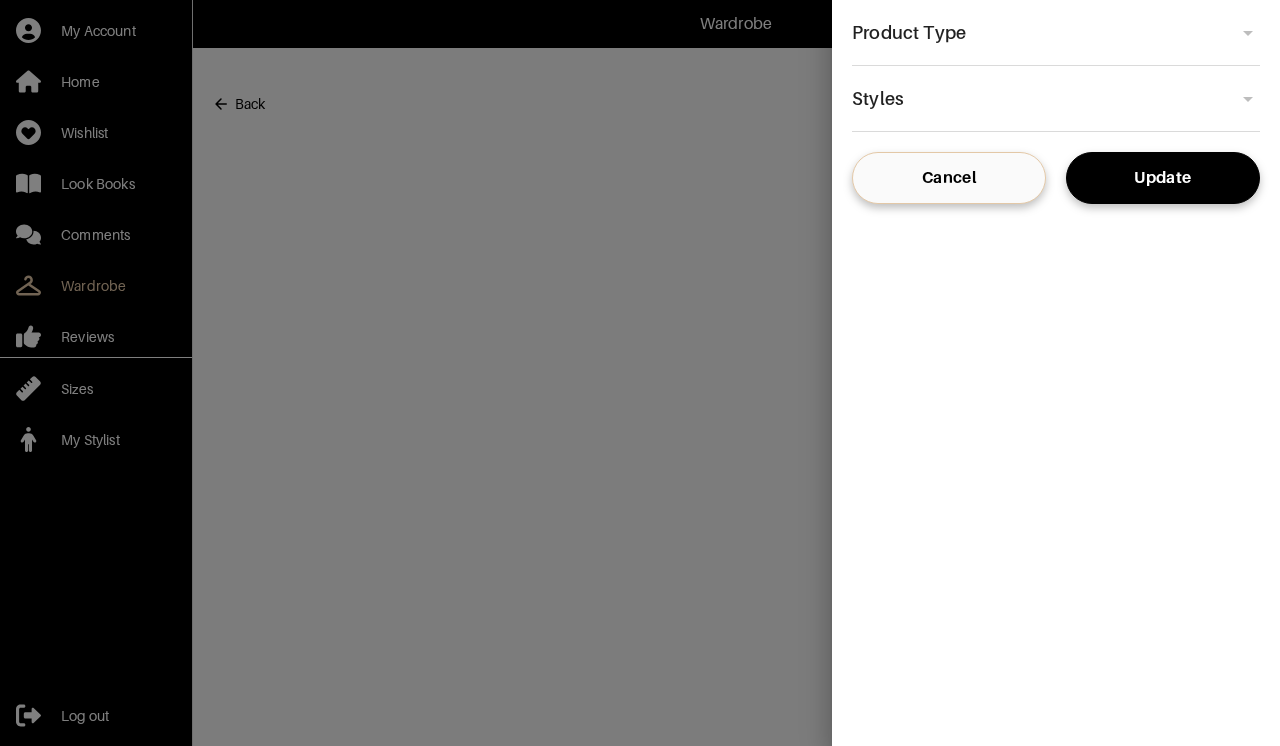 click on "​" at bounding box center (1056, 32) 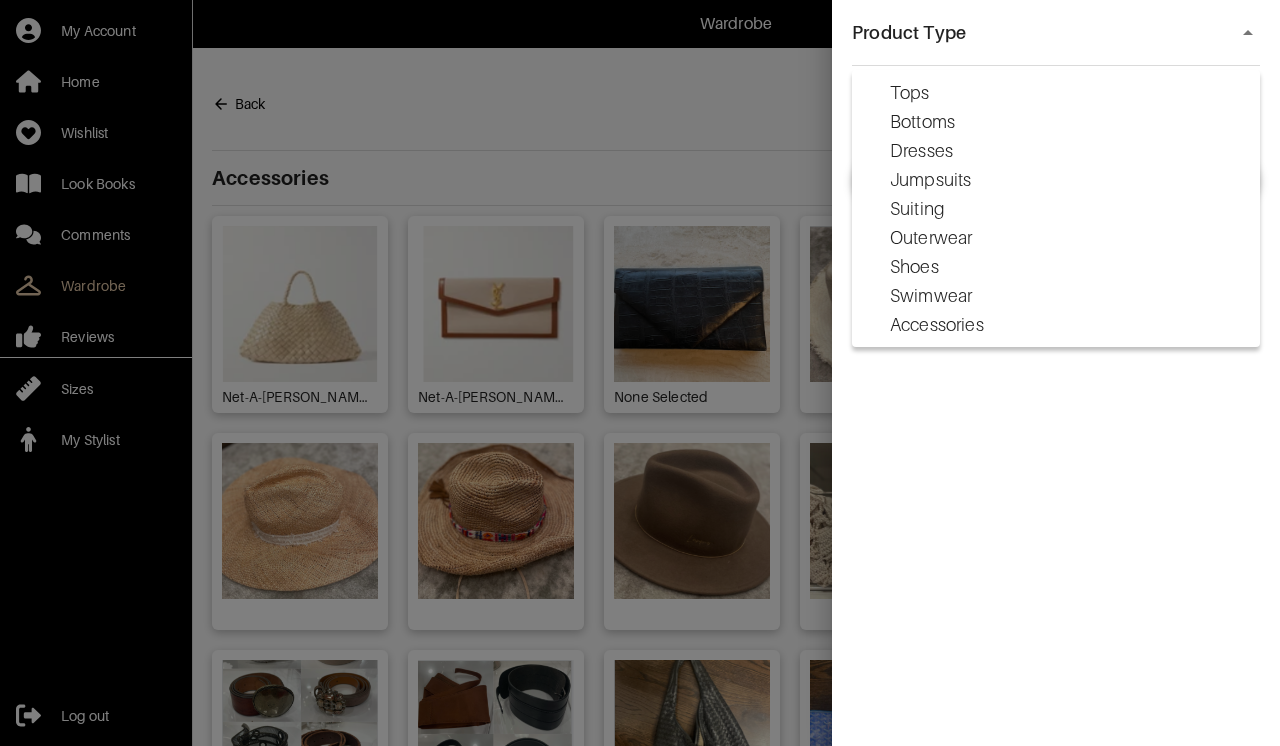 click on "Wardrobe My Account Home Wishlist Look Books Comments Wardrobe Reviews Sizes My Stylist Log out Back Filter Accessories Net-A-[PERSON_NAME] Net-A-[PERSON_NAME] None Selected Gucci Gucci Net-A-[PERSON_NAME] n/a Net-A-[PERSON_NAME] 80 CHANEL Net-A-[PERSON_NAME] n/a Moda Operandi n/a Net-A-[PERSON_NAME] n/a Net-A-[PERSON_NAME] 80 Net-A-[PERSON_NAME] Net-A-[PERSON_NAME] Moda Operandi N/A Moda Operandi N/A Miscellaneous Miscellaneous Miscellaneous S ShopBop S Small Hermes One size Hat Attack OS OS [PERSON_NAME] OS Bottoms Moda Operandi Moda Operandi Moda Operandi Moda Operandi [PERSON_NAME] [PERSON_NAME] [PERSON_NAME] 26 Matches Fashion 40 Moda Operandi N/A Net-A-[PERSON_NAME] 27 Net-A-[PERSON_NAME] 27 Moda Operandi m Moda Operandi 6 Unknown small Unknown small Unknown small Unknown small Net-A-[PERSON_NAME] 26 L'AGENCE 27 L'AGENCE 26 A.L.C. 4 Nanushka small Net-A-[PERSON_NAME] us 4 Net-A-[PERSON_NAME] uk 10 Moda Operandi 1 [PERSON_NAME] 4 Miscellaneous Net-A-[PERSON_NAME] small Net-A-[PERSON_NAME] 26 Net-A-[PERSON_NAME] [PERSON_NAME] + [PERSON_NAME] size 2 [PERSON_NAME] + [PERSON_NAME] 2 Moda Operandi 2 Net-A-[PERSON_NAME] FR 38 Net-A-[PERSON_NAME] Small FR 34 S" at bounding box center [640, 447] 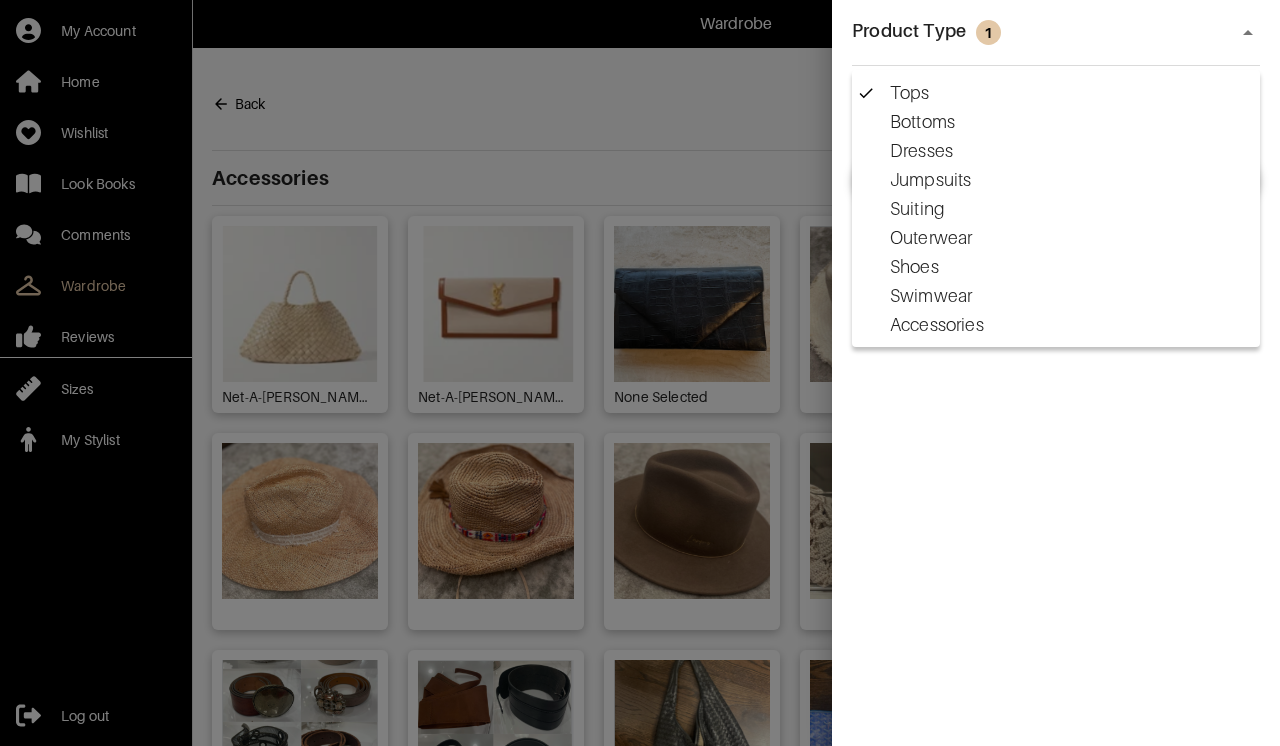 click at bounding box center [640, 373] 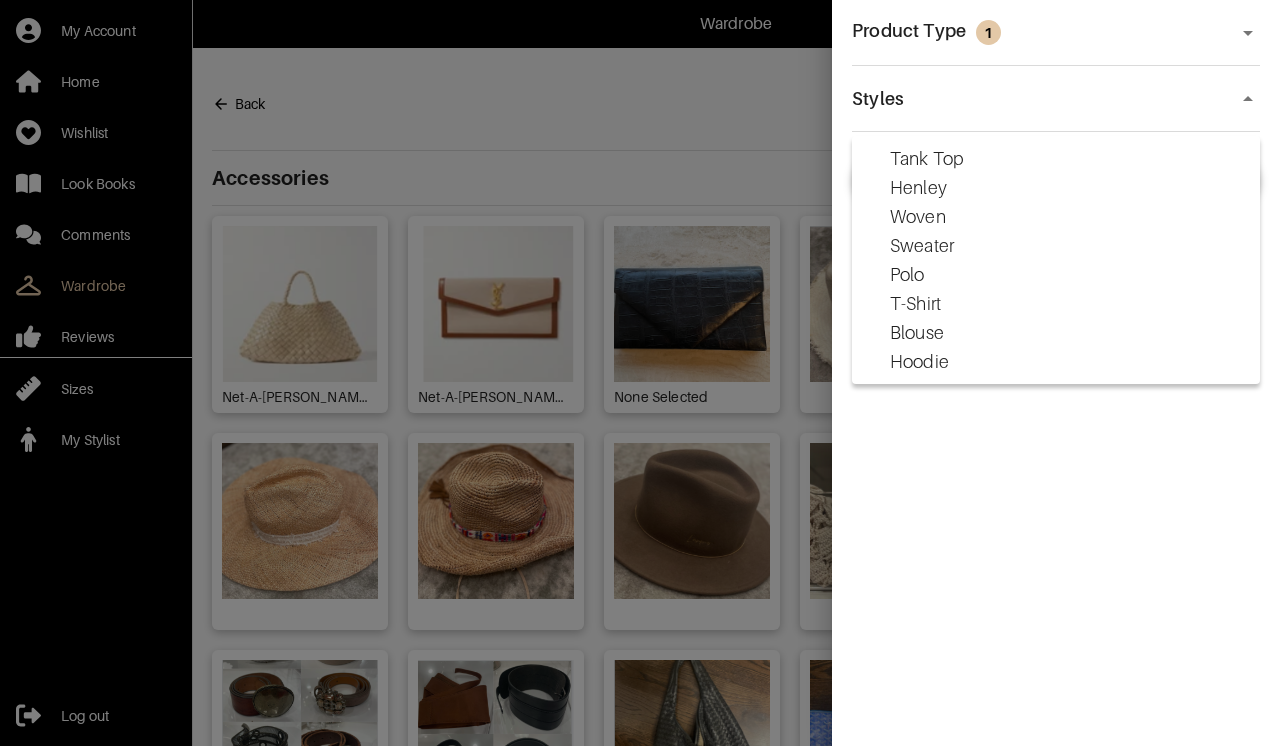 click on "Wardrobe My Account Home Wishlist Look Books Comments Wardrobe Reviews Sizes My Stylist Log out Back Filter Accessories Net-A-[PERSON_NAME] Net-A-[PERSON_NAME] None Selected Gucci Gucci Net-A-[PERSON_NAME] n/a Net-A-[PERSON_NAME] 80 CHANEL Net-A-[PERSON_NAME] n/a Moda Operandi n/a Net-A-[PERSON_NAME] n/a Net-A-[PERSON_NAME] 80 Net-A-[PERSON_NAME] Net-A-[PERSON_NAME] Moda Operandi N/A Moda Operandi N/A Miscellaneous Miscellaneous Miscellaneous S ShopBop S Small Hermes One size Hat Attack OS OS [PERSON_NAME] OS Bottoms Moda Operandi Moda Operandi Moda Operandi Moda Operandi [PERSON_NAME] [PERSON_NAME] [PERSON_NAME] 26 Matches Fashion 40 Moda Operandi N/A Net-A-[PERSON_NAME] 27 Net-A-[PERSON_NAME] 27 Moda Operandi m Moda Operandi 6 Unknown small Unknown small Unknown small Unknown small Net-A-[PERSON_NAME] 26 L'AGENCE 27 L'AGENCE 26 A.L.C. 4 Nanushka small Net-A-[PERSON_NAME] us 4 Net-A-[PERSON_NAME] uk 10 Moda Operandi 1 [PERSON_NAME] 4 Miscellaneous Net-A-[PERSON_NAME] small Net-A-[PERSON_NAME] 26 Net-A-[PERSON_NAME] [PERSON_NAME] + [PERSON_NAME] size 2 [PERSON_NAME] + [PERSON_NAME] 2 Moda Operandi 2 Net-A-[PERSON_NAME] FR 38 Net-A-[PERSON_NAME] Small FR 34 S" at bounding box center (640, 447) 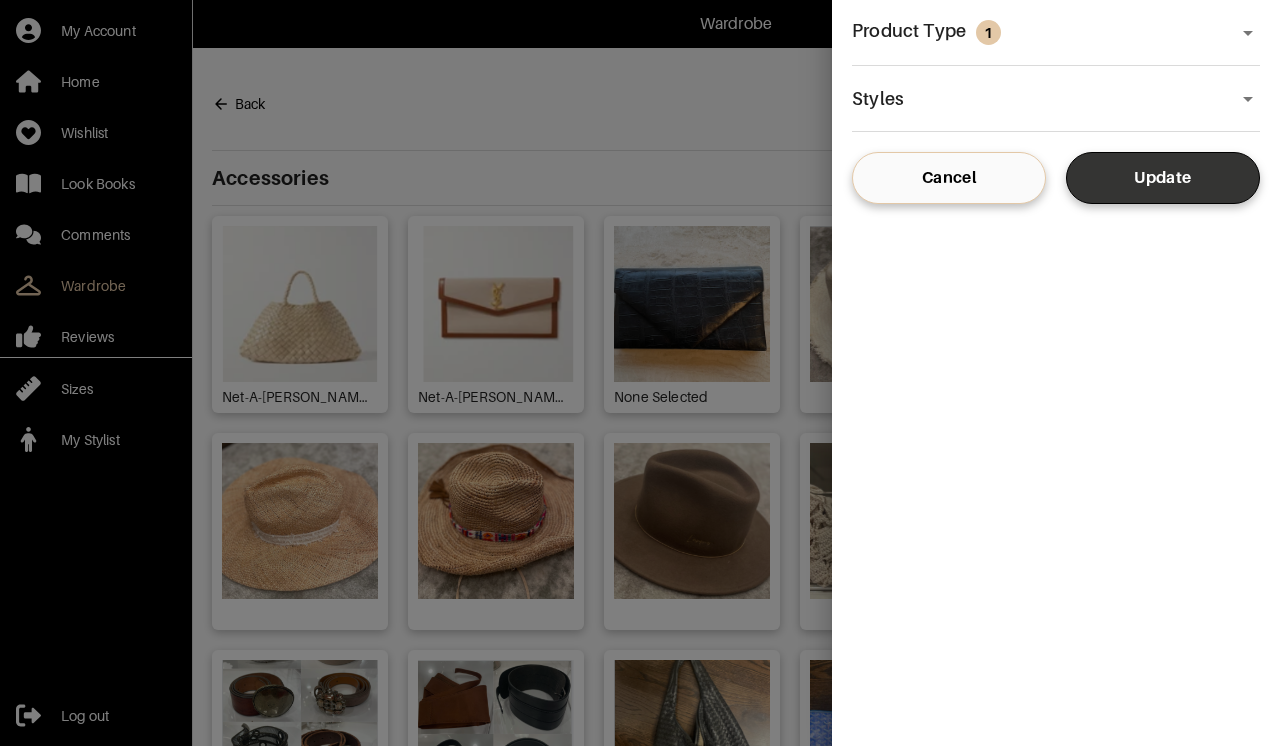 click on "Update" at bounding box center (1163, 178) 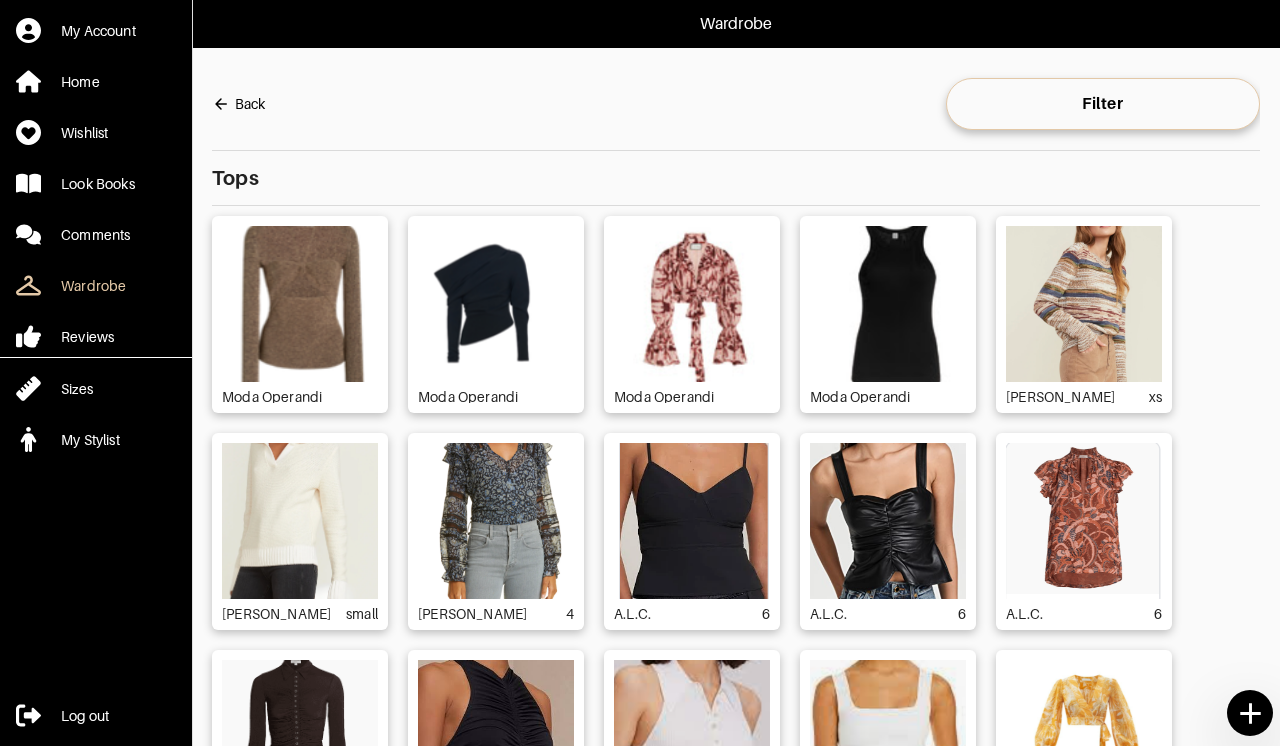 click at bounding box center (1084, 304) 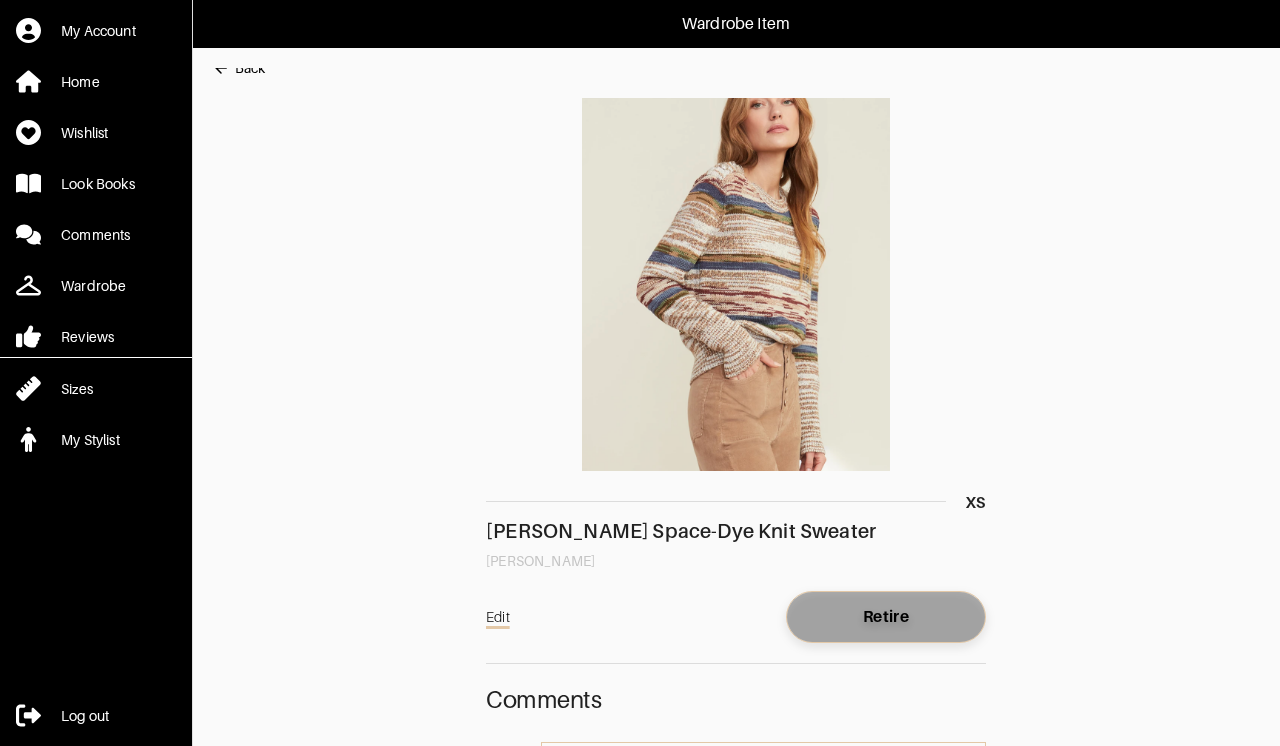 click on "Retire" at bounding box center [886, 617] 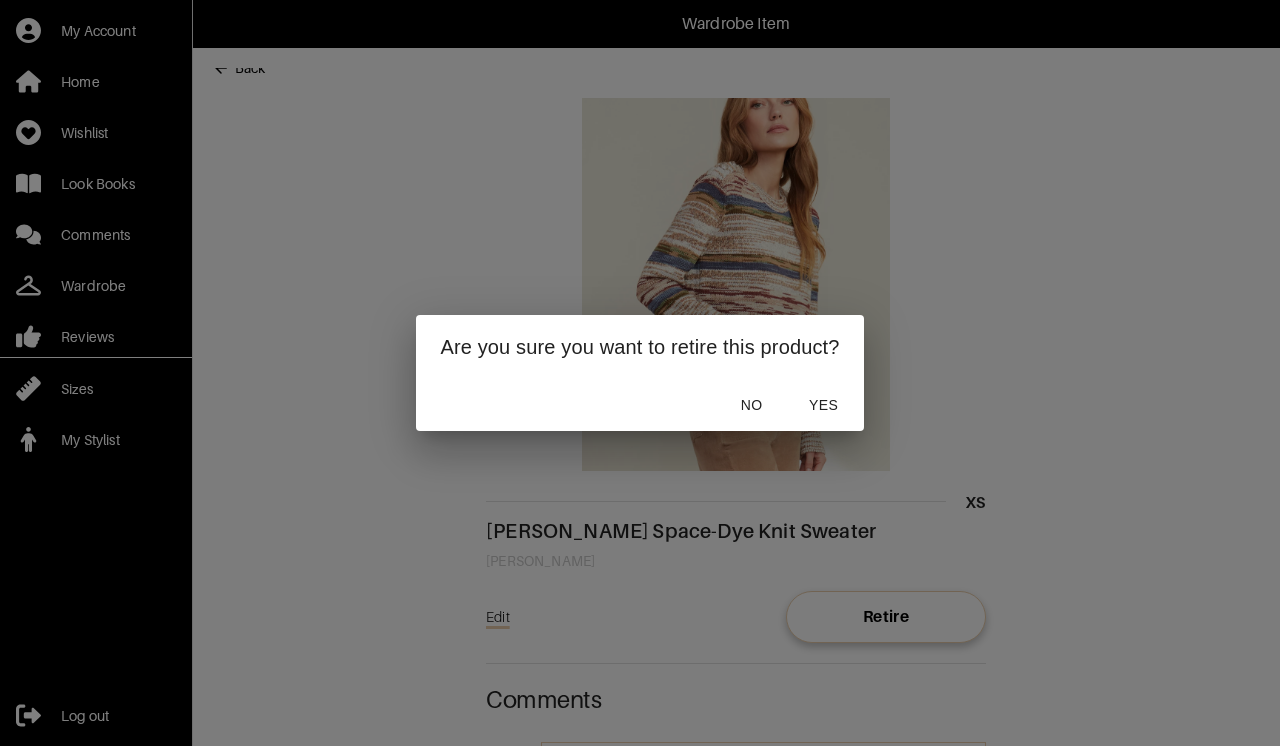 click on "Yes" at bounding box center (824, 405) 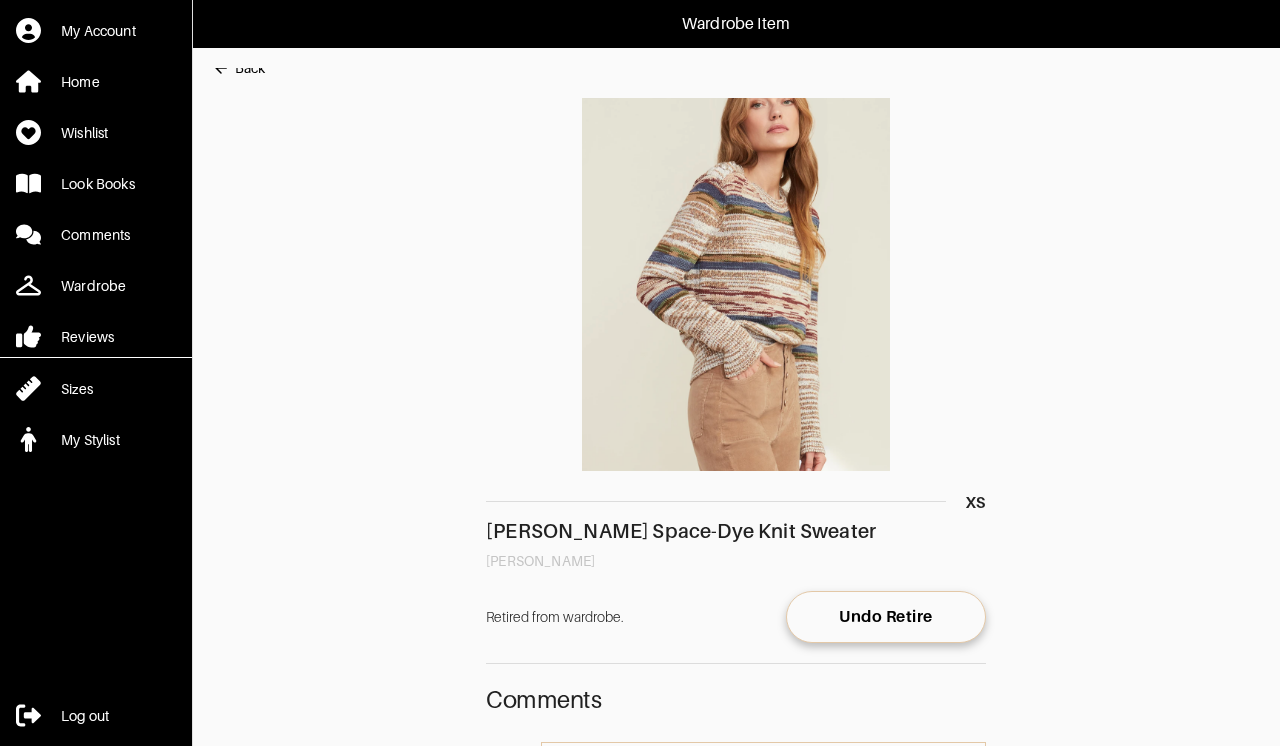 scroll, scrollTop: 0, scrollLeft: 0, axis: both 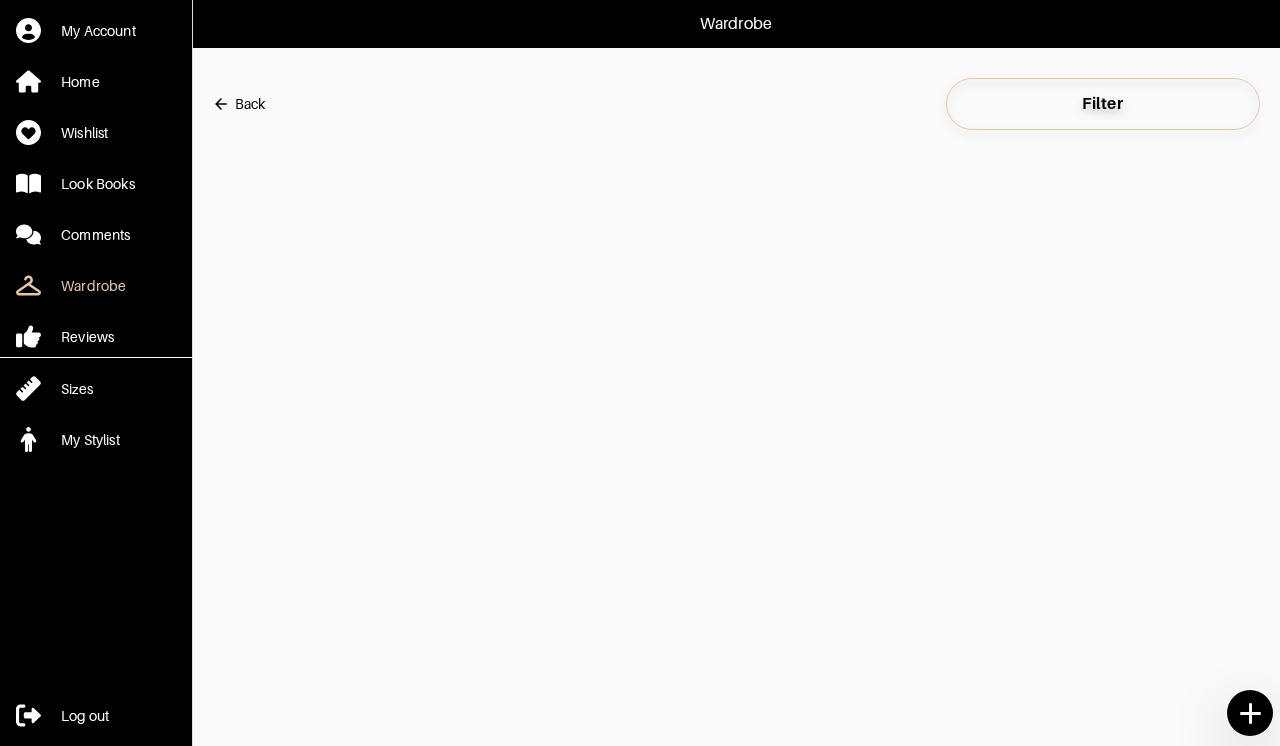 click on "Filter" at bounding box center (1103, 104) 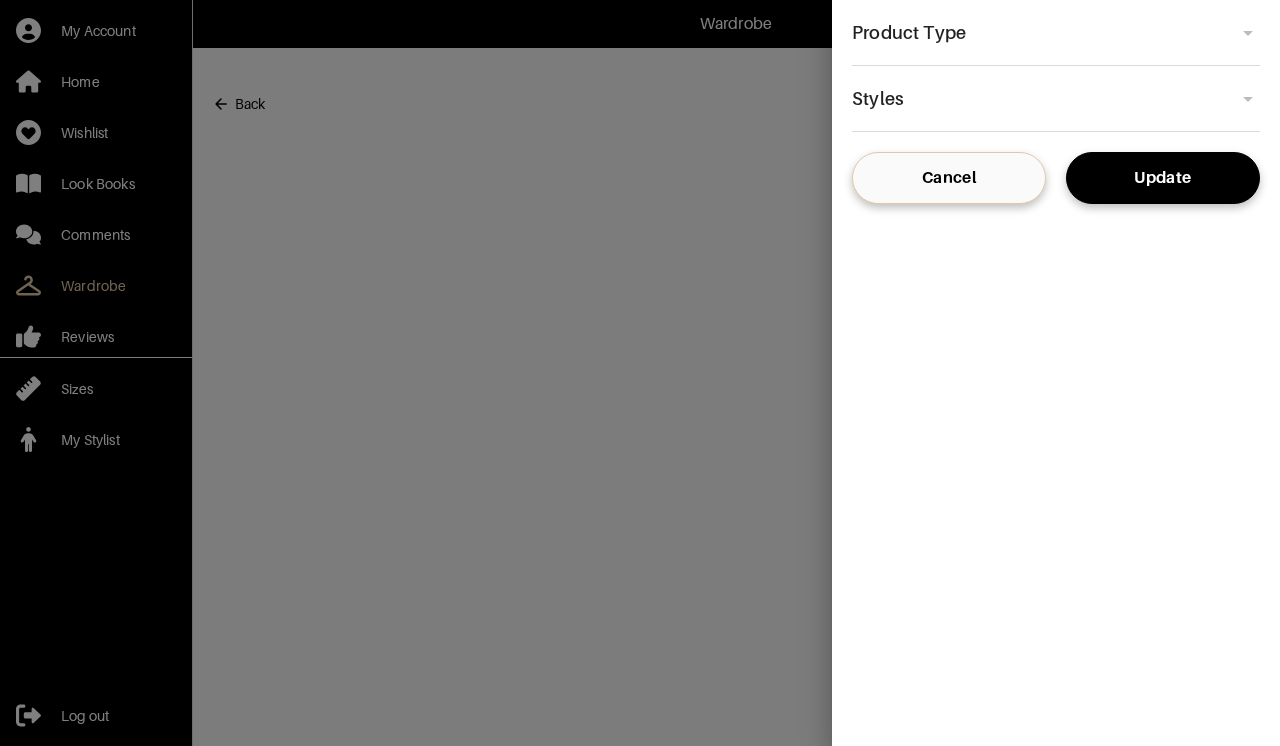 click on "​" at bounding box center [1056, 32] 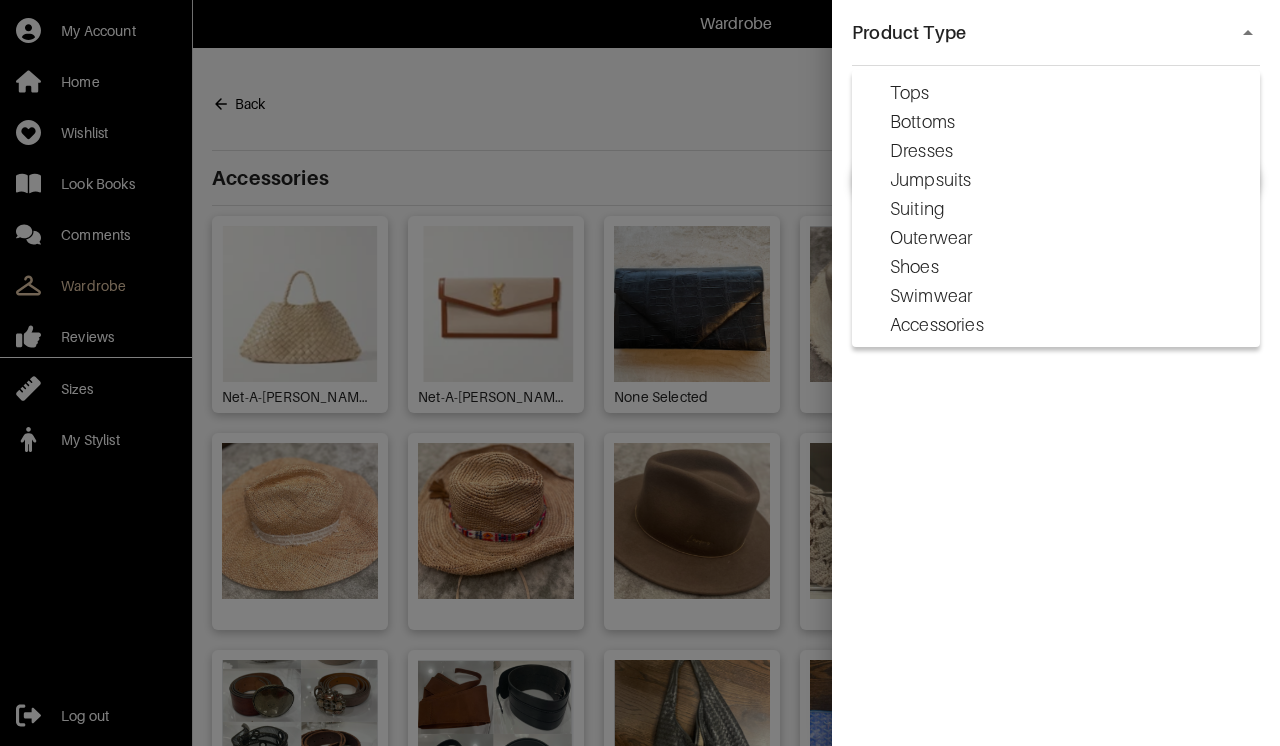 click on "Wardrobe My Account Home Wishlist Look Books Comments Wardrobe Reviews Sizes My Stylist Log out Back Filter Accessories Net-A-[PERSON_NAME] Net-A-[PERSON_NAME] None Selected Gucci Gucci Net-A-[PERSON_NAME] n/a Net-A-[PERSON_NAME] 80 CHANEL Net-A-[PERSON_NAME] n/a Moda Operandi n/a Net-A-[PERSON_NAME] n/a Net-A-[PERSON_NAME] 80 Net-A-[PERSON_NAME] Net-A-[PERSON_NAME] Moda Operandi N/A Moda Operandi N/A Miscellaneous Miscellaneous Miscellaneous S ShopBop S Small Hermes One size Hat Attack OS OS [PERSON_NAME] OS Bottoms Moda Operandi Moda Operandi Moda Operandi Moda Operandi [PERSON_NAME] [PERSON_NAME] [PERSON_NAME] 26 Matches Fashion 40 Moda Operandi N/A Net-A-[PERSON_NAME] 27 Net-A-[PERSON_NAME] 27 Moda Operandi m Moda Operandi 6 Unknown small Unknown small Unknown small Unknown small Net-A-[PERSON_NAME] 26 L'AGENCE 27 L'AGENCE 26 A.L.C. 4 Nanushka small Net-A-[PERSON_NAME] us 4 Net-A-[PERSON_NAME] uk 10 Moda Operandi 1 [PERSON_NAME] 4 Miscellaneous Net-A-[PERSON_NAME] small Net-A-[PERSON_NAME] 26 Net-A-[PERSON_NAME] [PERSON_NAME] + [PERSON_NAME] size 2 [PERSON_NAME] + [PERSON_NAME] 2 Moda Operandi 2 Net-A-[PERSON_NAME] FR 38 Net-A-[PERSON_NAME] Small FR 34 S" at bounding box center [640, 447] 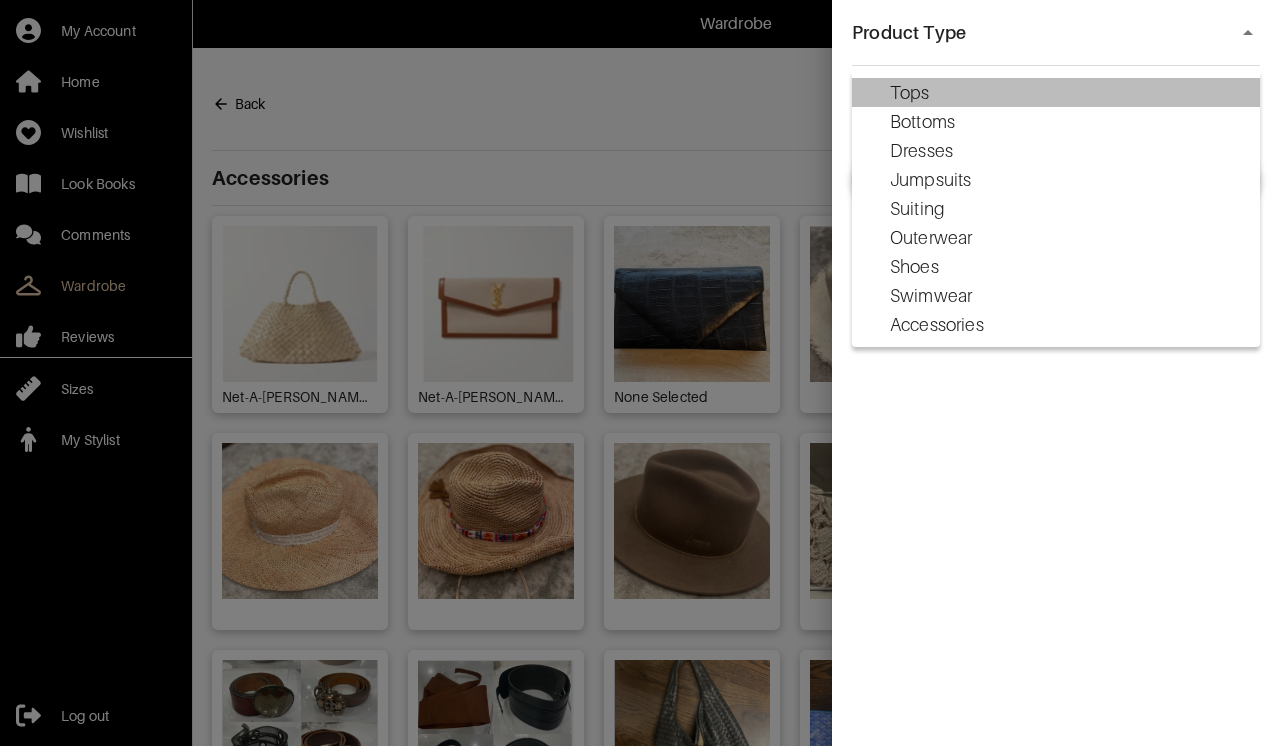 click on "Tops" at bounding box center (910, 93) 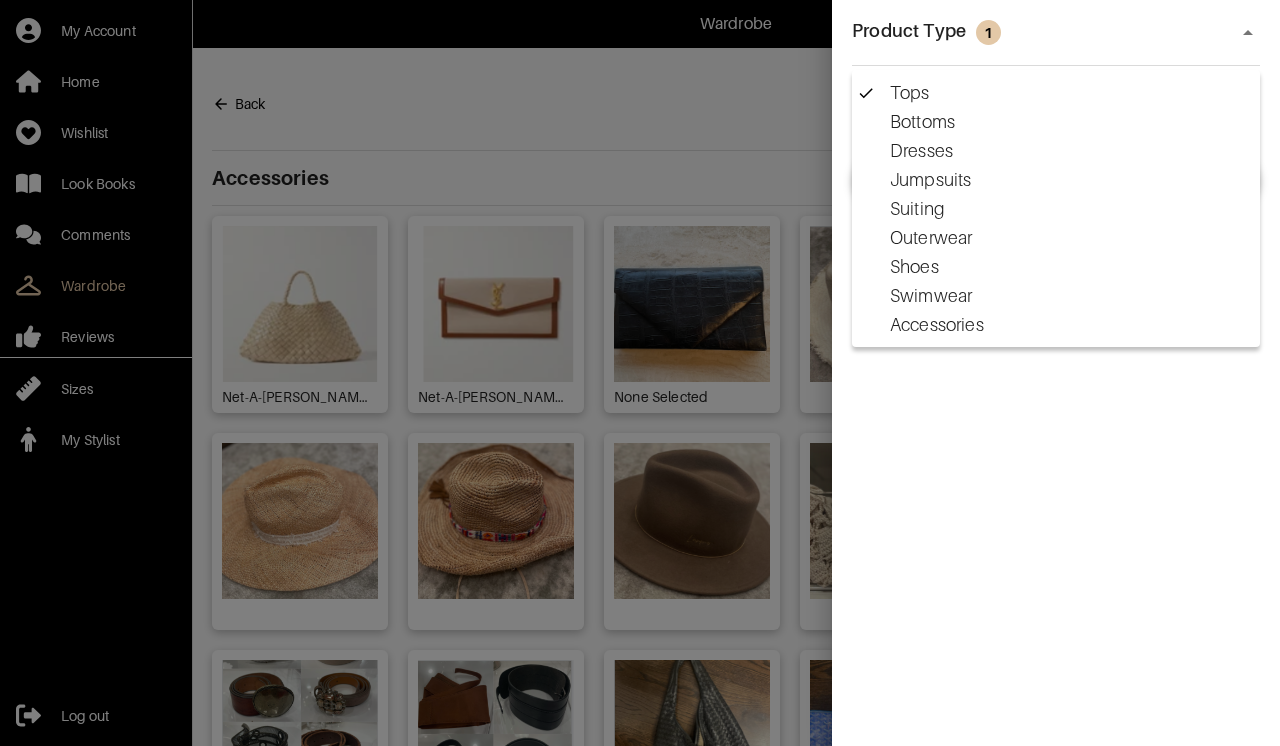 click at bounding box center [640, 373] 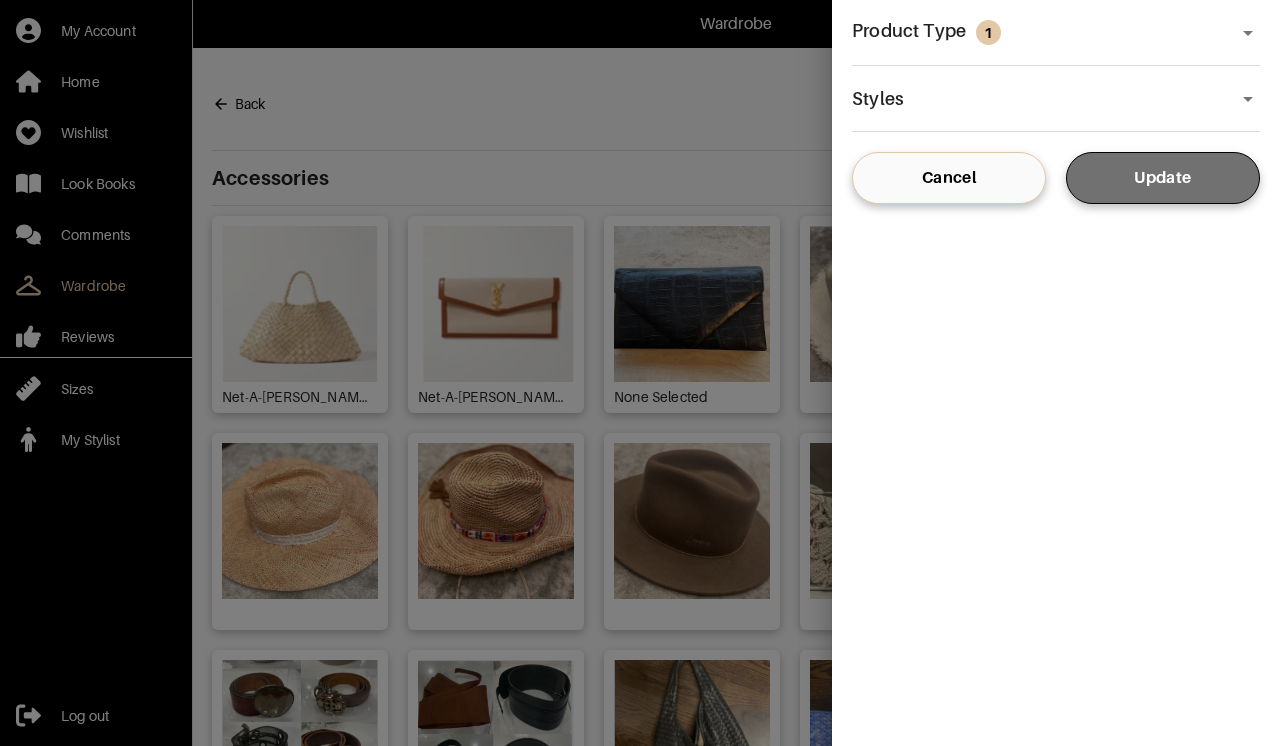 click on "Update" at bounding box center (1163, 178) 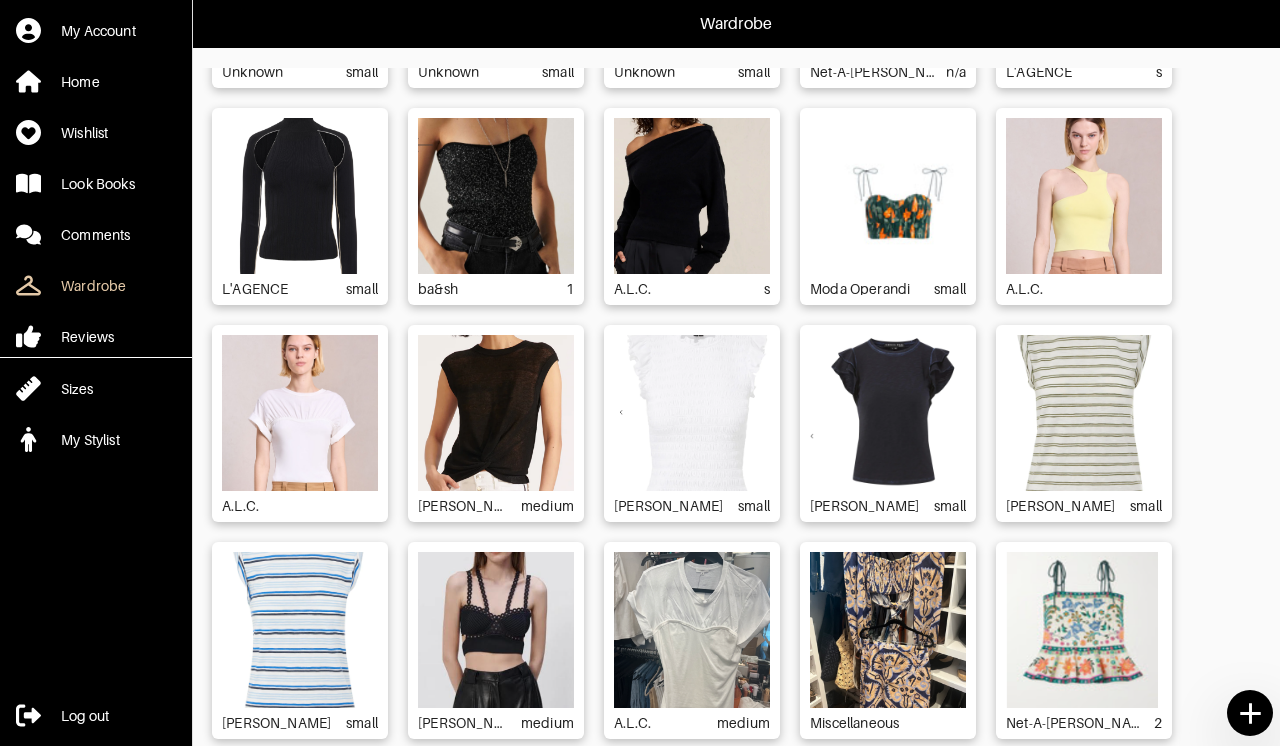 scroll, scrollTop: 2288, scrollLeft: 0, axis: vertical 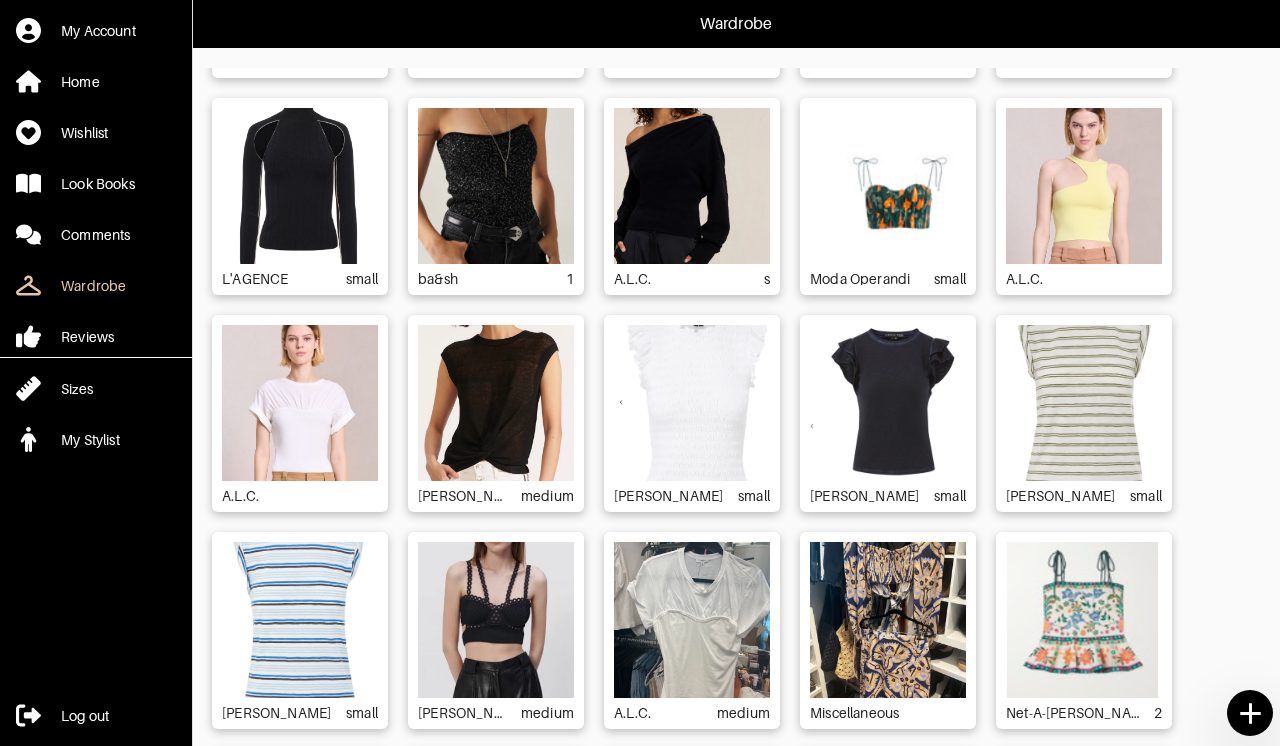 click at bounding box center [888, 186] 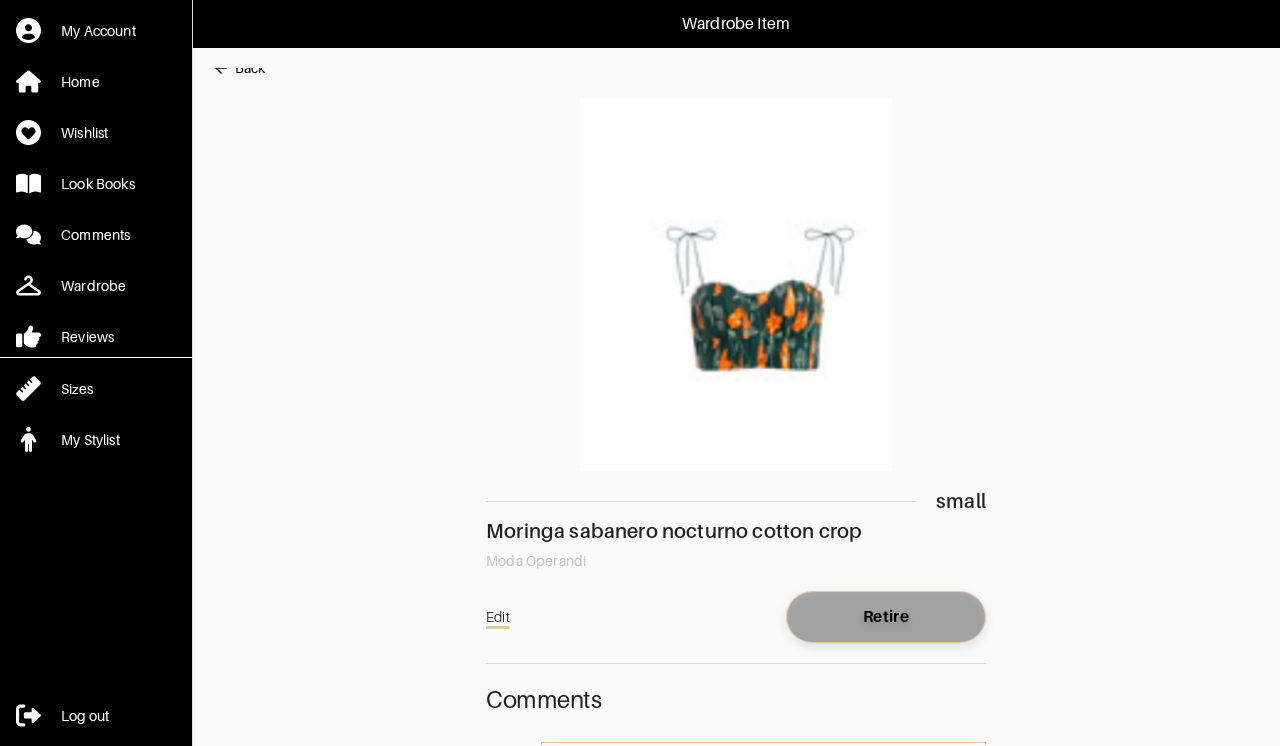 click on "Retire" at bounding box center [886, 617] 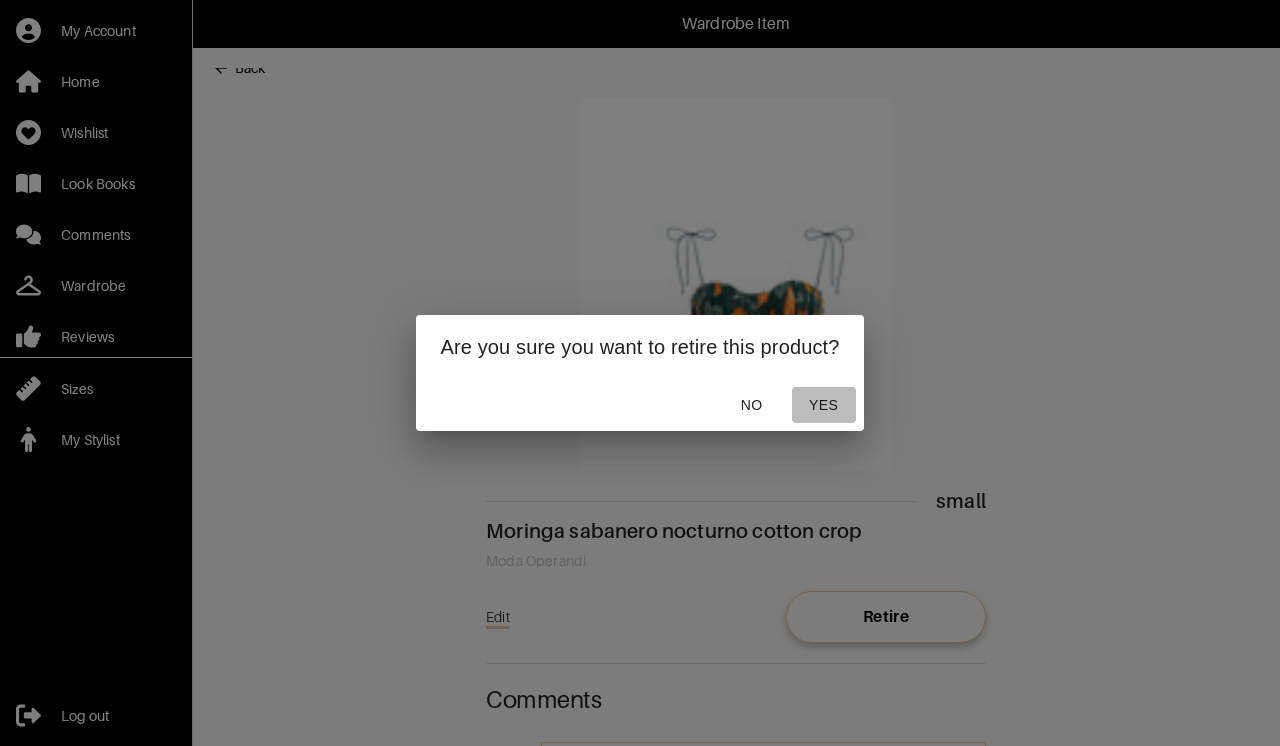click on "Yes" at bounding box center [824, 405] 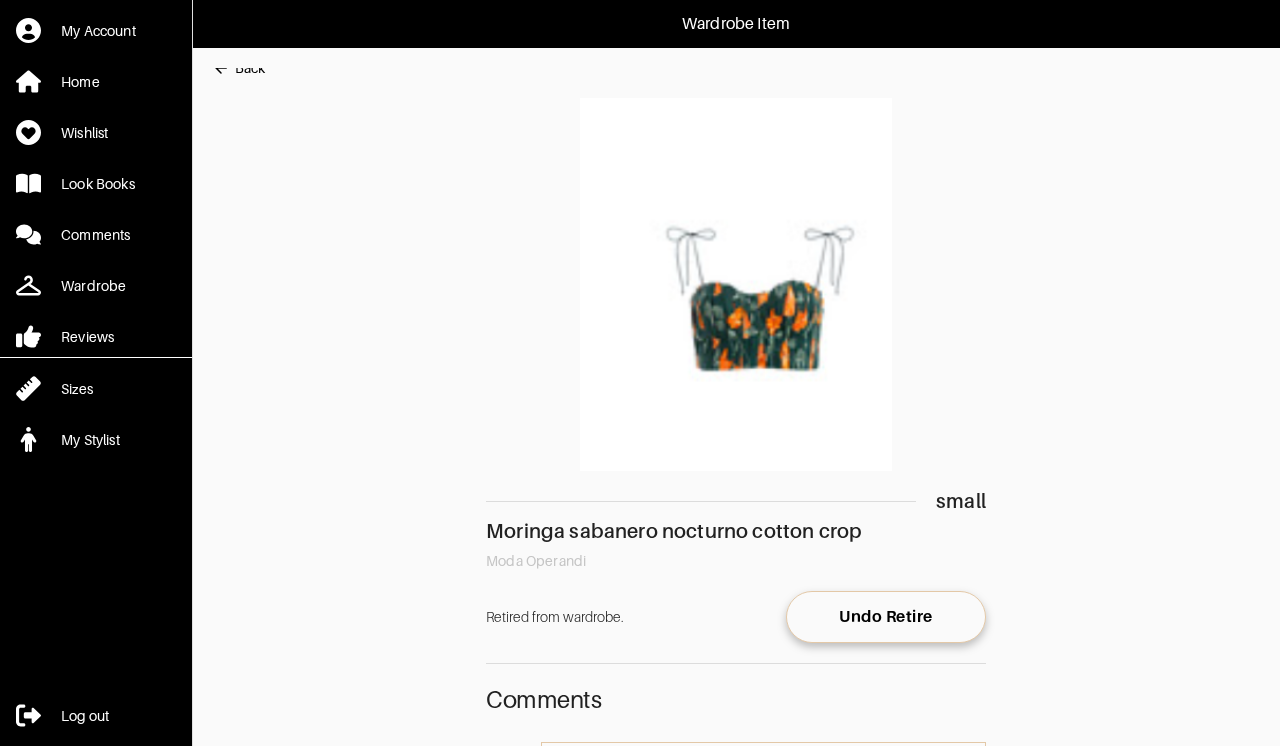 click on "Back" at bounding box center (250, 68) 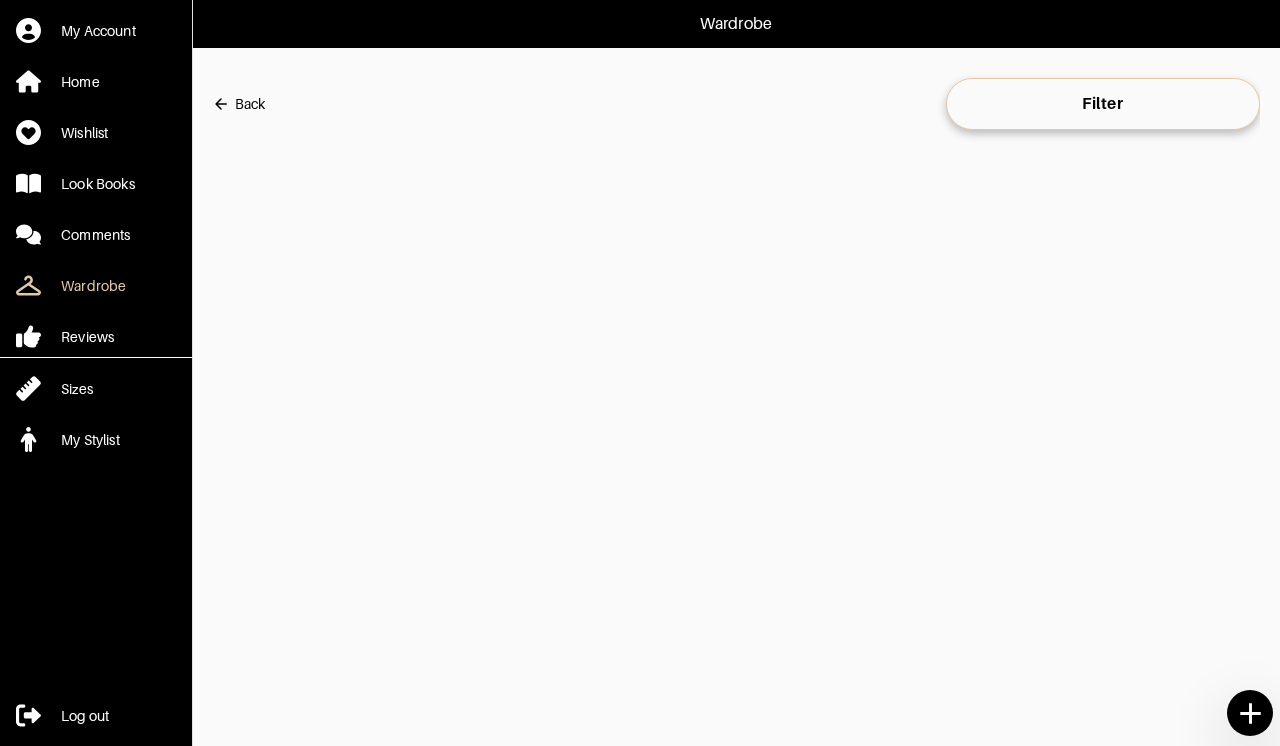 click on "Back" at bounding box center (250, 104) 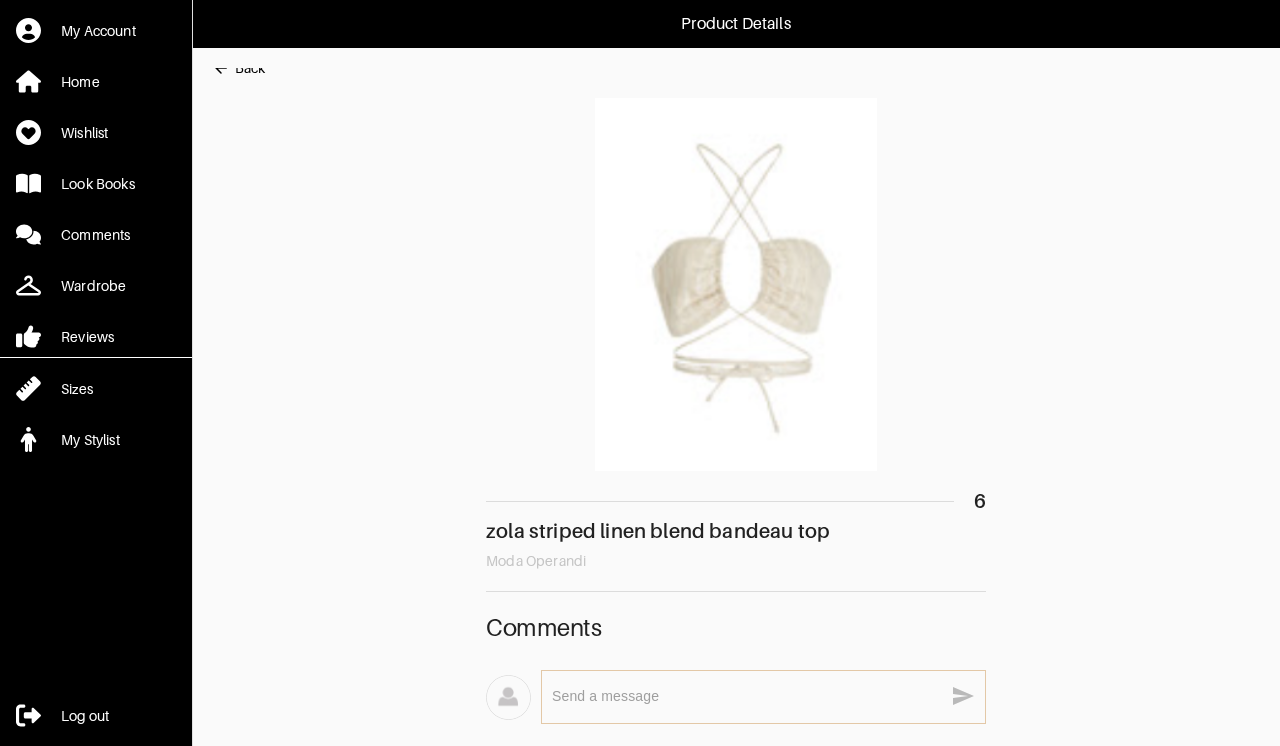 click on "Back" at bounding box center [250, 68] 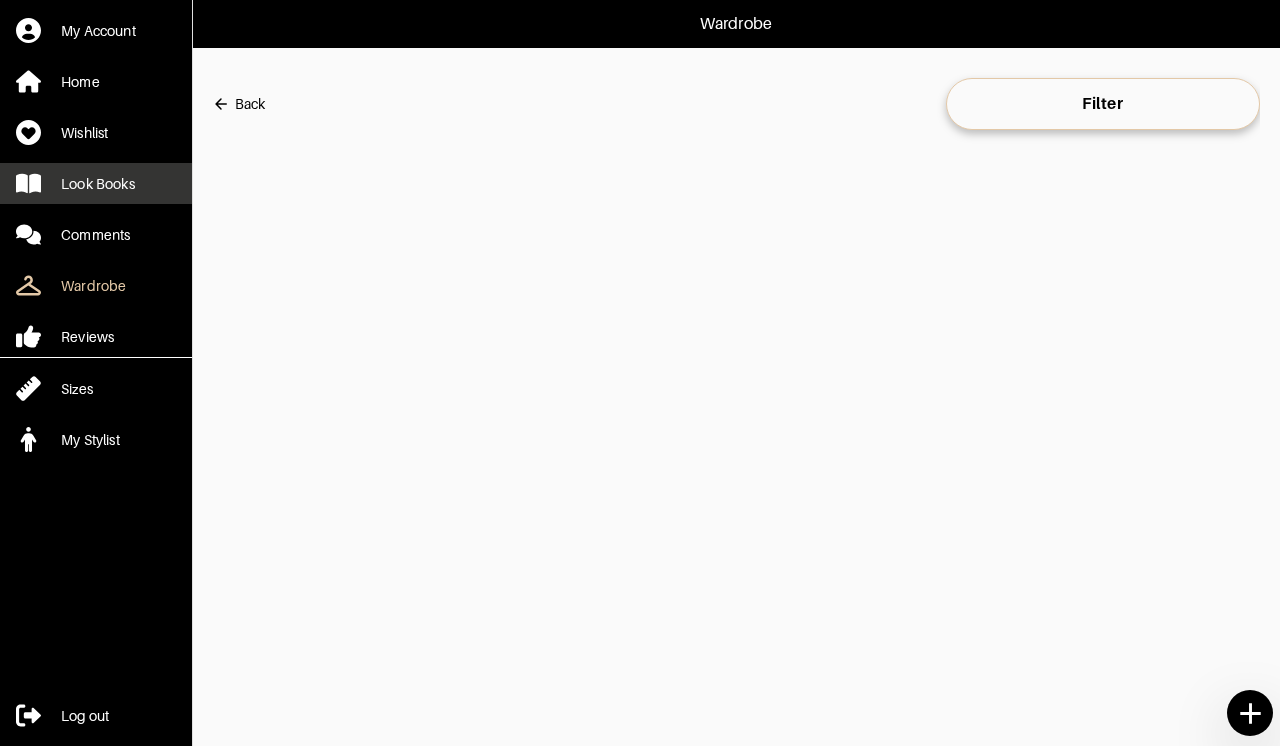 click on "Look Books" at bounding box center [98, 184] 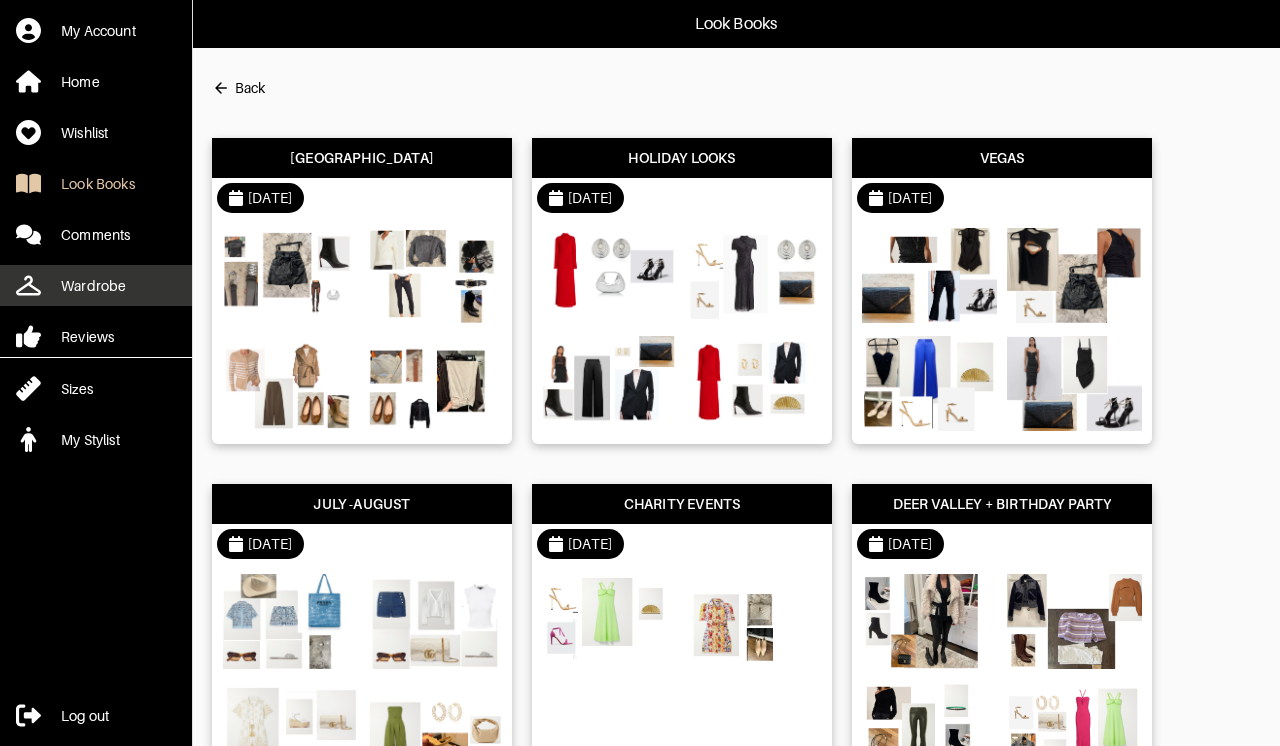 click on "Wardrobe" at bounding box center (93, 286) 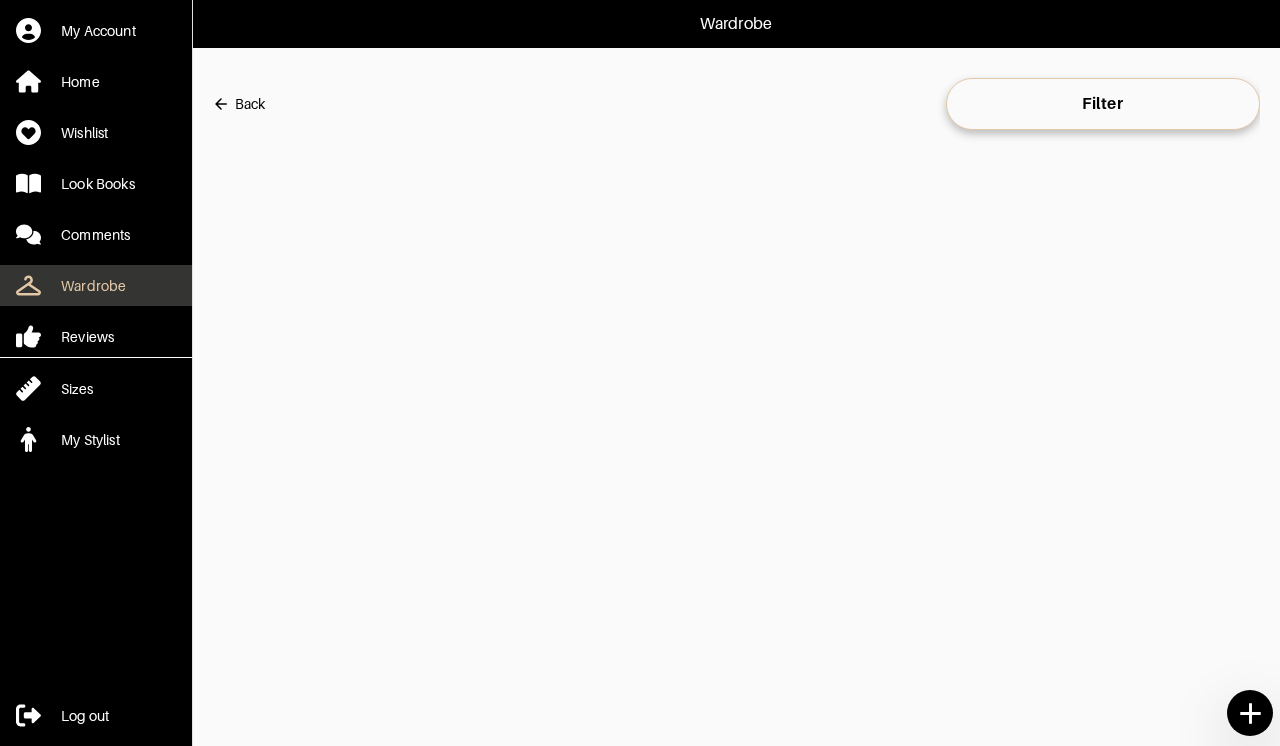 click on "Wardrobe" at bounding box center [96, 285] 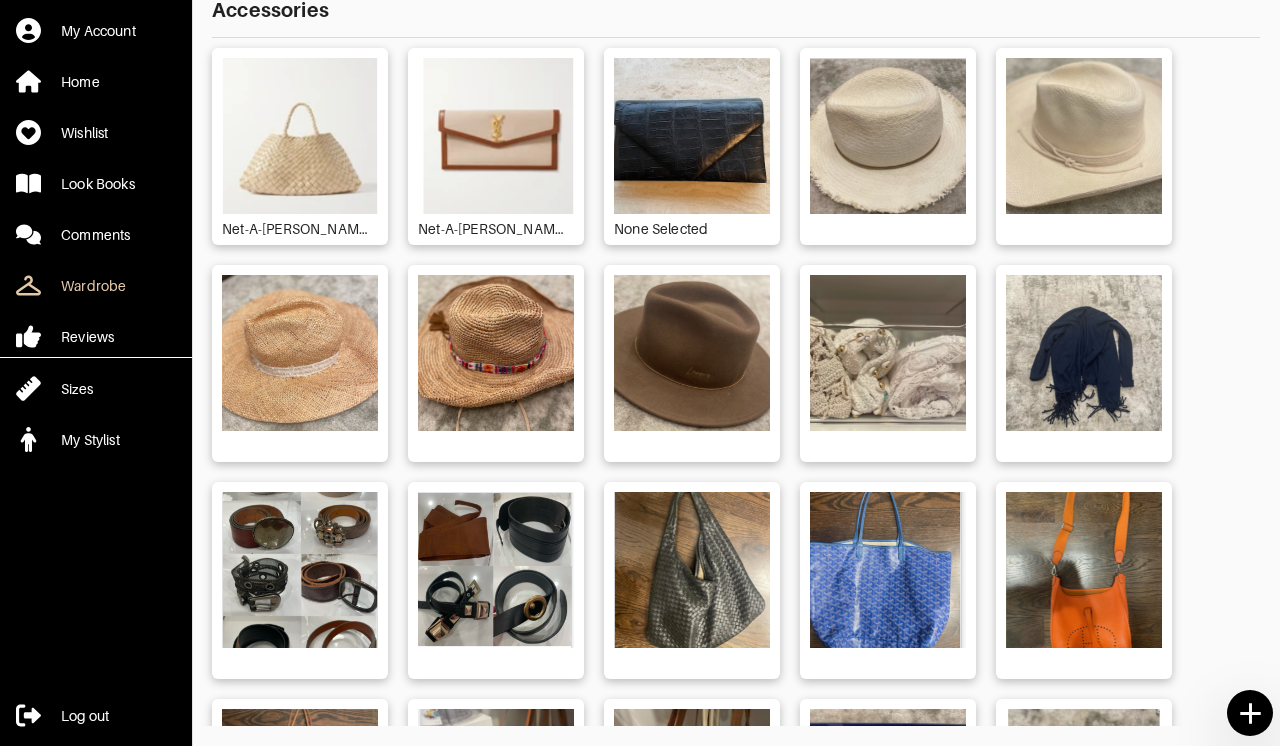 scroll, scrollTop: 168, scrollLeft: 0, axis: vertical 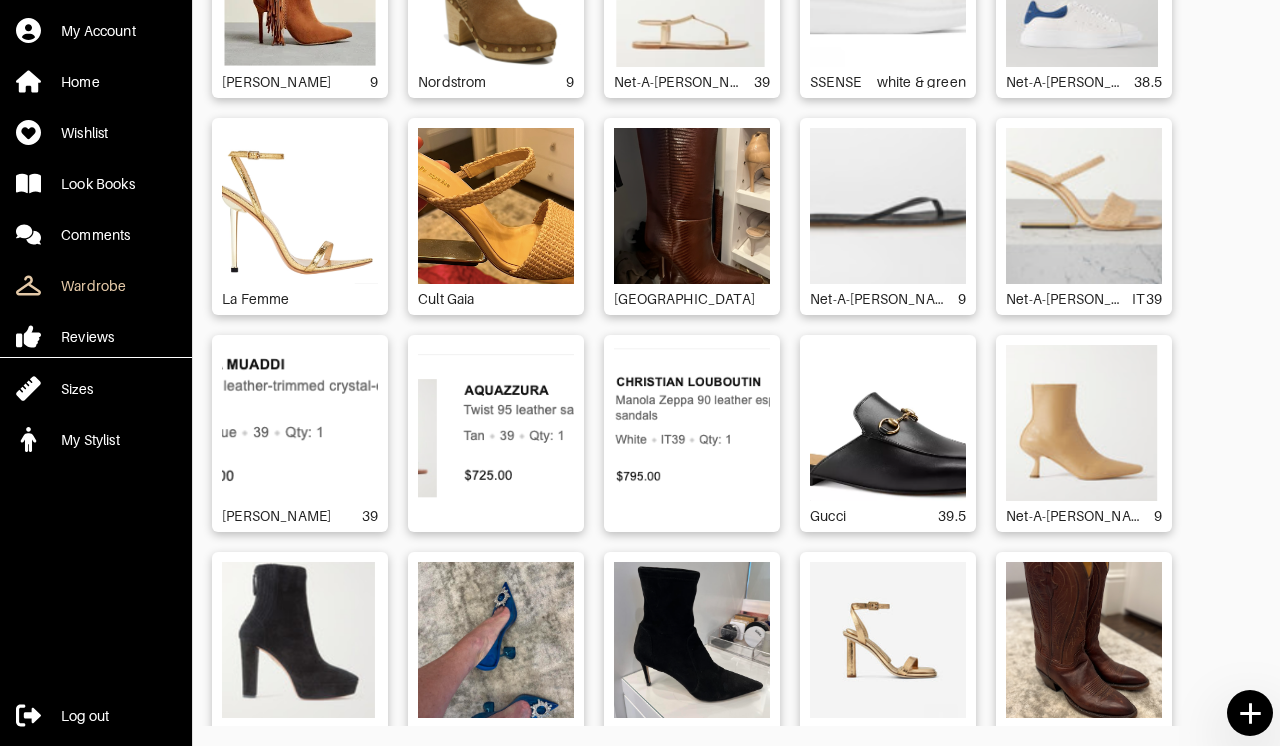 click at bounding box center (1084, 206) 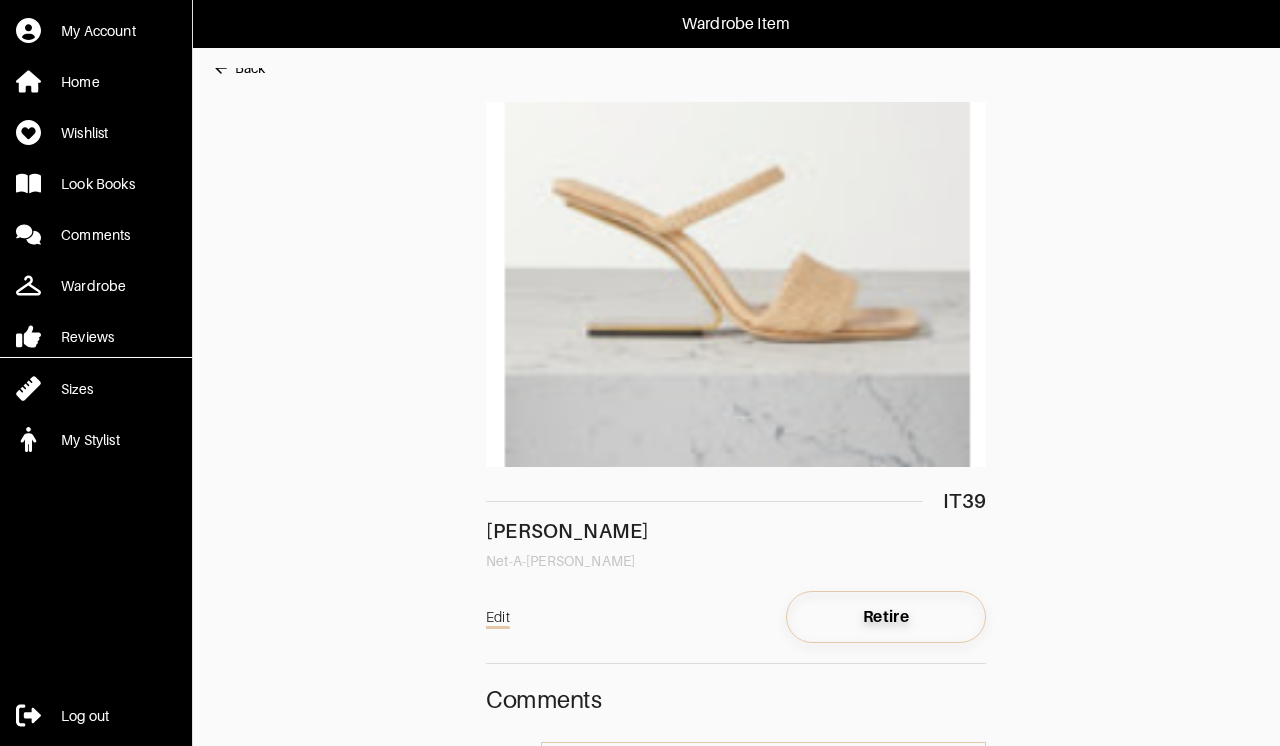 click on "Retire" at bounding box center (886, 617) 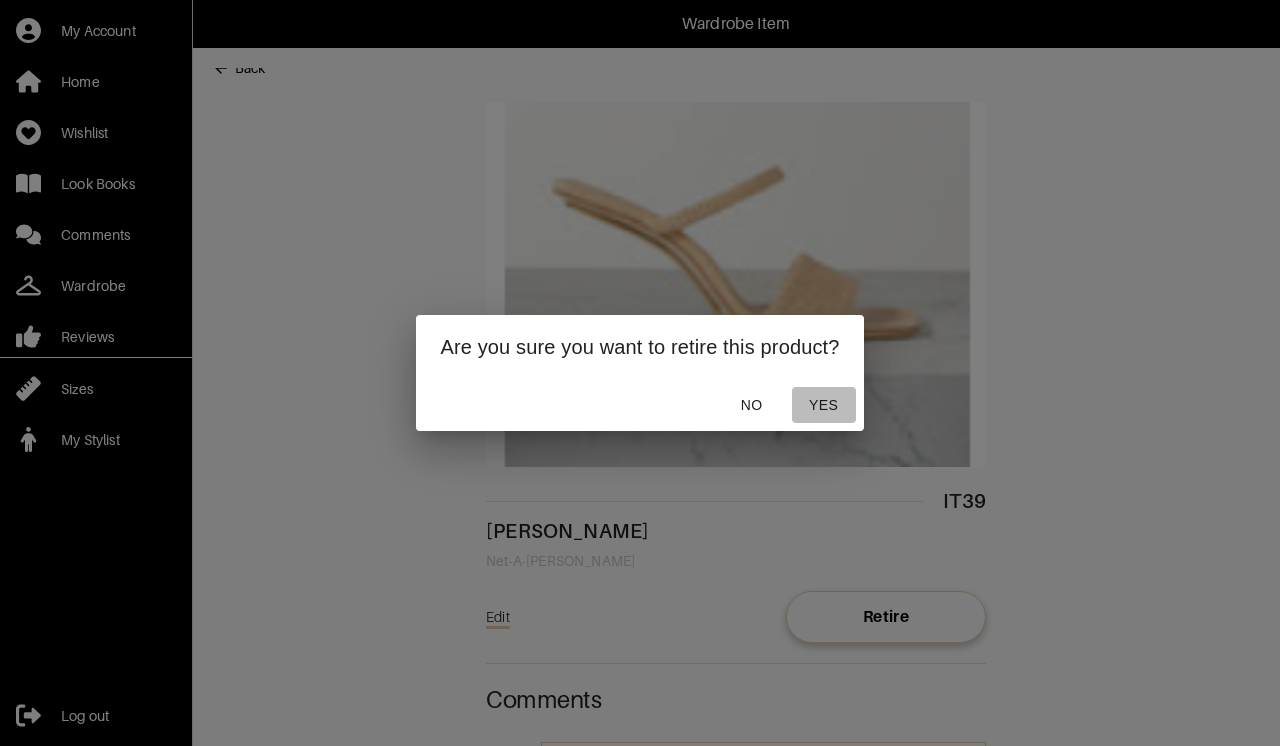 click on "Yes" at bounding box center [824, 405] 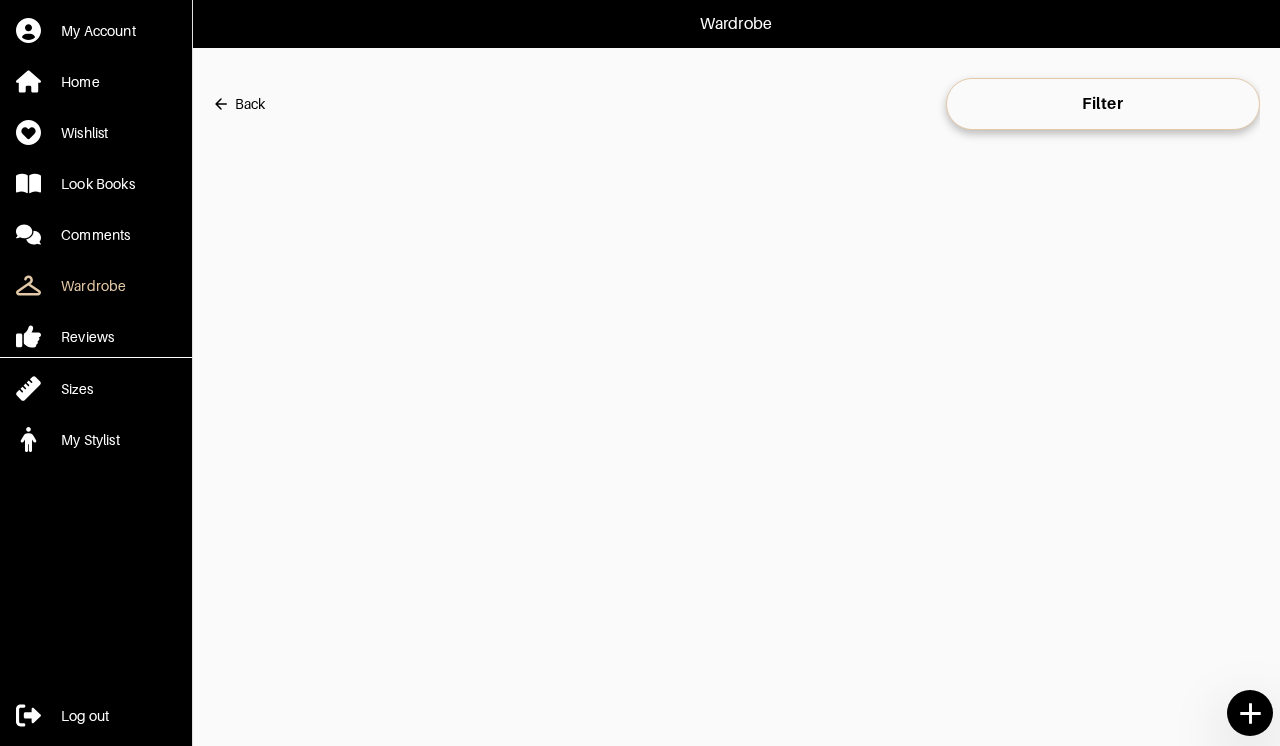 click on "Back Filter" at bounding box center [736, 451] 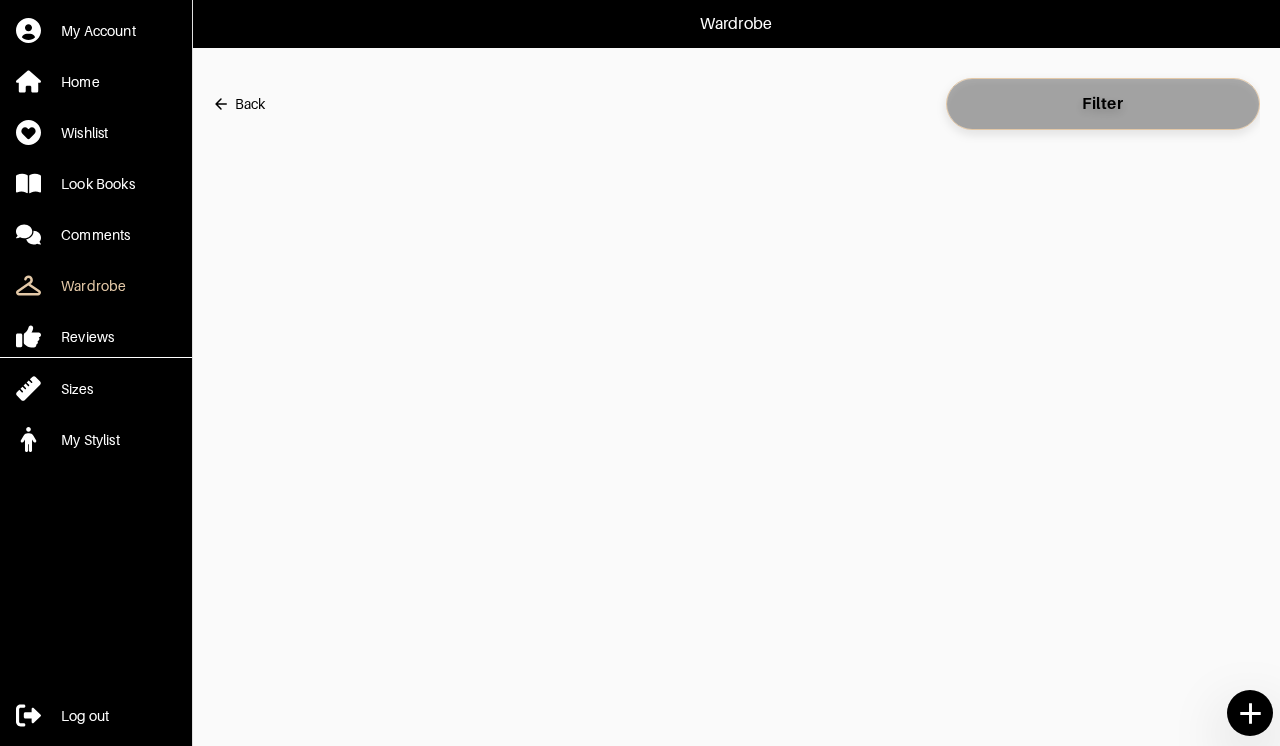 click on "Filter" at bounding box center [1103, 104] 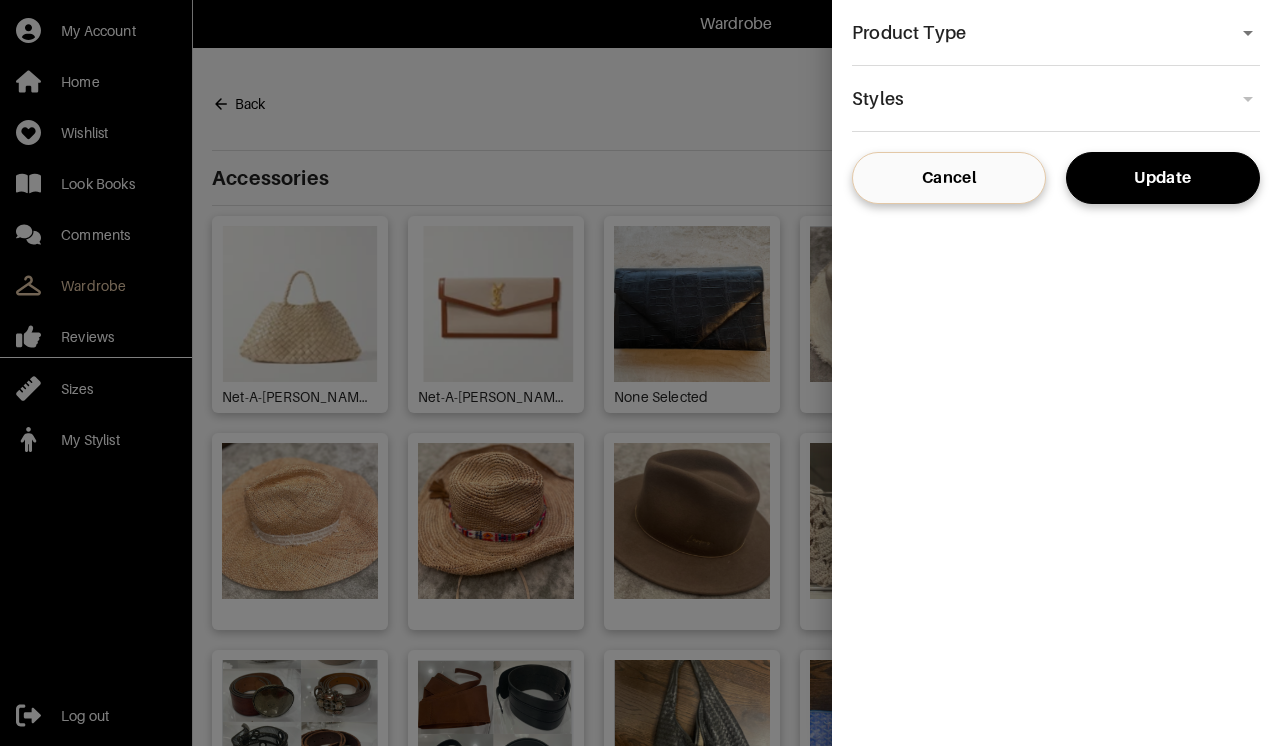 click on "Wardrobe My Account Home Wishlist Look Books Comments Wardrobe Reviews Sizes My Stylist Log out Back Filter Accessories Net-A-[PERSON_NAME] Net-A-[PERSON_NAME] None Selected Gucci Gucci Net-A-[PERSON_NAME] n/a Net-A-[PERSON_NAME] 80 CHANEL Net-A-[PERSON_NAME] n/a Moda Operandi n/a Net-A-[PERSON_NAME] n/a Net-A-[PERSON_NAME] 80 Net-A-[PERSON_NAME] Net-A-[PERSON_NAME] Moda Operandi N/A Moda Operandi N/A Miscellaneous Miscellaneous Miscellaneous S ShopBop S Small Hermes One size Hat Attack OS OS [PERSON_NAME] OS Bottoms Moda Operandi Moda Operandi Moda Operandi Moda Operandi [PERSON_NAME] [PERSON_NAME] [PERSON_NAME] 26 Matches Fashion 40 Moda Operandi N/A Net-A-[PERSON_NAME] 27 Net-A-[PERSON_NAME] 27 Moda Operandi m Moda Operandi 6 Unknown small Unknown small Unknown small Unknown small Net-A-[PERSON_NAME] 26 L'AGENCE 27 L'AGENCE 26 A.L.C. 4 Nanushka small Net-A-[PERSON_NAME] us 4 Net-A-[PERSON_NAME] uk 10 Moda Operandi 1 [PERSON_NAME] 4 Miscellaneous Net-A-[PERSON_NAME] small Net-A-[PERSON_NAME] 26 Net-A-[PERSON_NAME] [PERSON_NAME] + [PERSON_NAME] size 2 [PERSON_NAME] + [PERSON_NAME] 2 Moda Operandi 2 Net-A-[PERSON_NAME] FR 38 Net-A-[PERSON_NAME] Small FR 34 S" at bounding box center [640, 447] 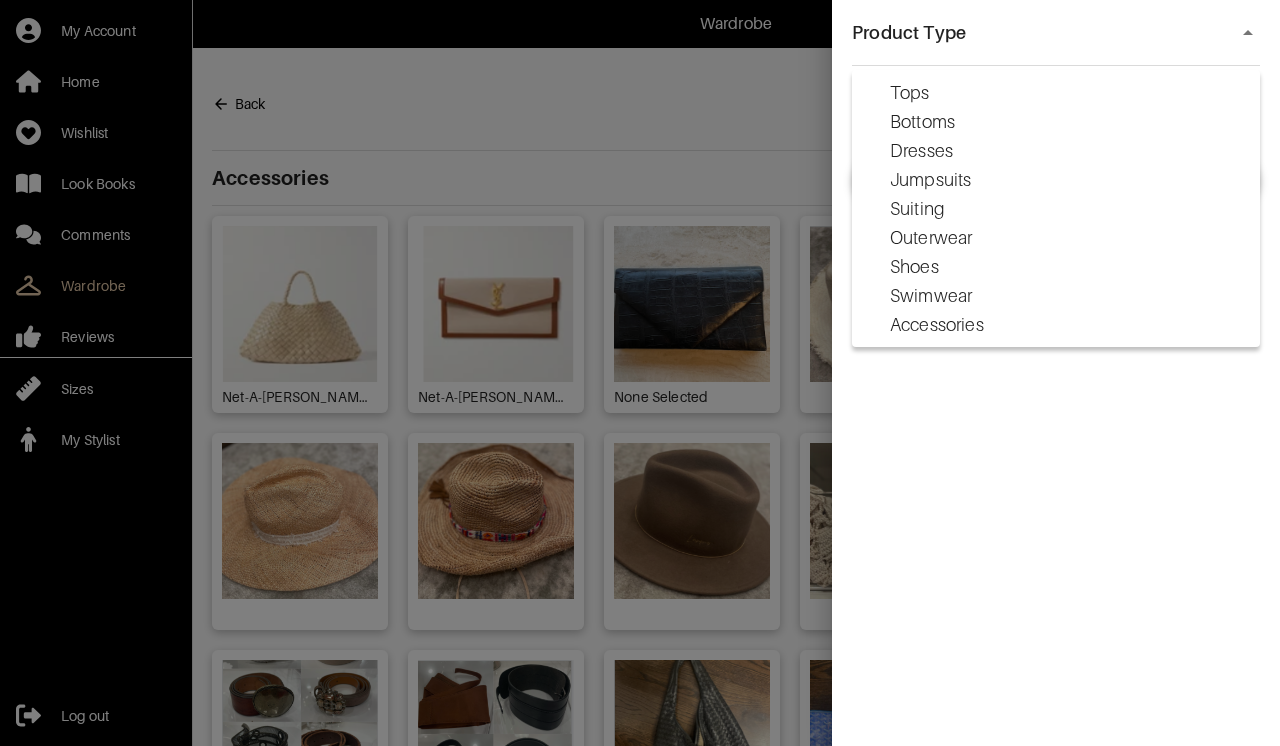 click at bounding box center (640, 373) 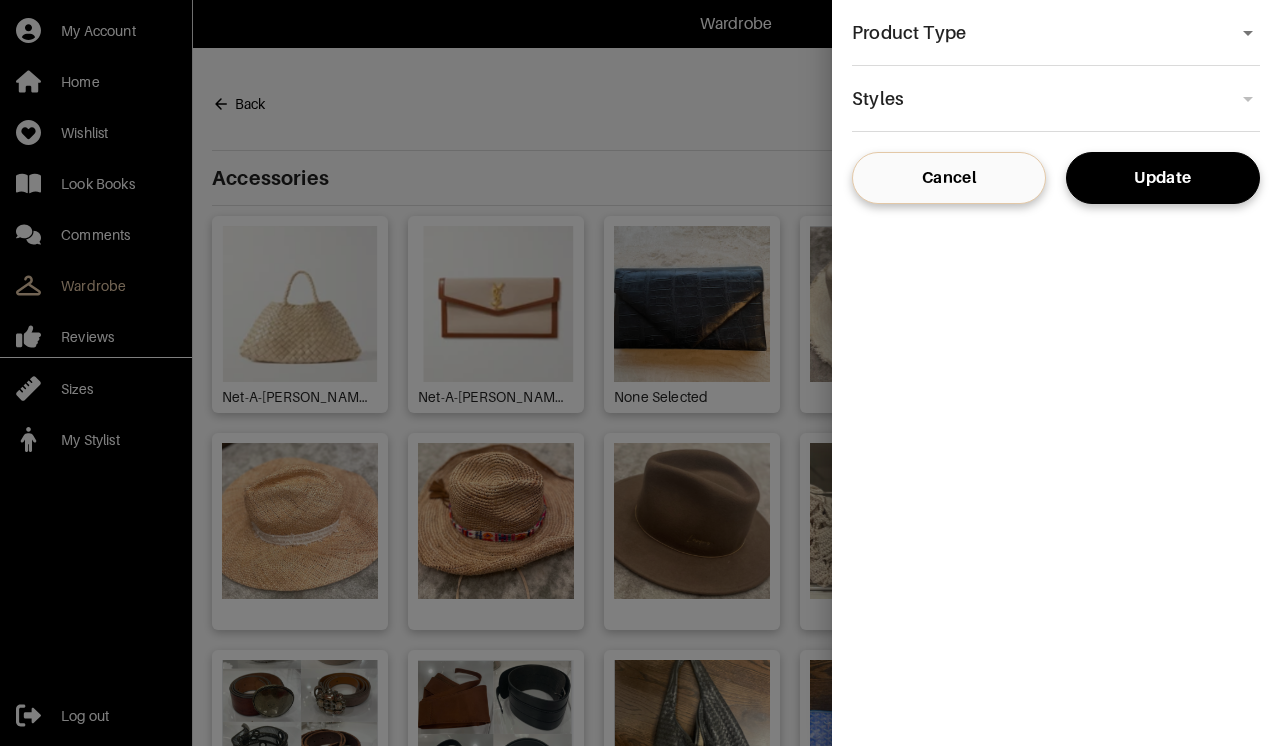 click on "Wardrobe My Account Home Wishlist Look Books Comments Wardrobe Reviews Sizes My Stylist Log out Back Filter Accessories Net-A-[PERSON_NAME] Net-A-[PERSON_NAME] None Selected Gucci Gucci Net-A-[PERSON_NAME] n/a Net-A-[PERSON_NAME] 80 CHANEL Net-A-[PERSON_NAME] n/a Moda Operandi n/a Net-A-[PERSON_NAME] n/a Net-A-[PERSON_NAME] 80 Net-A-[PERSON_NAME] Net-A-[PERSON_NAME] Moda Operandi N/A Moda Operandi N/A Miscellaneous Miscellaneous Miscellaneous S ShopBop S Small Hermes One size Hat Attack OS OS [PERSON_NAME] OS Bottoms Moda Operandi Moda Operandi Moda Operandi Moda Operandi [PERSON_NAME] [PERSON_NAME] [PERSON_NAME] 26 Matches Fashion 40 Moda Operandi N/A Net-A-[PERSON_NAME] 27 Net-A-[PERSON_NAME] 27 Moda Operandi m Moda Operandi 6 Unknown small Unknown small Unknown small Unknown small Net-A-[PERSON_NAME] 26 L'AGENCE 27 L'AGENCE 26 A.L.C. 4 Nanushka small Net-A-[PERSON_NAME] us 4 Net-A-[PERSON_NAME] uk 10 Moda Operandi 1 [PERSON_NAME] 4 Miscellaneous Net-A-[PERSON_NAME] small Net-A-[PERSON_NAME] 26 Net-A-[PERSON_NAME] [PERSON_NAME] + [PERSON_NAME] size 2 [PERSON_NAME] + [PERSON_NAME] 2 Moda Operandi 2 Net-A-[PERSON_NAME] FR 38 Net-A-[PERSON_NAME] Small FR 34 S" at bounding box center (640, 447) 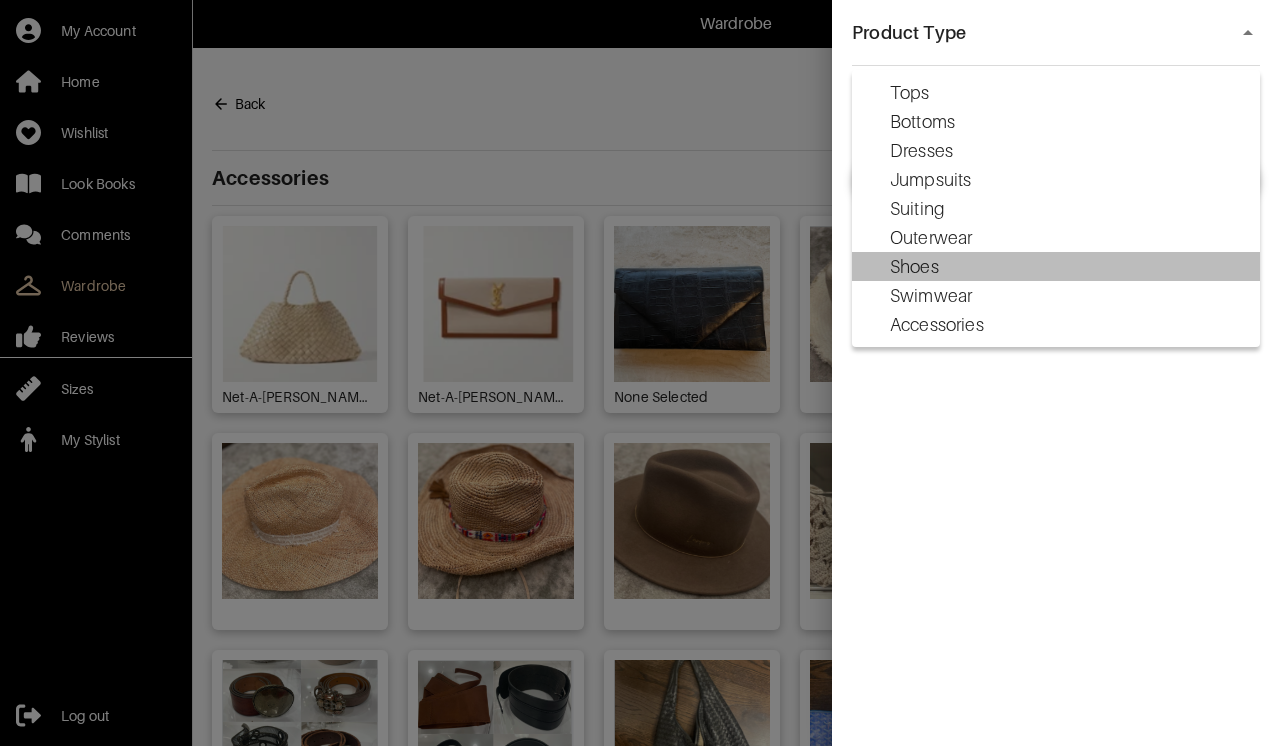 click on "Shoes" at bounding box center (914, 267) 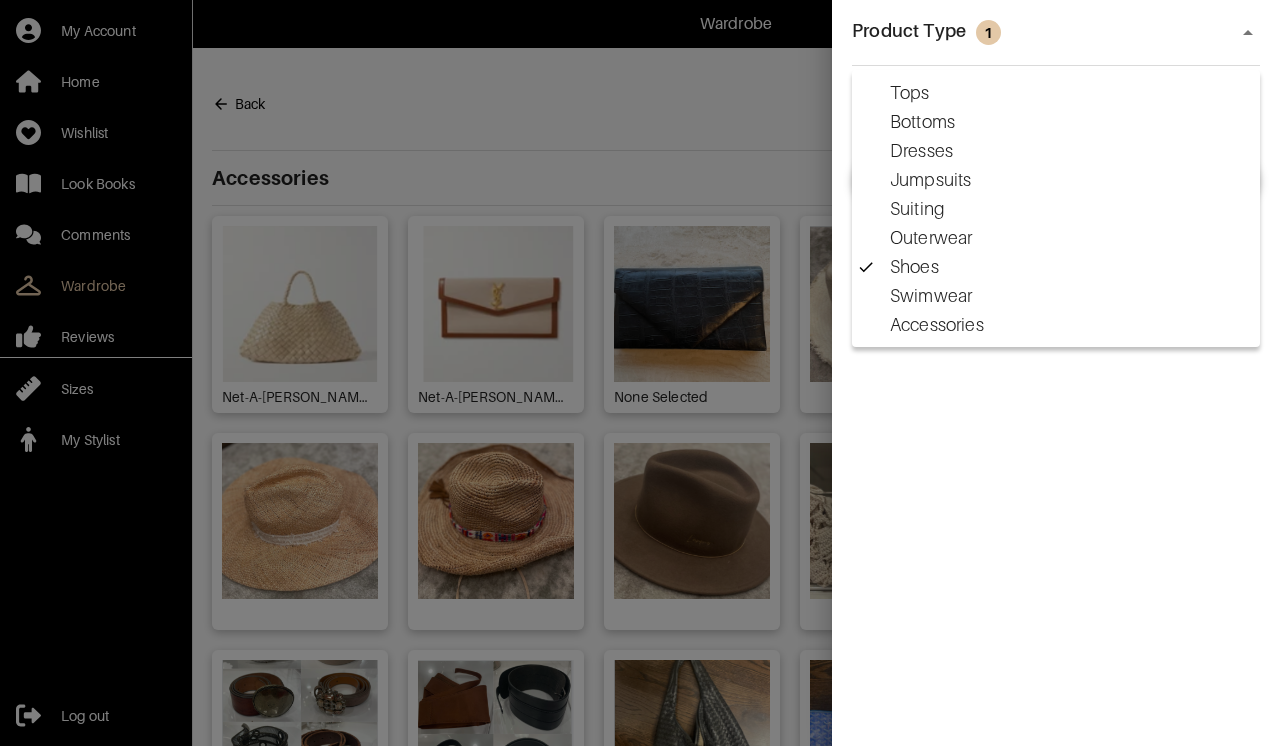click at bounding box center (640, 373) 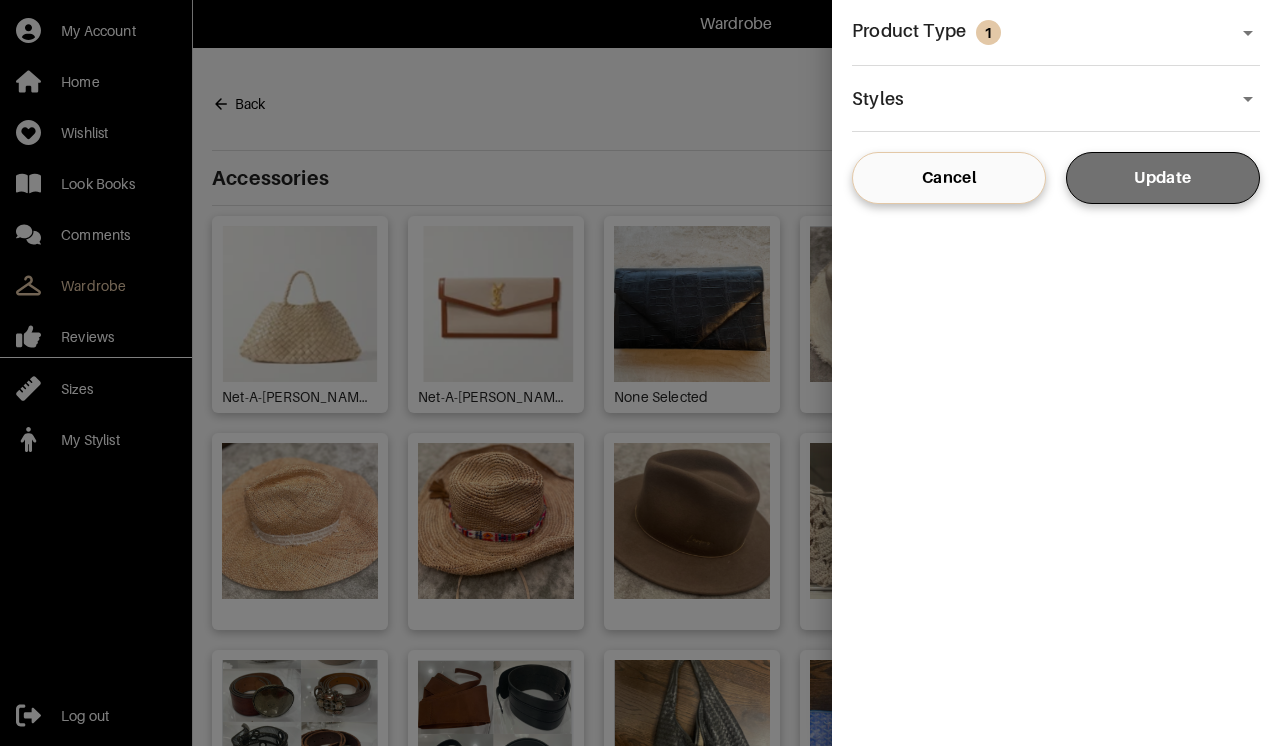 click on "Update" at bounding box center (1163, 178) 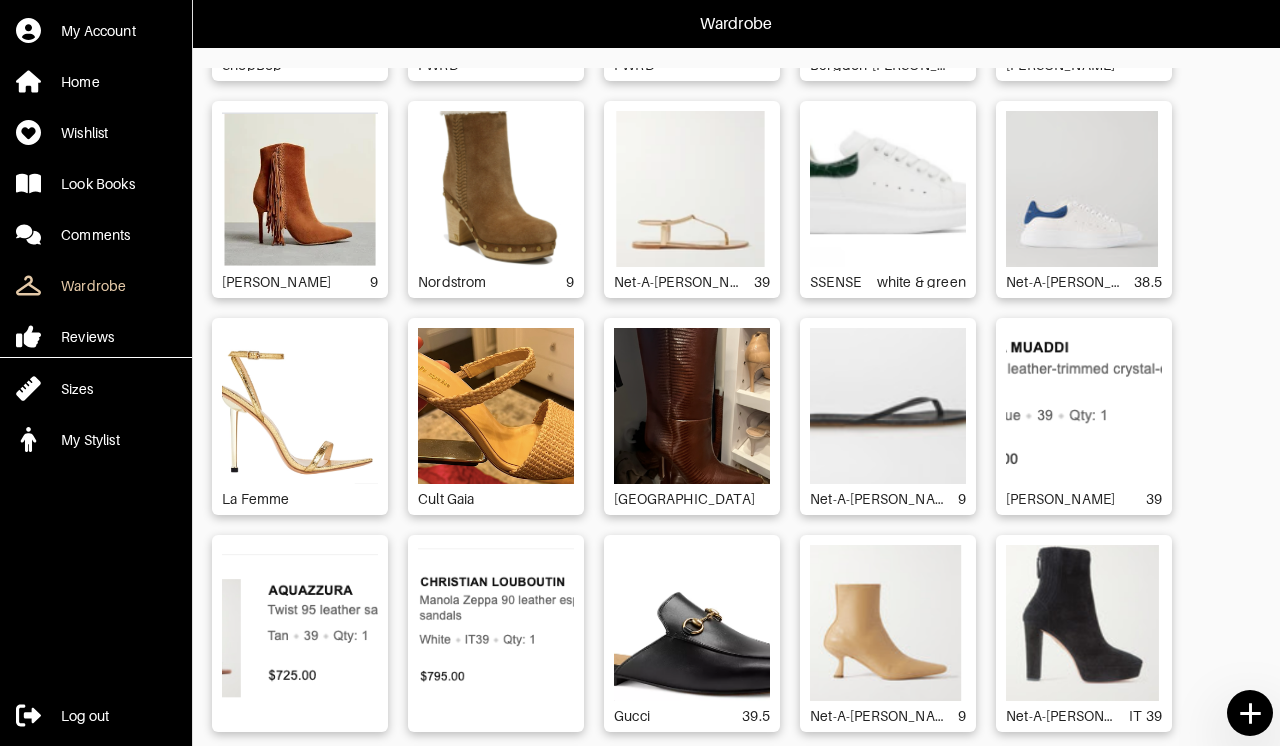 scroll, scrollTop: 341, scrollLeft: 0, axis: vertical 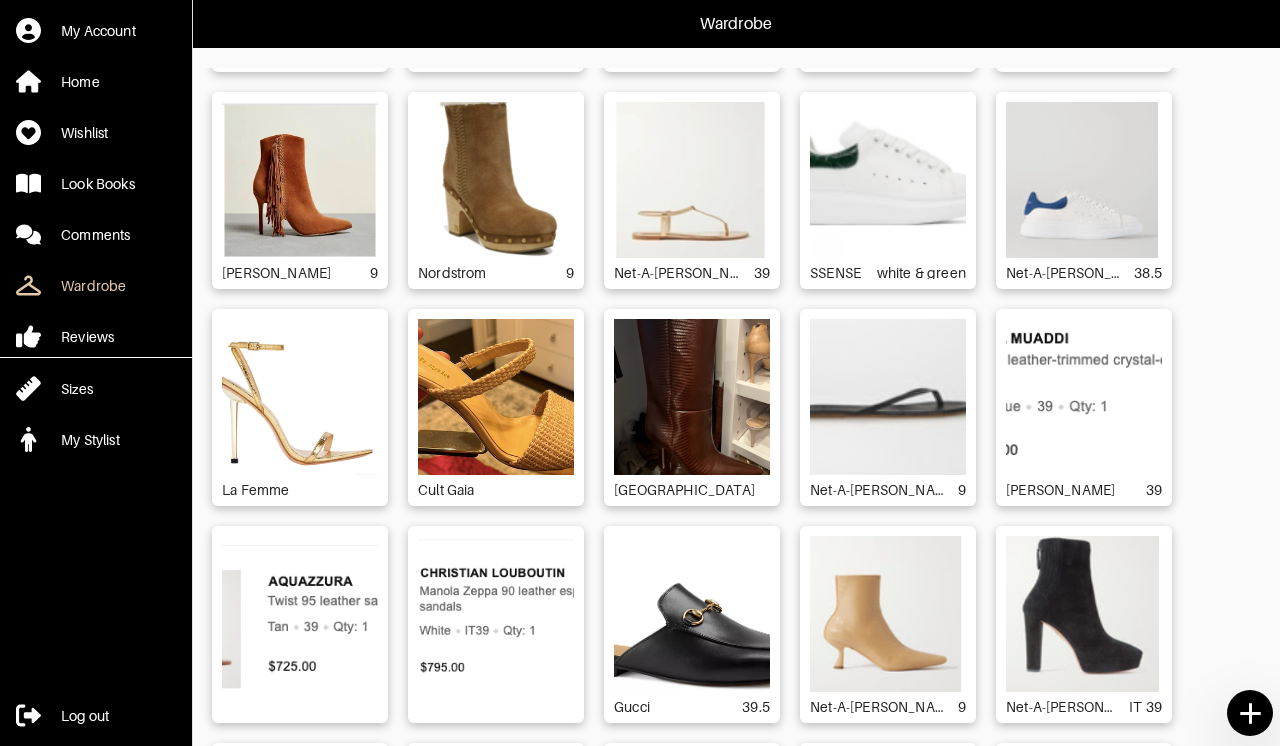 click at bounding box center (496, 397) 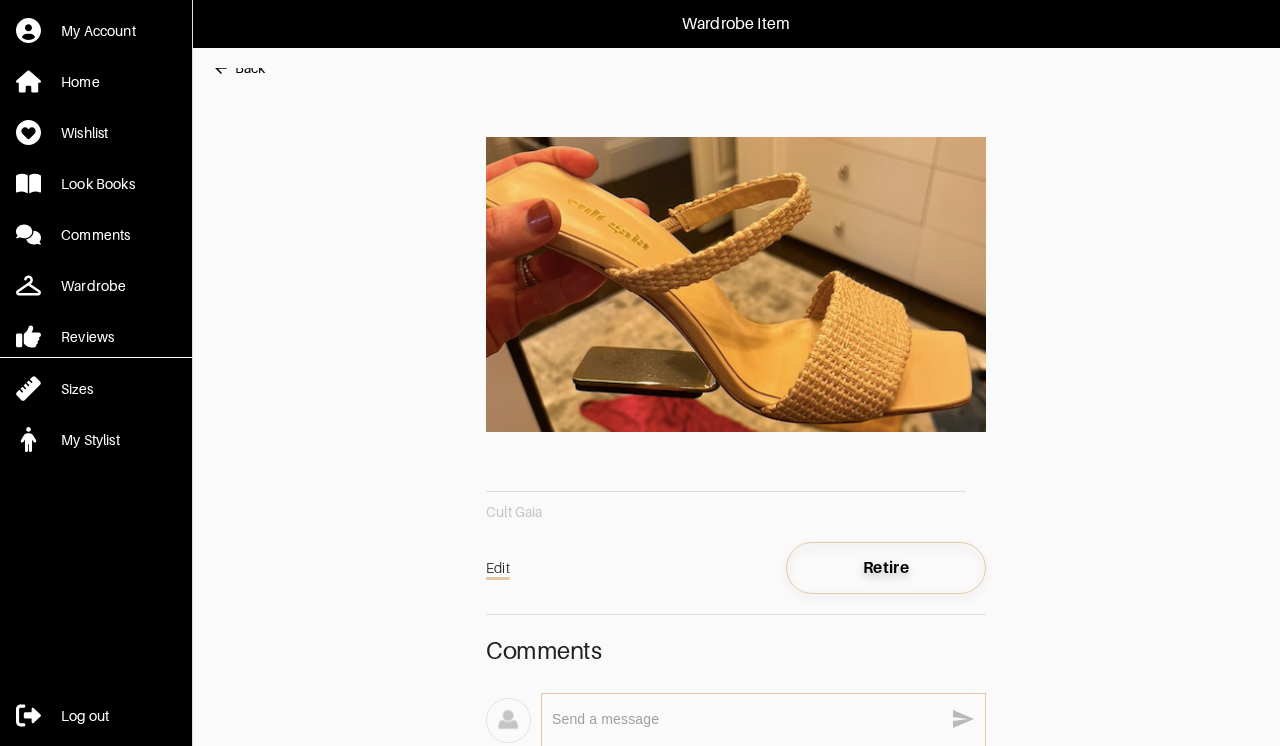 click on "Retire" at bounding box center (886, 568) 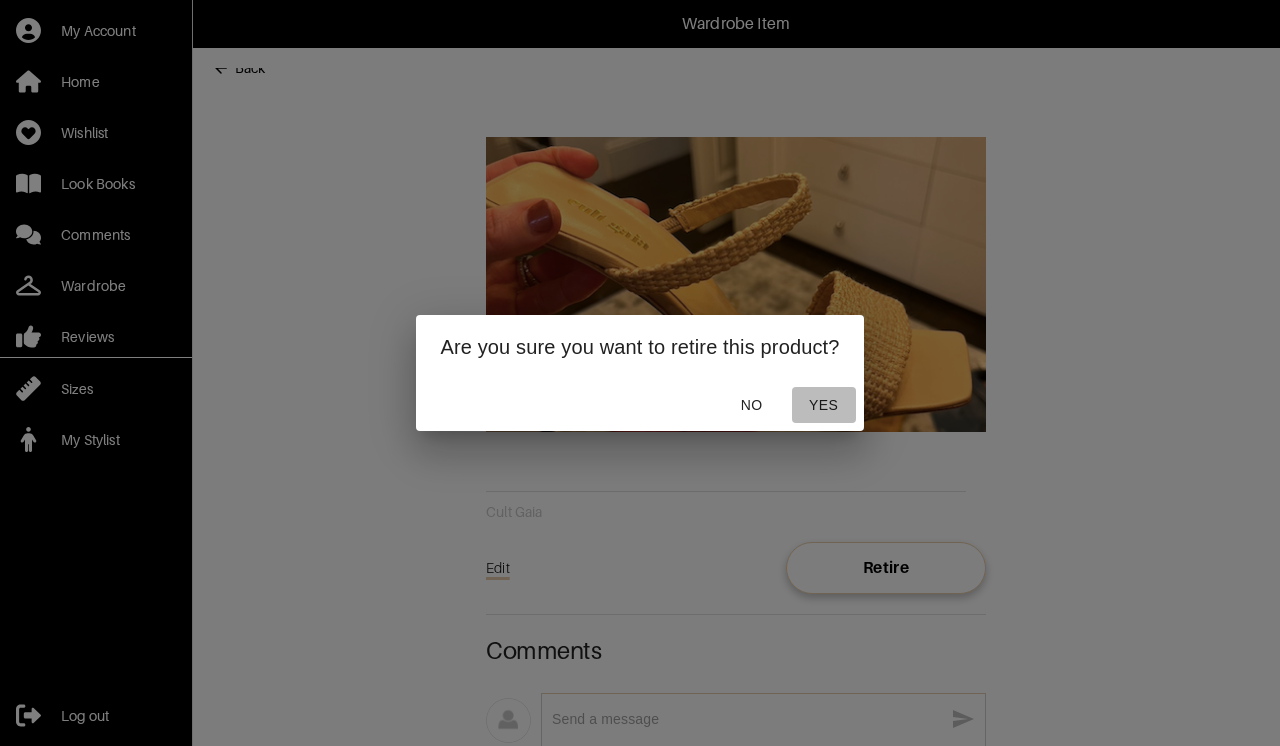click on "Yes" at bounding box center (824, 405) 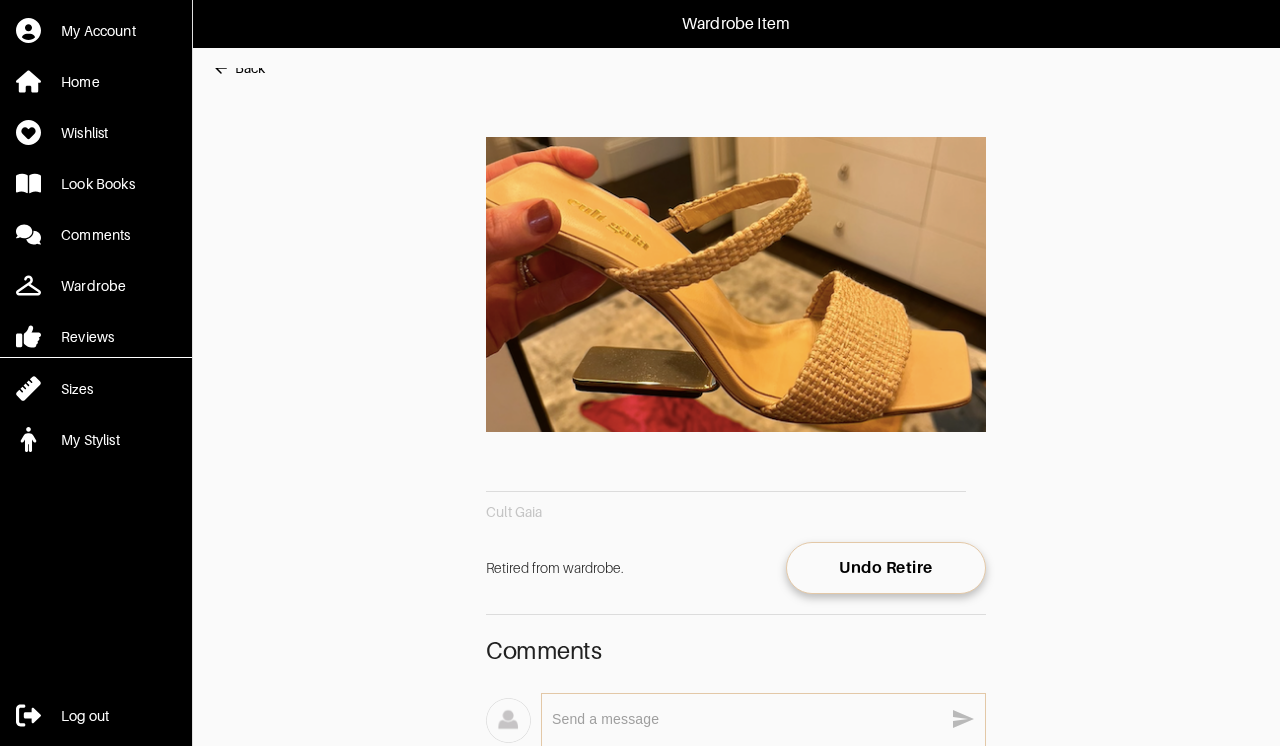 scroll, scrollTop: 0, scrollLeft: 0, axis: both 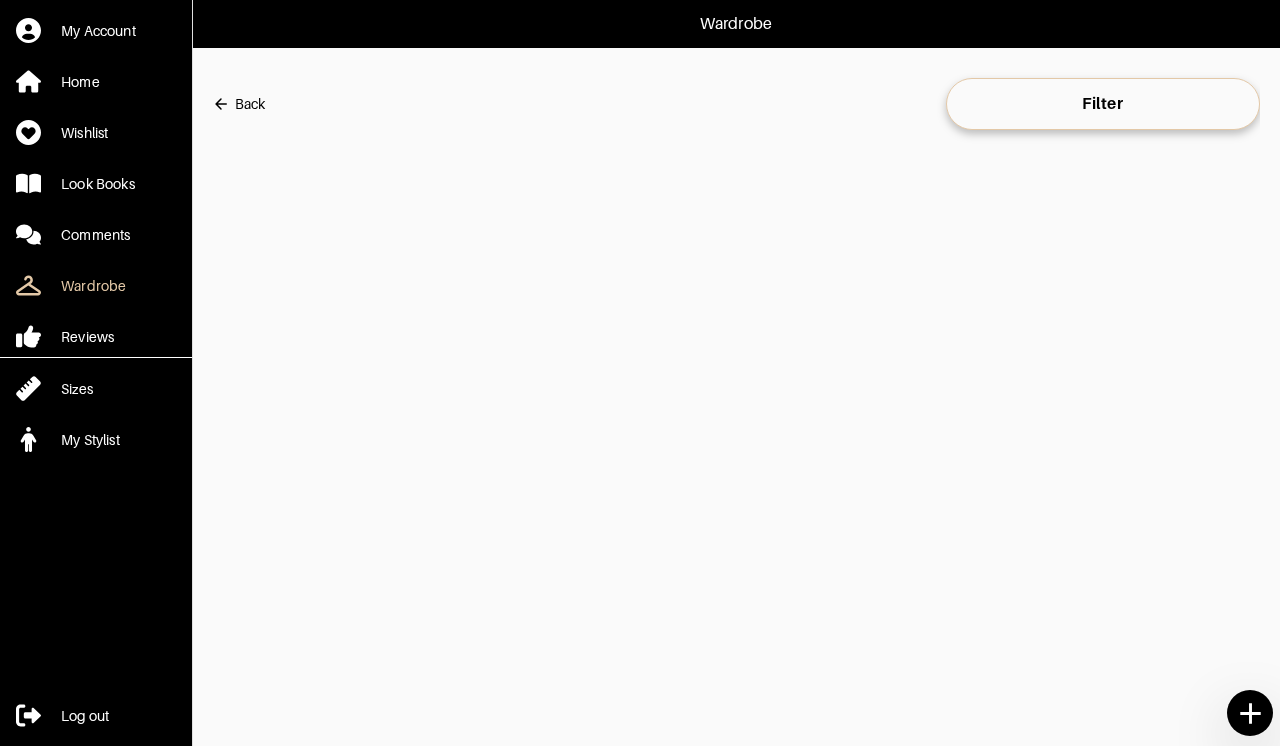 click on "Back Filter" at bounding box center (736, 451) 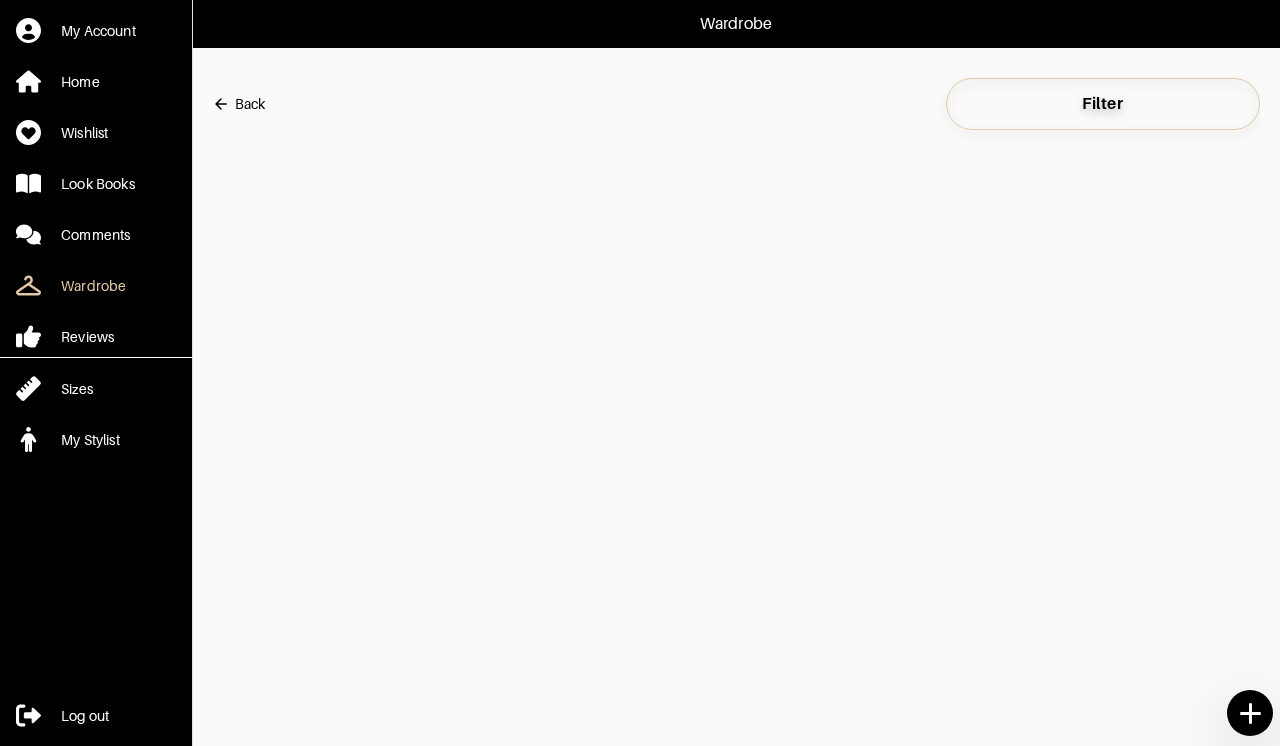 click on "Filter" at bounding box center [1103, 104] 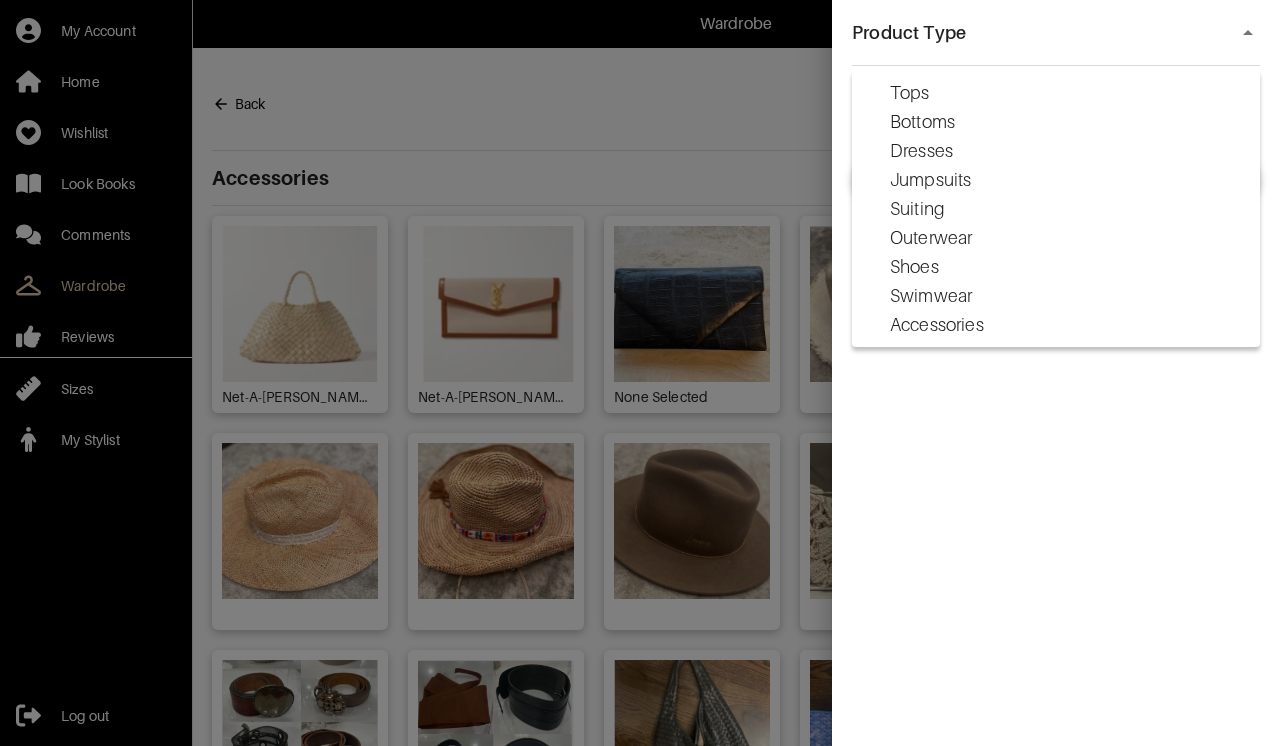 click on "Wardrobe My Account Home Wishlist Look Books Comments Wardrobe Reviews Sizes My Stylist Log out Back Filter Accessories Net-A-[PERSON_NAME] Net-A-[PERSON_NAME] None Selected Gucci Gucci Net-A-[PERSON_NAME] n/a Net-A-[PERSON_NAME] 80 CHANEL Net-A-[PERSON_NAME] n/a Moda Operandi n/a Net-A-[PERSON_NAME] n/a Net-A-[PERSON_NAME] 80 Net-A-[PERSON_NAME] Net-A-[PERSON_NAME] Moda Operandi N/A Moda Operandi N/A Miscellaneous Miscellaneous Miscellaneous S ShopBop S Small Hermes One size Hat Attack OS OS [PERSON_NAME] OS Bottoms Moda Operandi Moda Operandi Moda Operandi Moda Operandi [PERSON_NAME] [PERSON_NAME] [PERSON_NAME] 26 Matches Fashion 40 Moda Operandi N/A Net-A-[PERSON_NAME] 27 Net-A-[PERSON_NAME] 27 Moda Operandi m Moda Operandi 6 Unknown small Unknown small Unknown small Unknown small Net-A-[PERSON_NAME] 26 L'AGENCE 27 L'AGENCE 26 A.L.C. 4 Nanushka small Net-A-[PERSON_NAME] us 4 Net-A-[PERSON_NAME] uk 10 Moda Operandi 1 [PERSON_NAME] 4 Miscellaneous Net-A-[PERSON_NAME] small Net-A-[PERSON_NAME] 26 Net-A-[PERSON_NAME] [PERSON_NAME] + [PERSON_NAME] size 2 [PERSON_NAME] + [PERSON_NAME] 2 Moda Operandi 2 Net-A-[PERSON_NAME] FR 38 Net-A-[PERSON_NAME] Small FR 34 S" at bounding box center [640, 447] 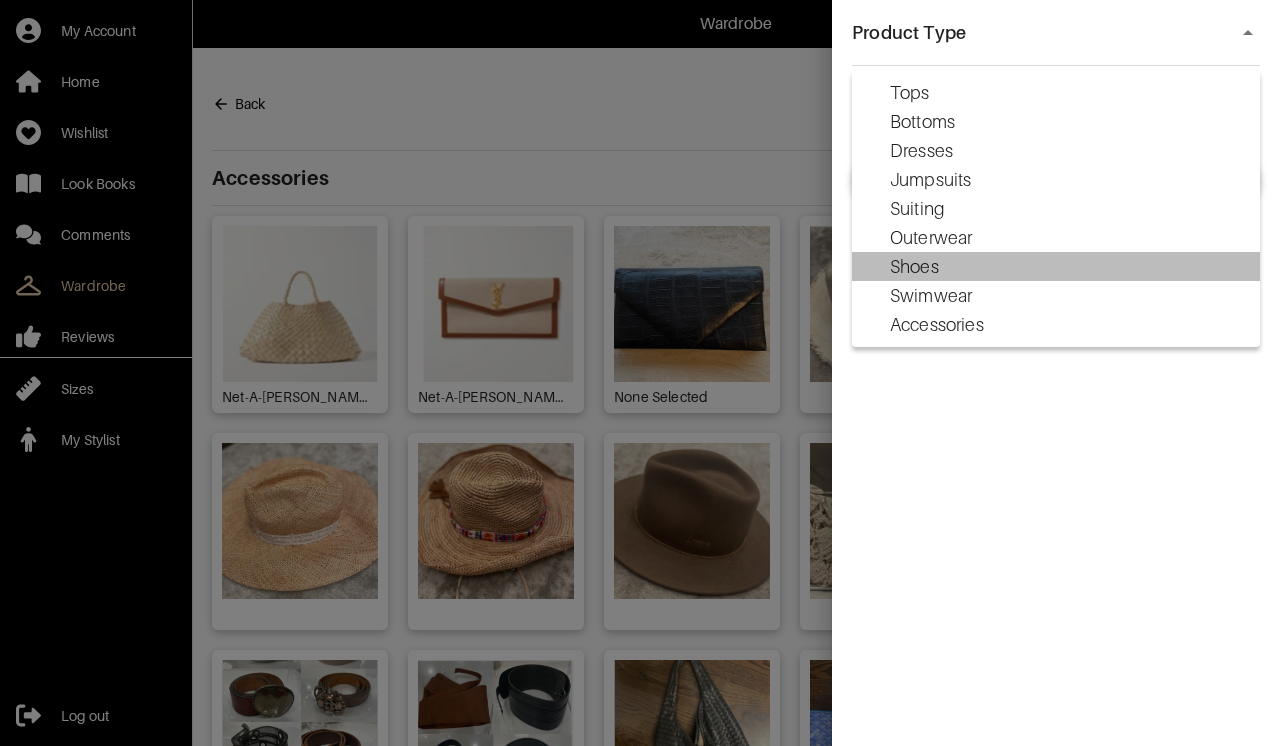 click on "Shoes" at bounding box center (914, 267) 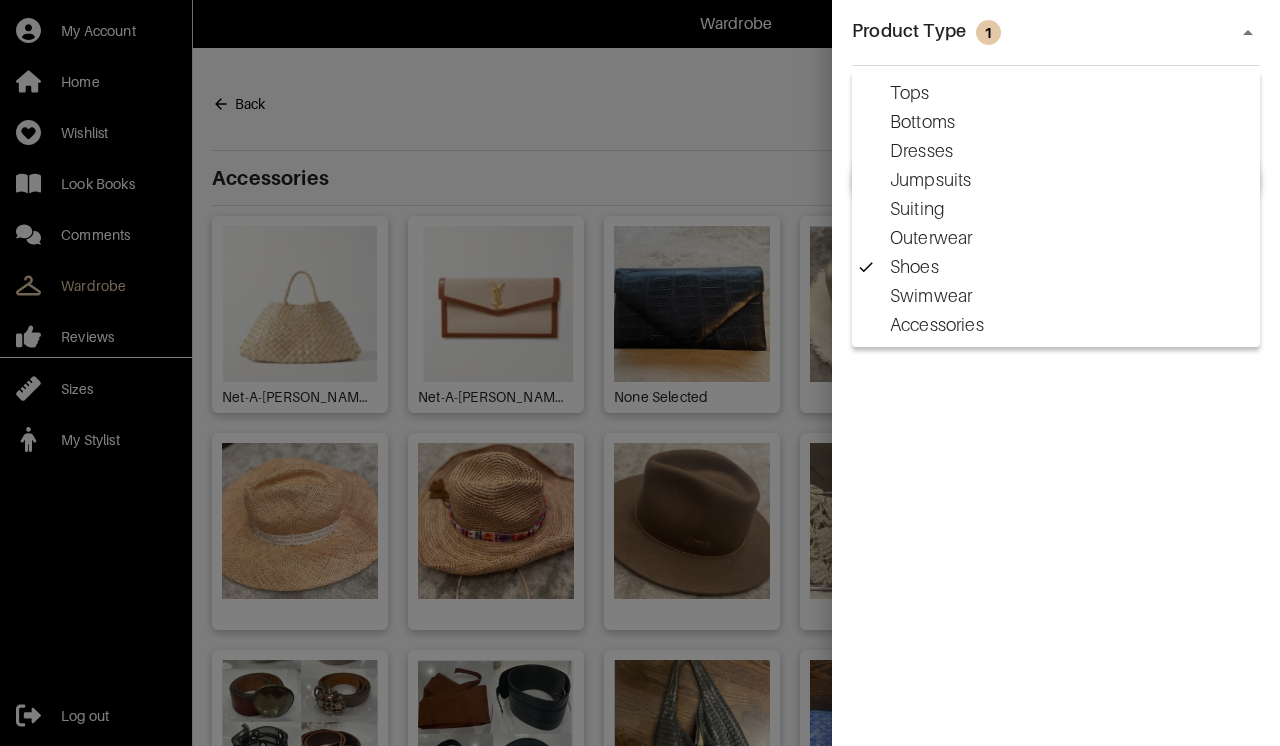 click at bounding box center (640, 373) 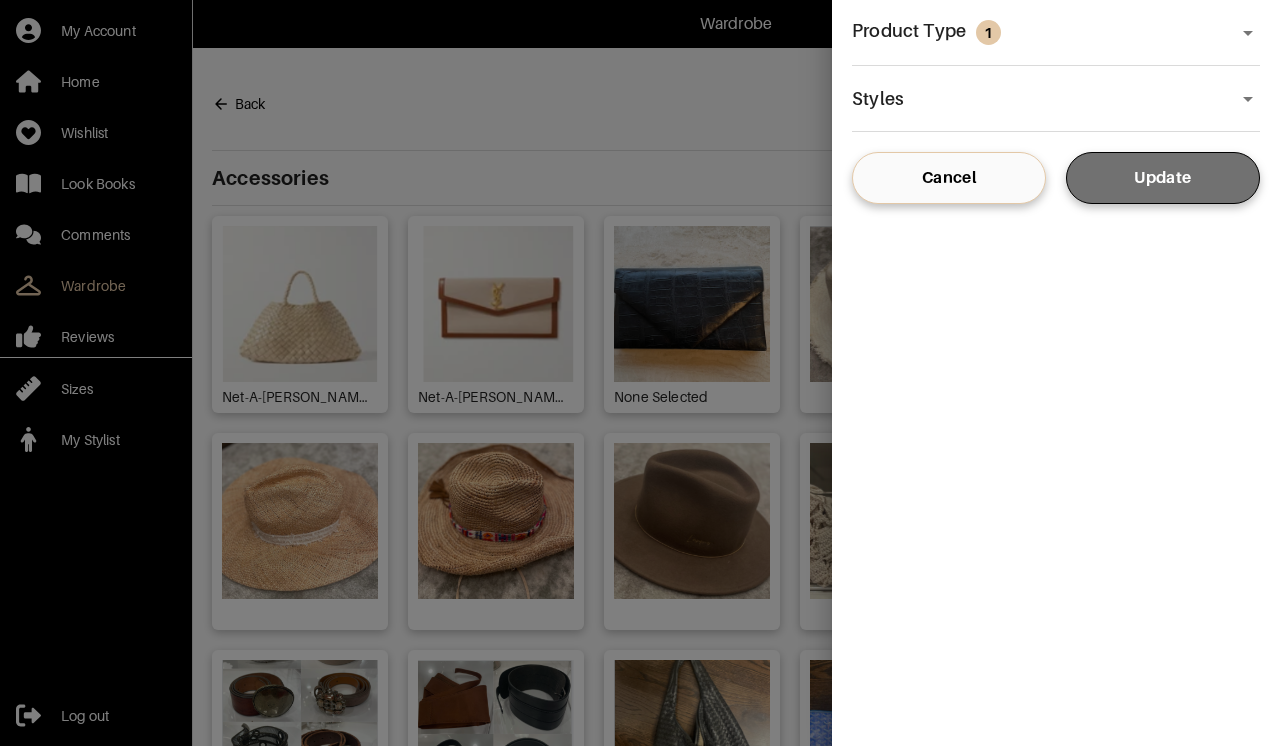 click on "Update" at bounding box center [1163, 178] 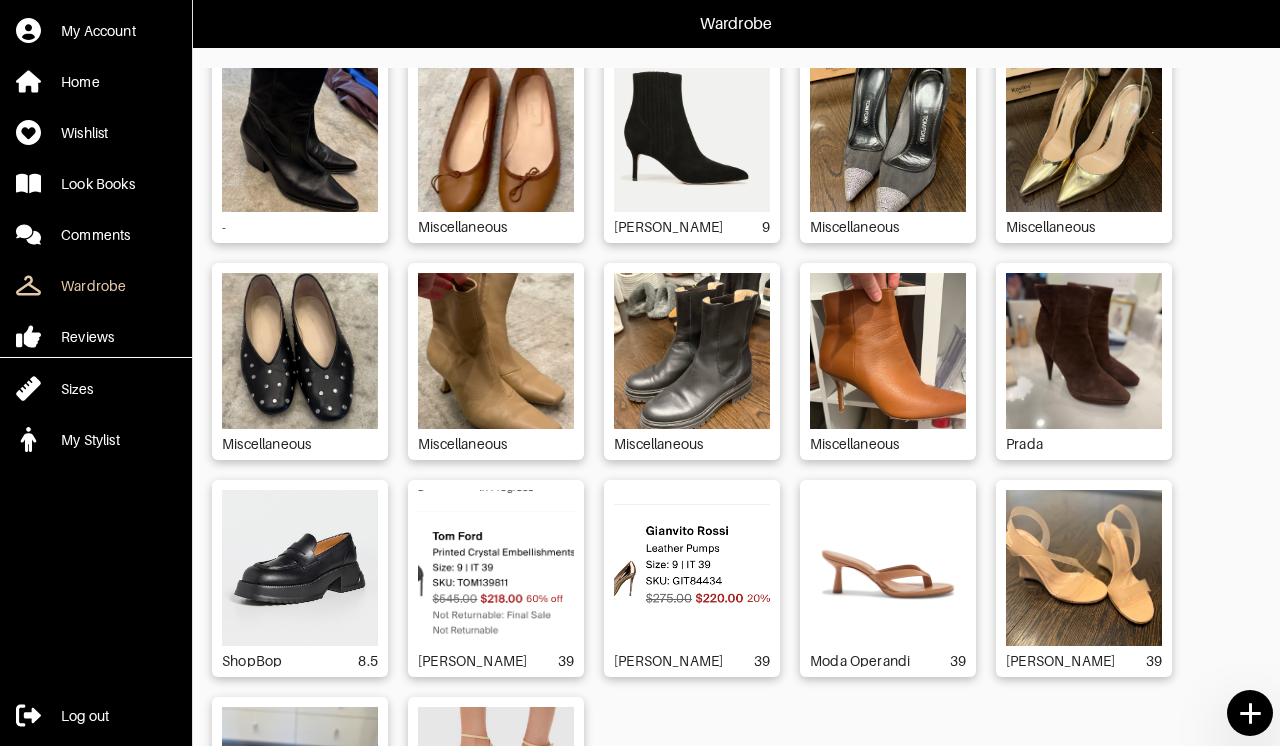 scroll, scrollTop: 1472, scrollLeft: 0, axis: vertical 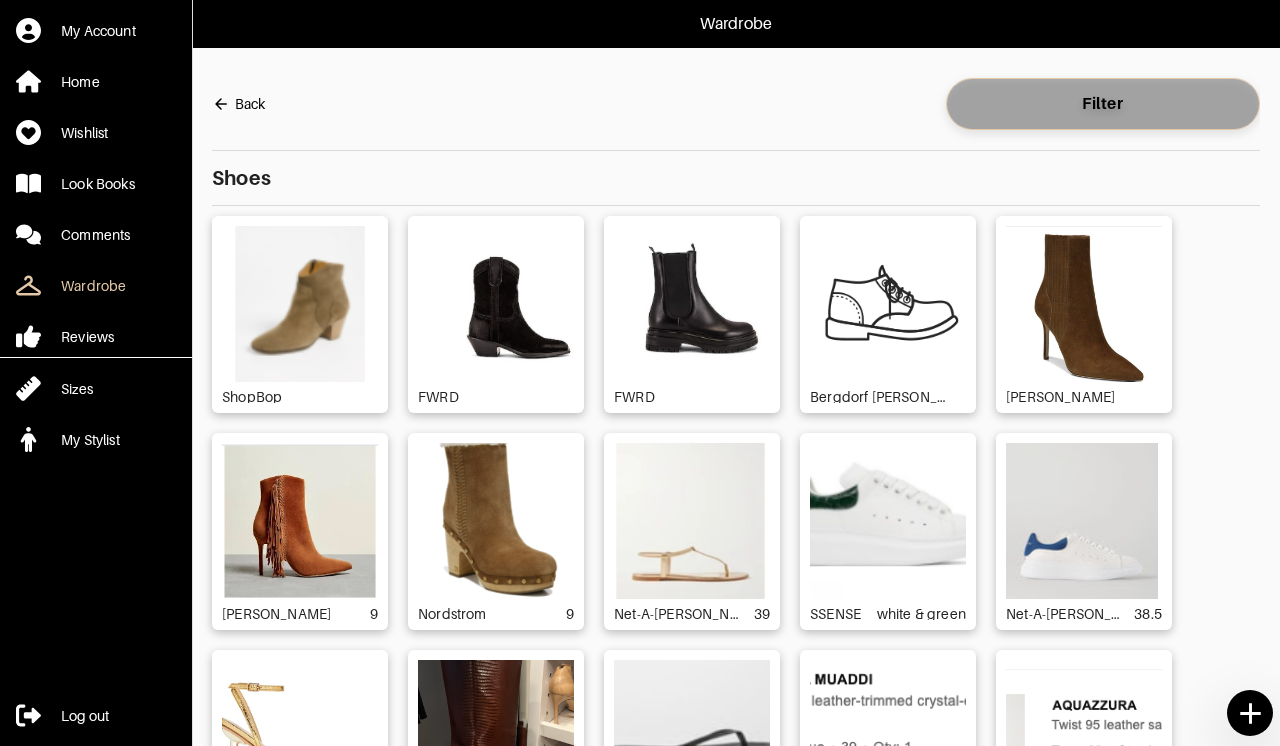 click on "Filter" at bounding box center (1103, 104) 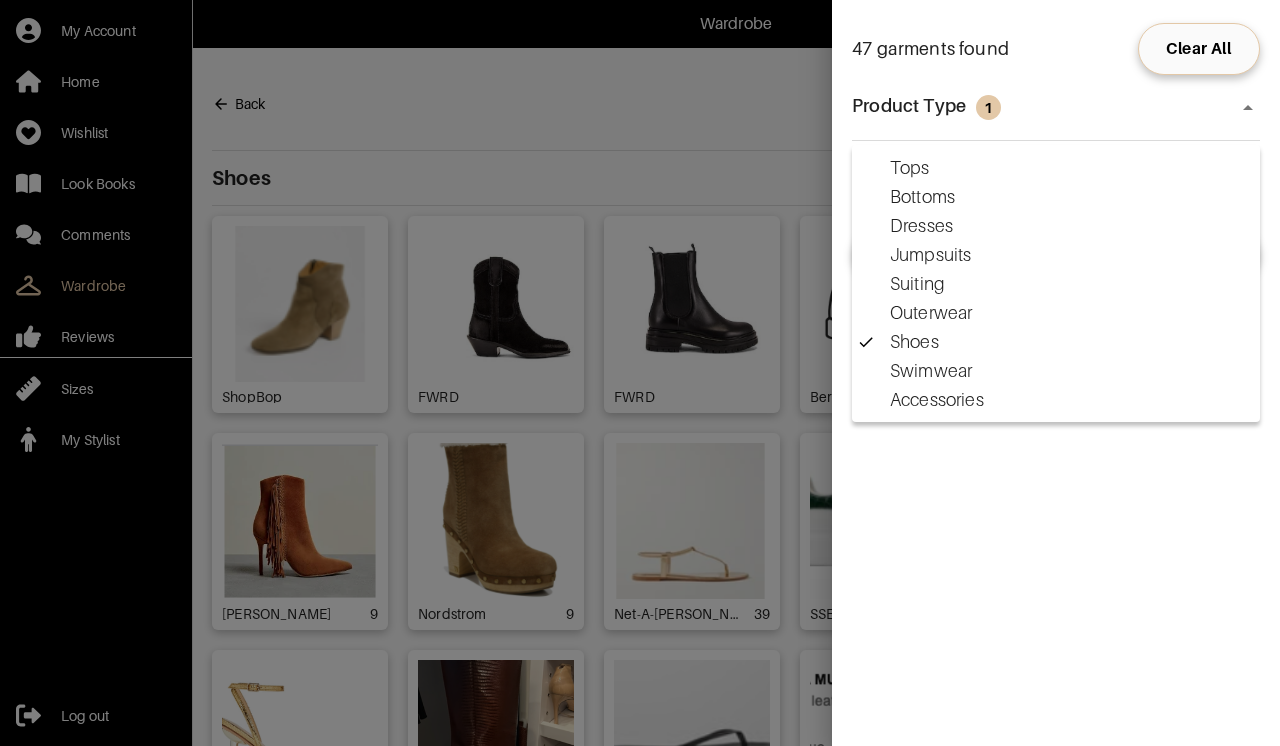 click on "Wardrobe My Account Home Wishlist Look Books Comments Wardrobe Reviews Sizes My Stylist Log out Back Filter Shoes ShopBop FWRD FWRD Bergdorf [PERSON_NAME] [PERSON_NAME] [PERSON_NAME] 9 Nordstrom 9 Net-A-[PERSON_NAME] 39 SSENSE white & green Net-A-[PERSON_NAME] 38.5 La Femme Saks Fifth Avenue Net-A-[PERSON_NAME] 9 [PERSON_NAME] 39 Gucci 39.5 Net-A-[PERSON_NAME] 9 Net-A-[PERSON_NAME] IT 39 [PERSON_NAME] [PERSON_NAME] 8.5 [PERSON_NAME] 39.5 / 100mm Unknown [PERSON_NAME] 39 Net-A-[PERSON_NAME] IT39 Net-A-[PERSON_NAME] IT39 Moda Operandi IT39 Moda Operandi IT 39 Miscellaneous - - Miscellaneous [PERSON_NAME] 9 Miscellaneous Miscellaneous Miscellaneous Miscellaneous Miscellaneous Miscellaneous Prada ShopBop 8.5 [PERSON_NAME] 39 [PERSON_NAME] 39 Moda Operandi 39 [PERSON_NAME] 39 Manebí 39 [PERSON_NAME] 9 Garmentier 47   garments found Clear All Product Type 1 ​ 5 Styles ​ Cancel Update Tops Bottoms Dresses Jumpsuits Suiting Outerwear Shoes Swimwear Accessories" at bounding box center (640, 447) 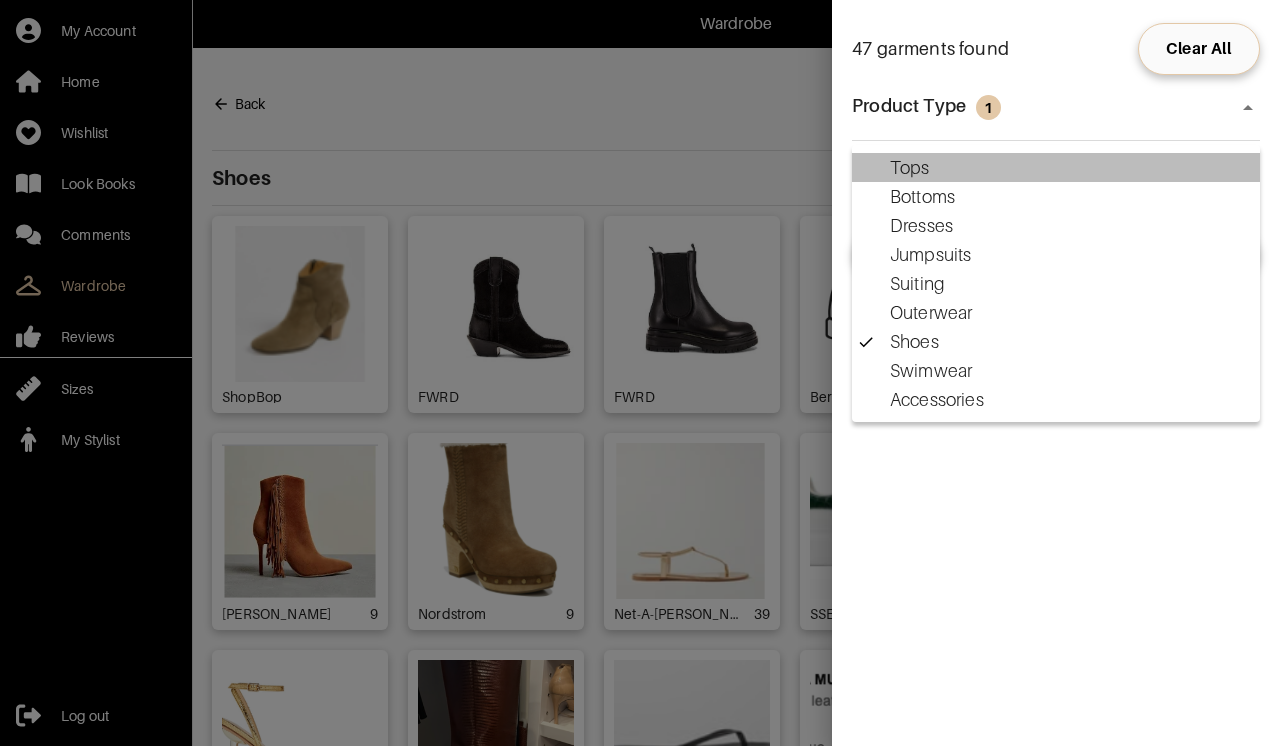 click on "Tops" at bounding box center [1056, 167] 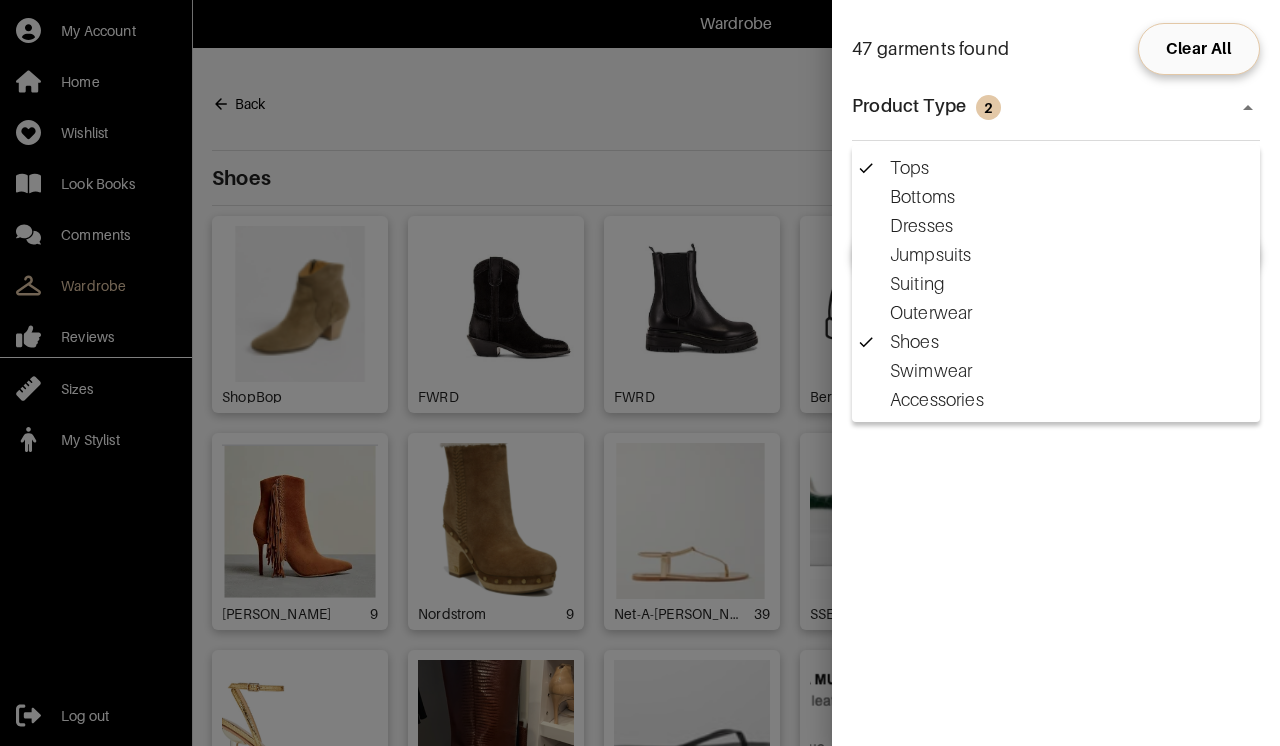 click 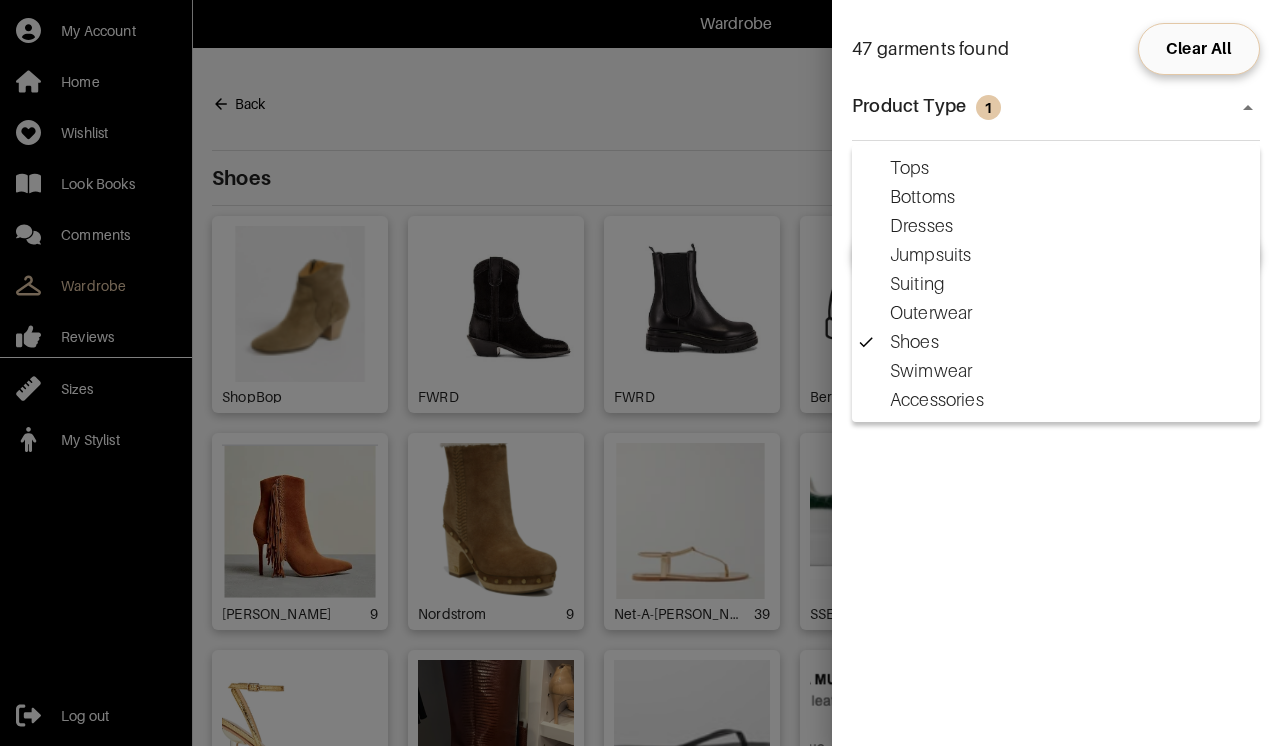 click 